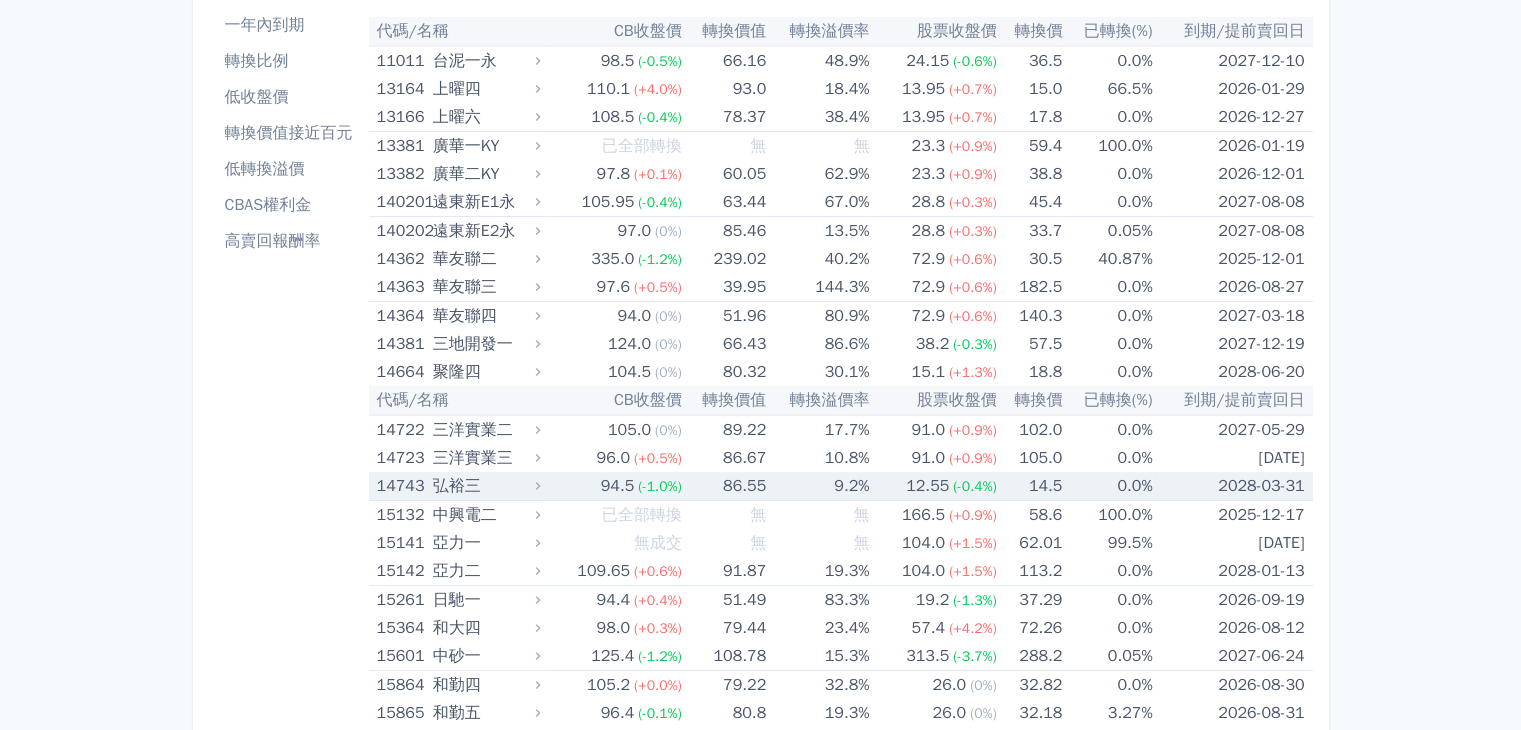 scroll, scrollTop: 0, scrollLeft: 0, axis: both 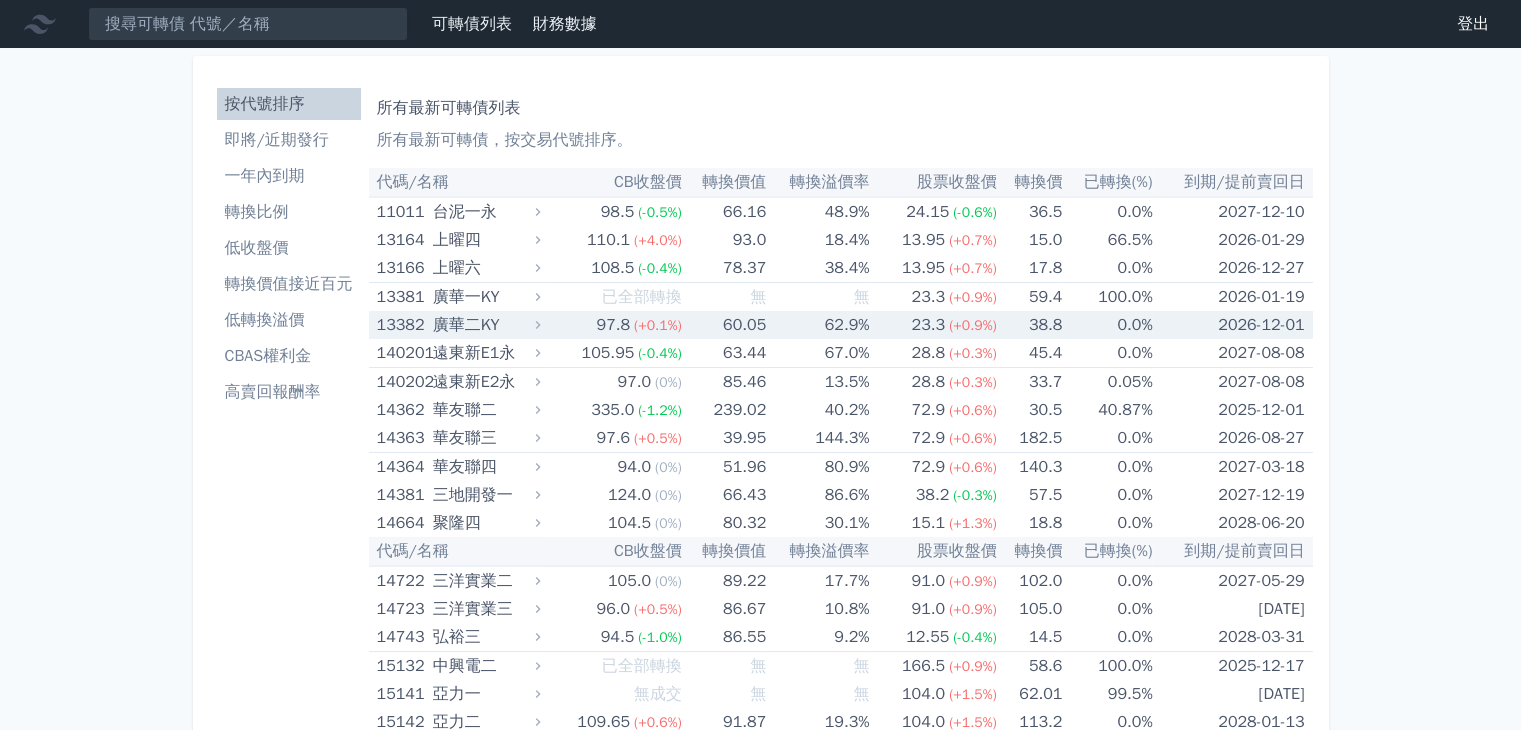 click on "23.3 (+0.9%)" at bounding box center [932, 325] 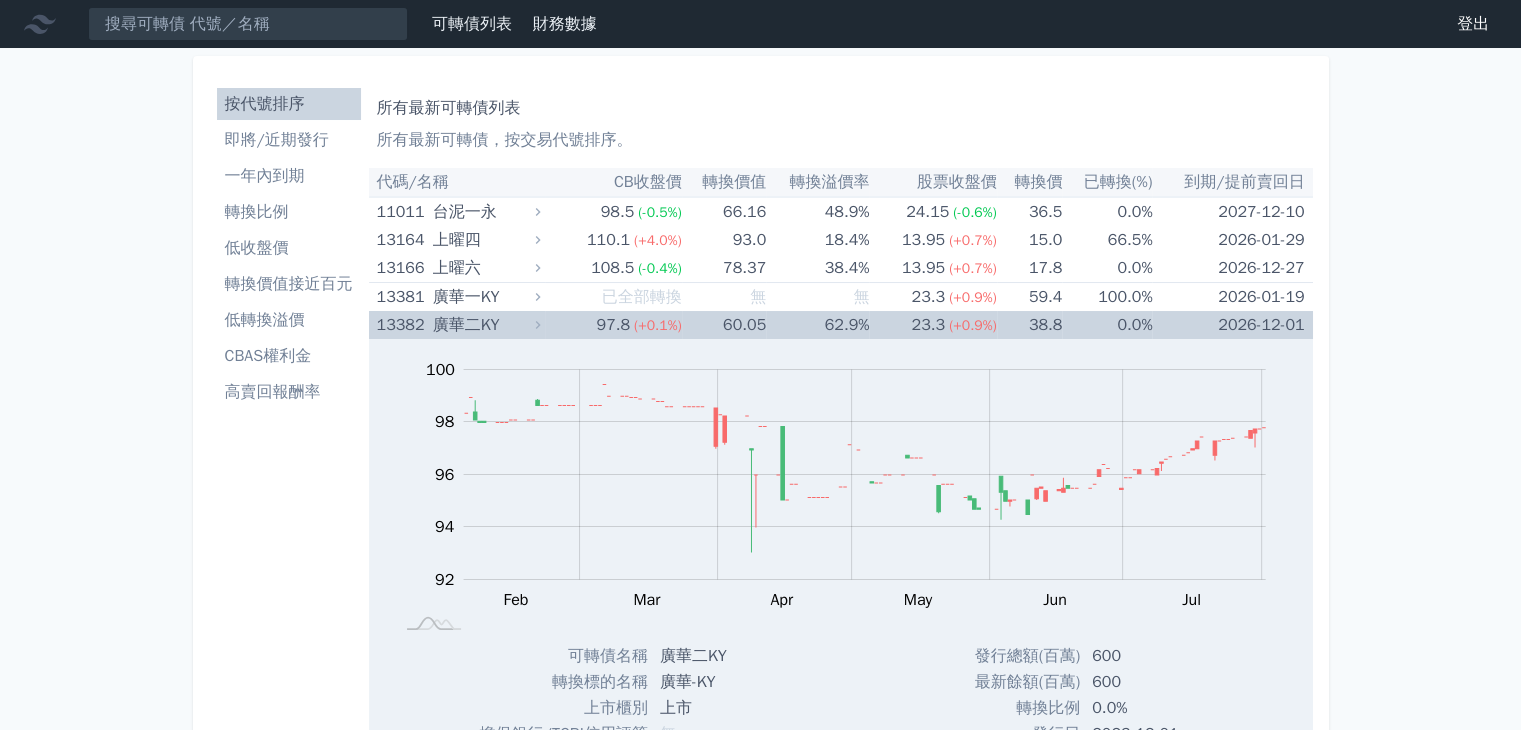 click on "97.8" at bounding box center [613, 325] 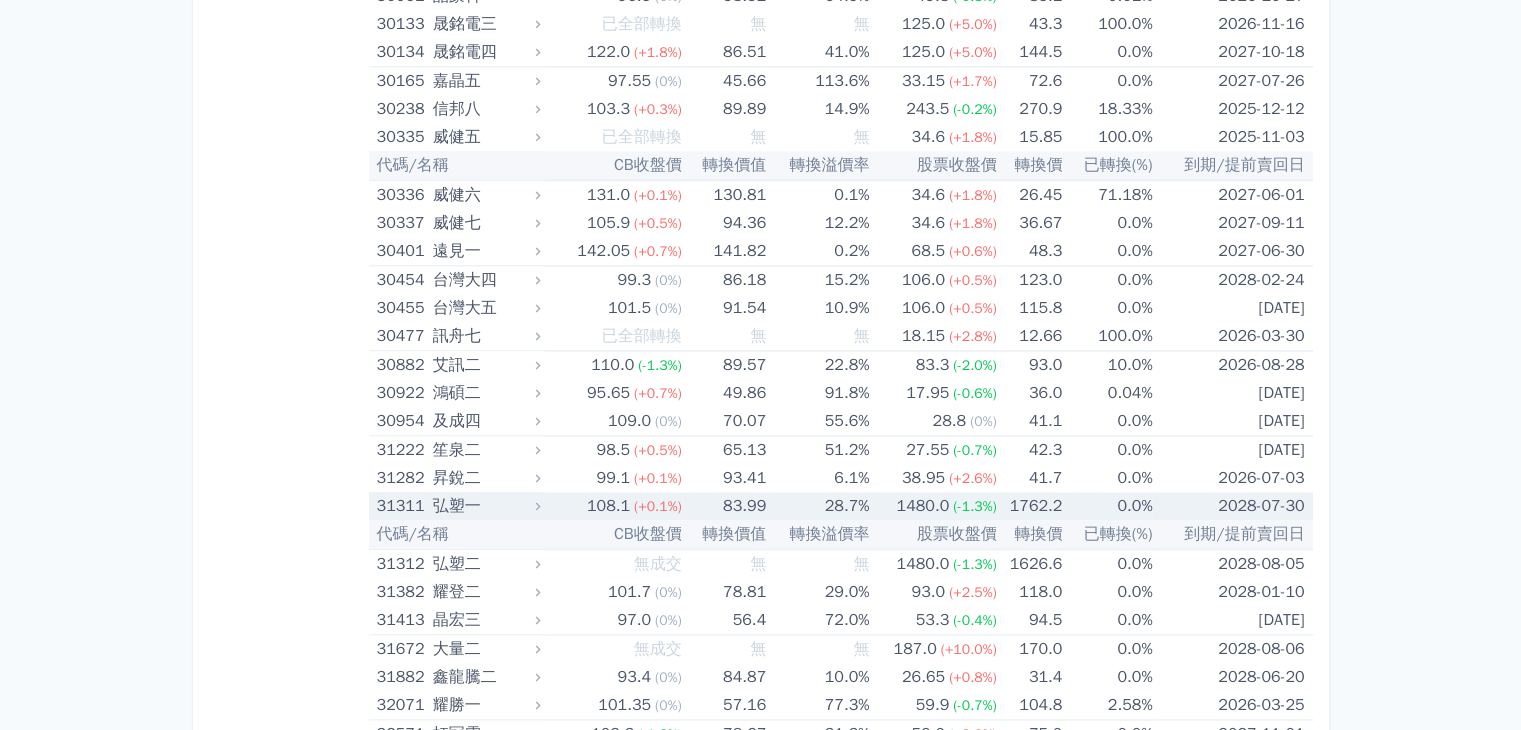 scroll, scrollTop: 3000, scrollLeft: 0, axis: vertical 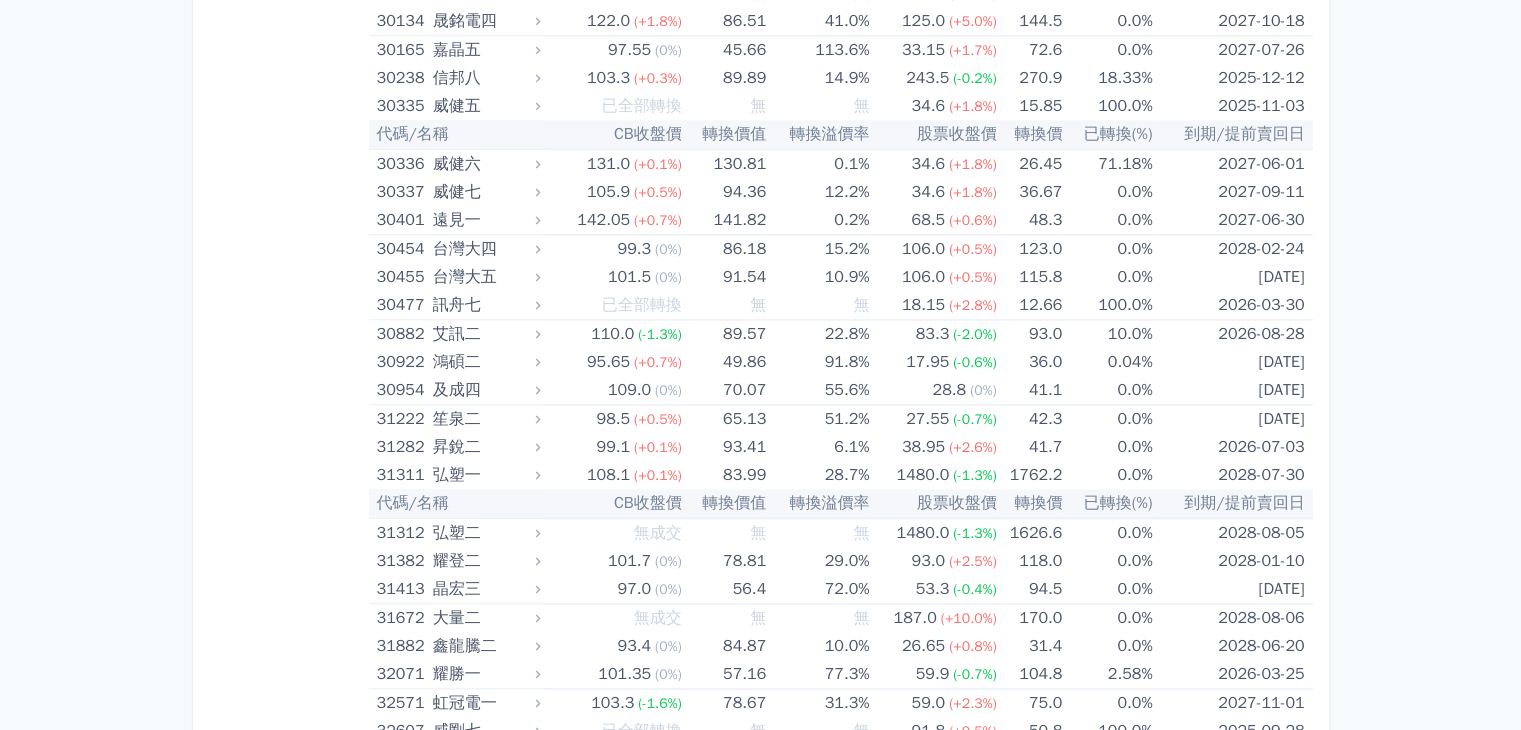 click on "按代號排序
即將/近期發行
一年內到期
轉換比例
低收盤價
轉換價值接近百元
低轉換溢價
CBAS權利金
高賣回報酬率" at bounding box center [289, 3212] 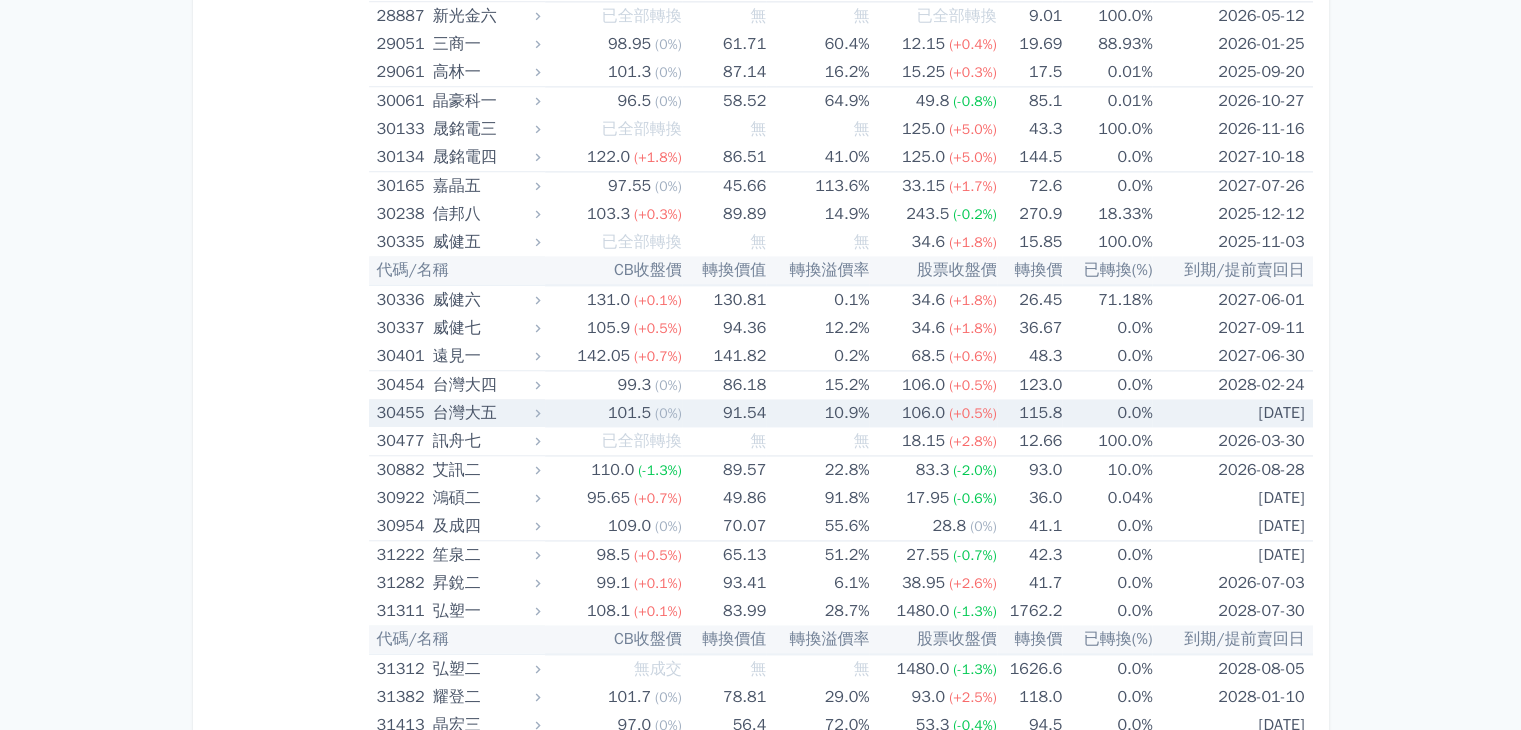 scroll, scrollTop: 2900, scrollLeft: 0, axis: vertical 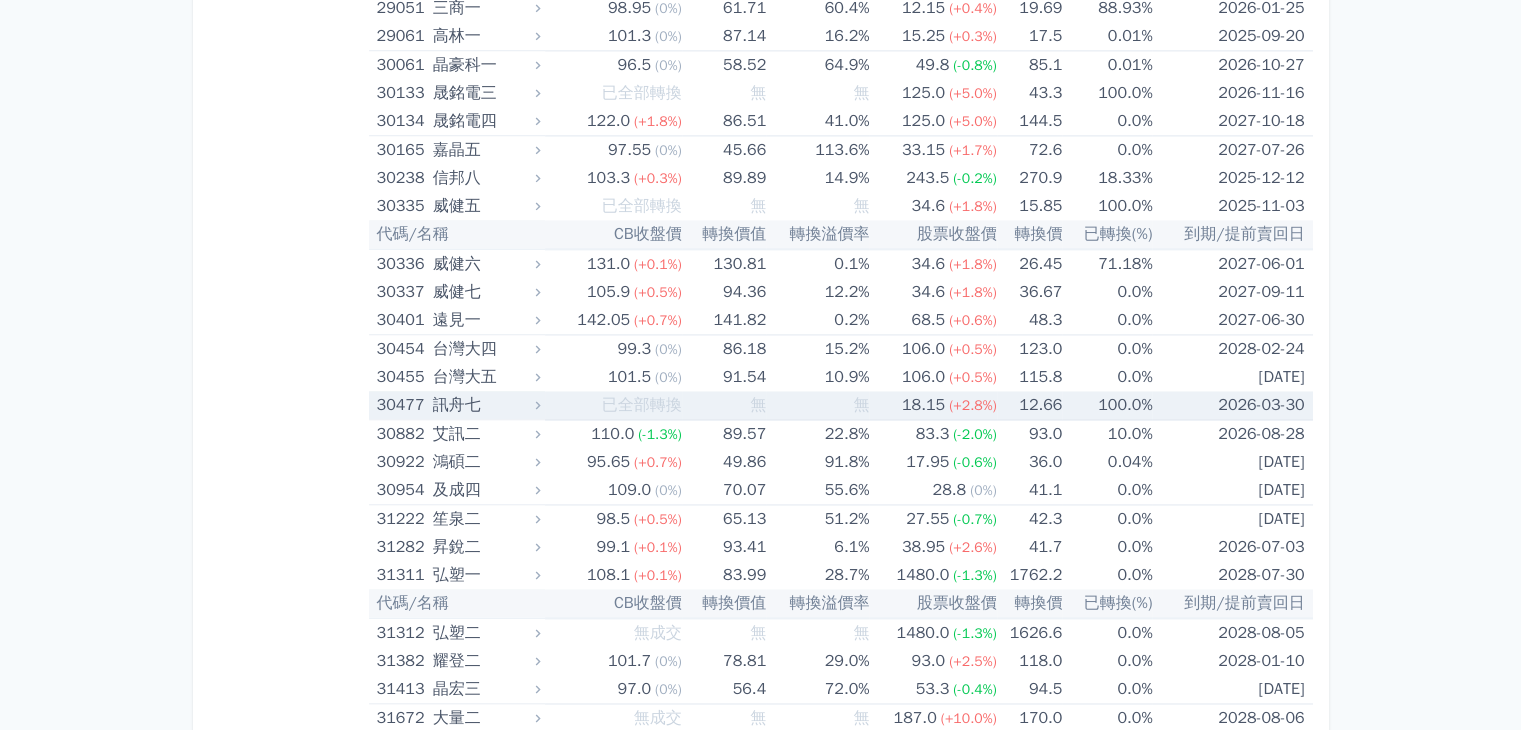 click on "無" at bounding box center [724, 405] 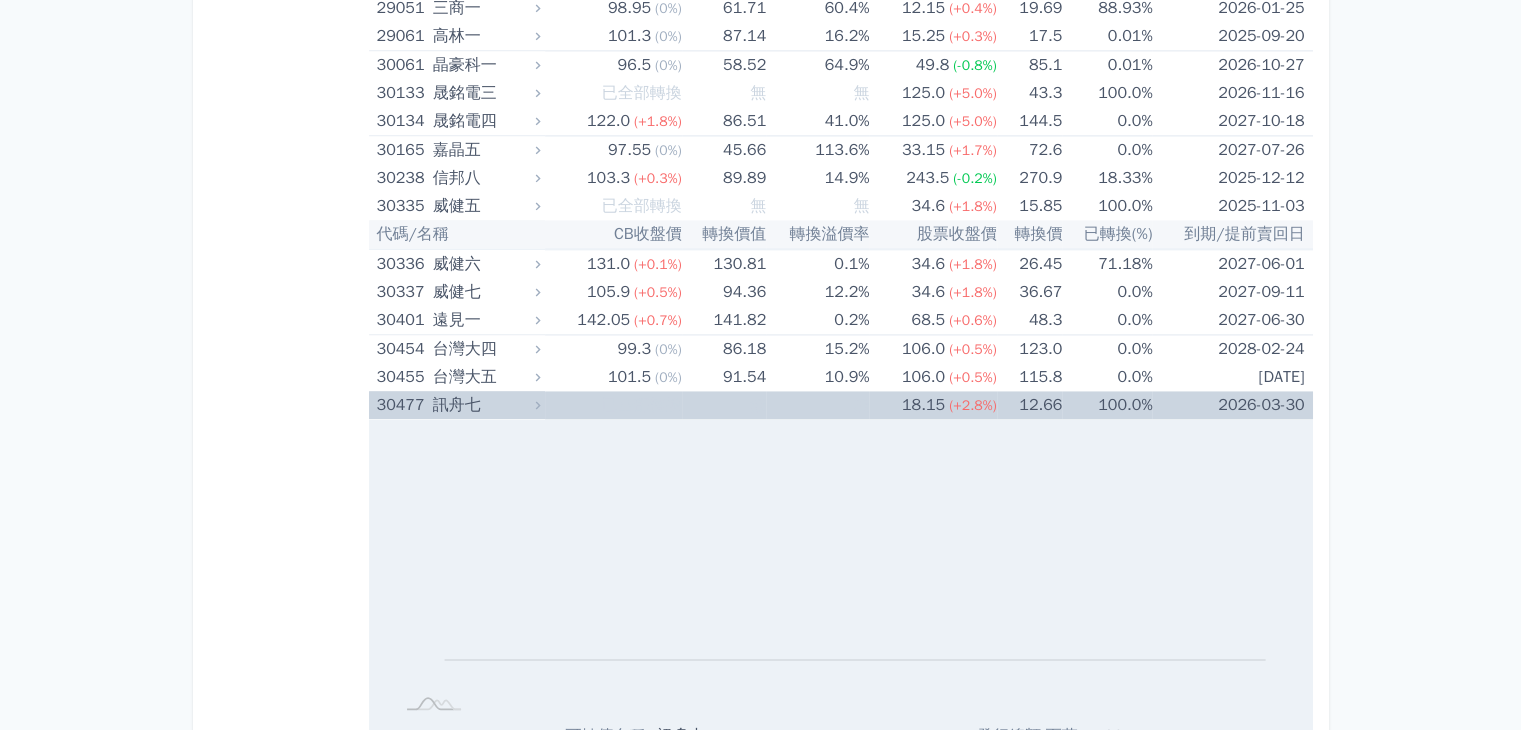 click on "已全部轉換" at bounding box center [613, 405] 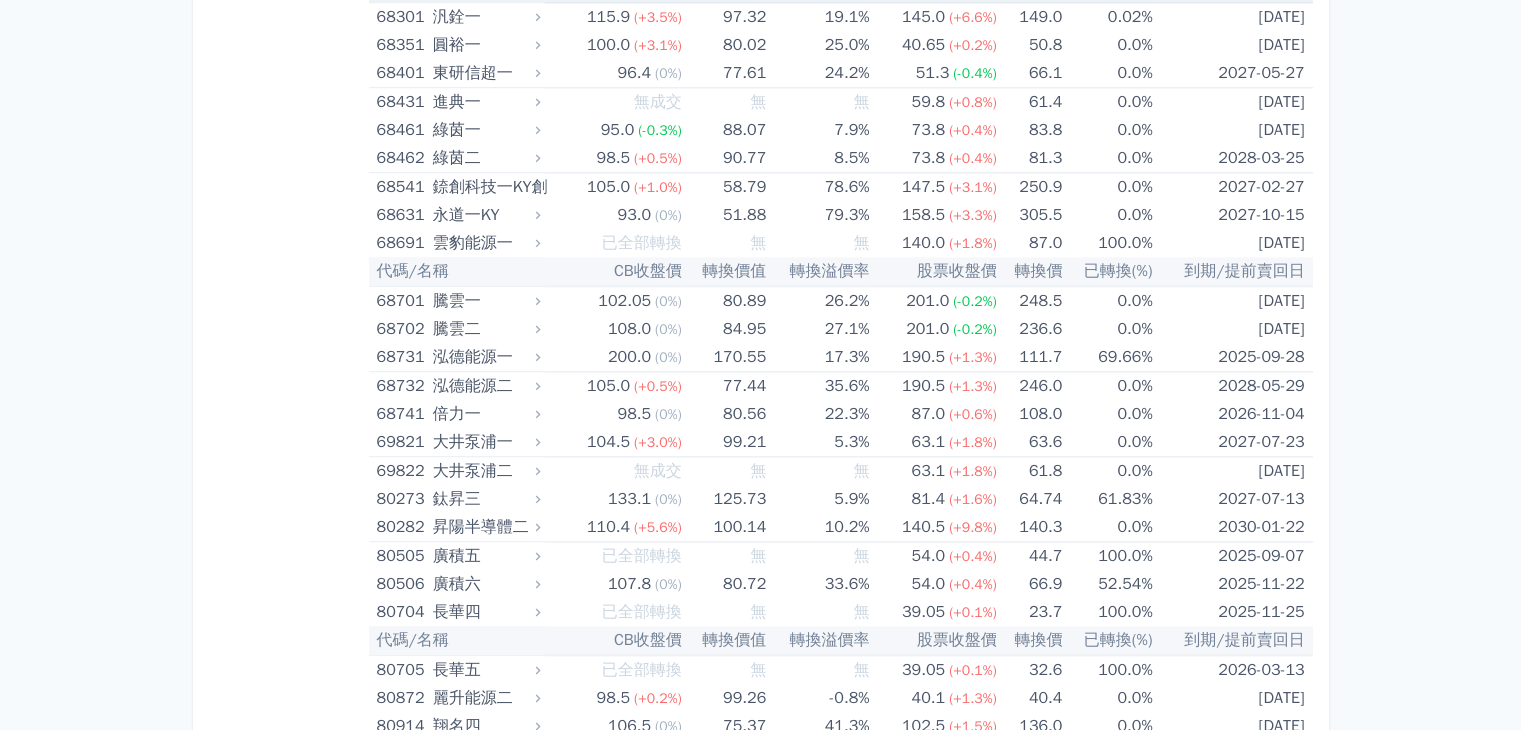 scroll, scrollTop: 10400, scrollLeft: 0, axis: vertical 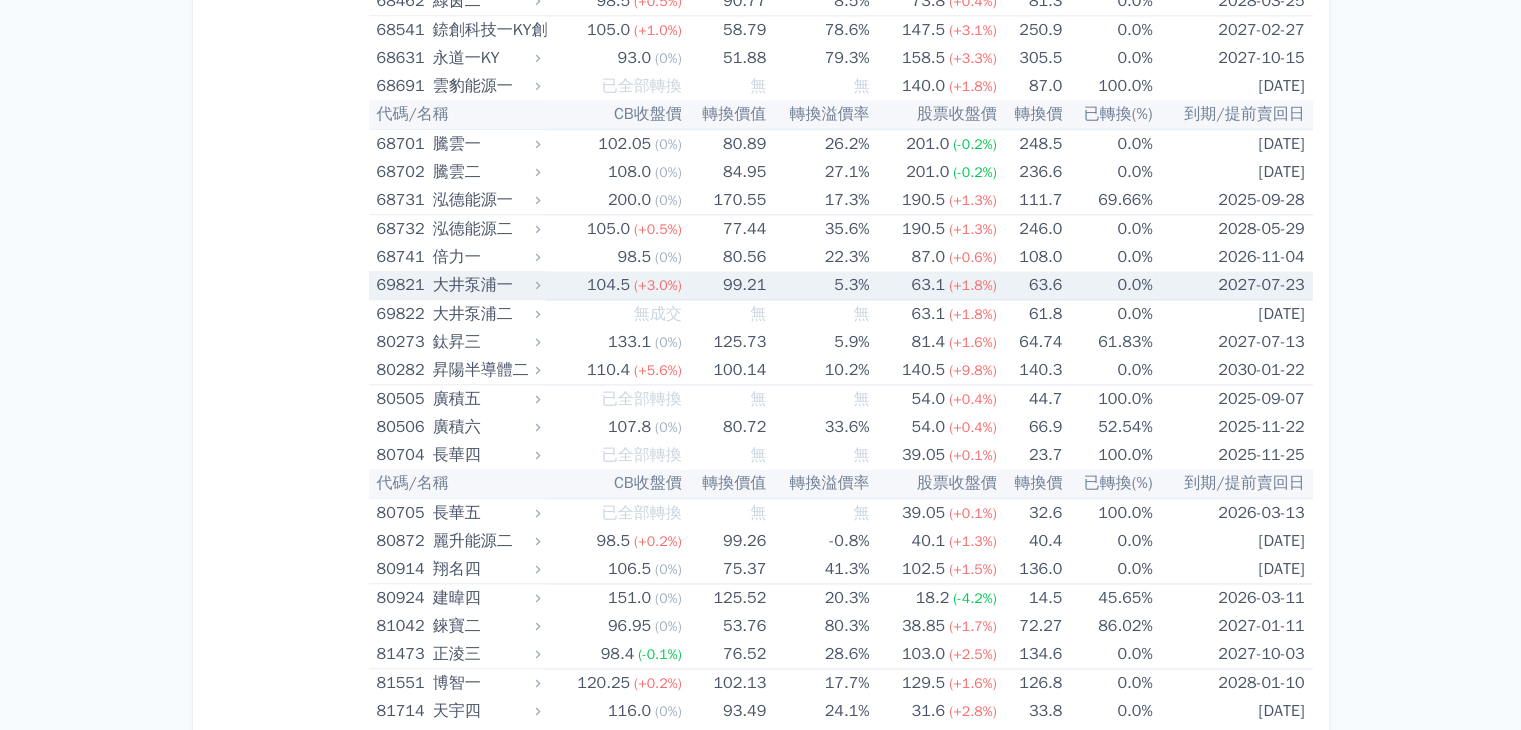 click on "大井泵浦一" at bounding box center [484, 285] 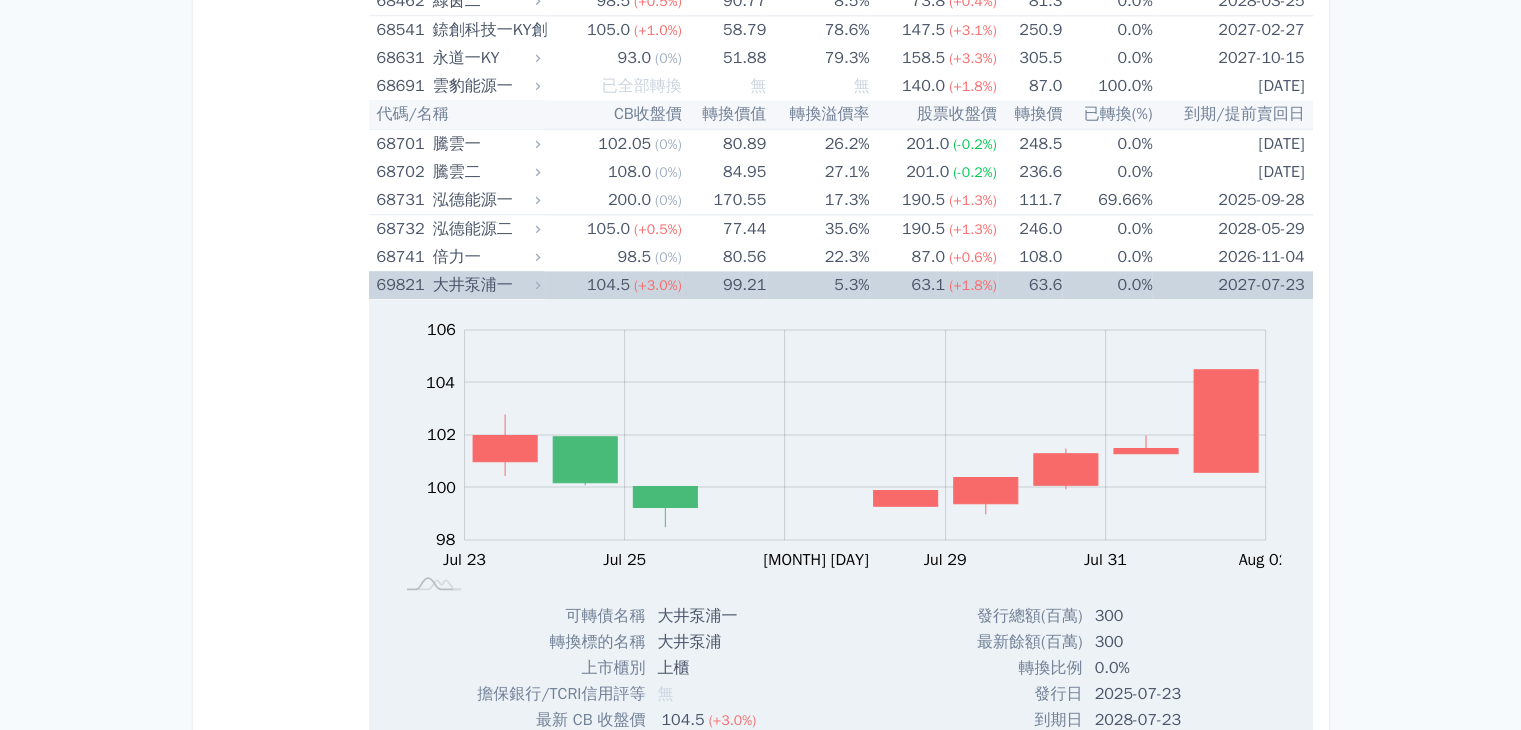 click on "大井泵浦一" at bounding box center (484, 285) 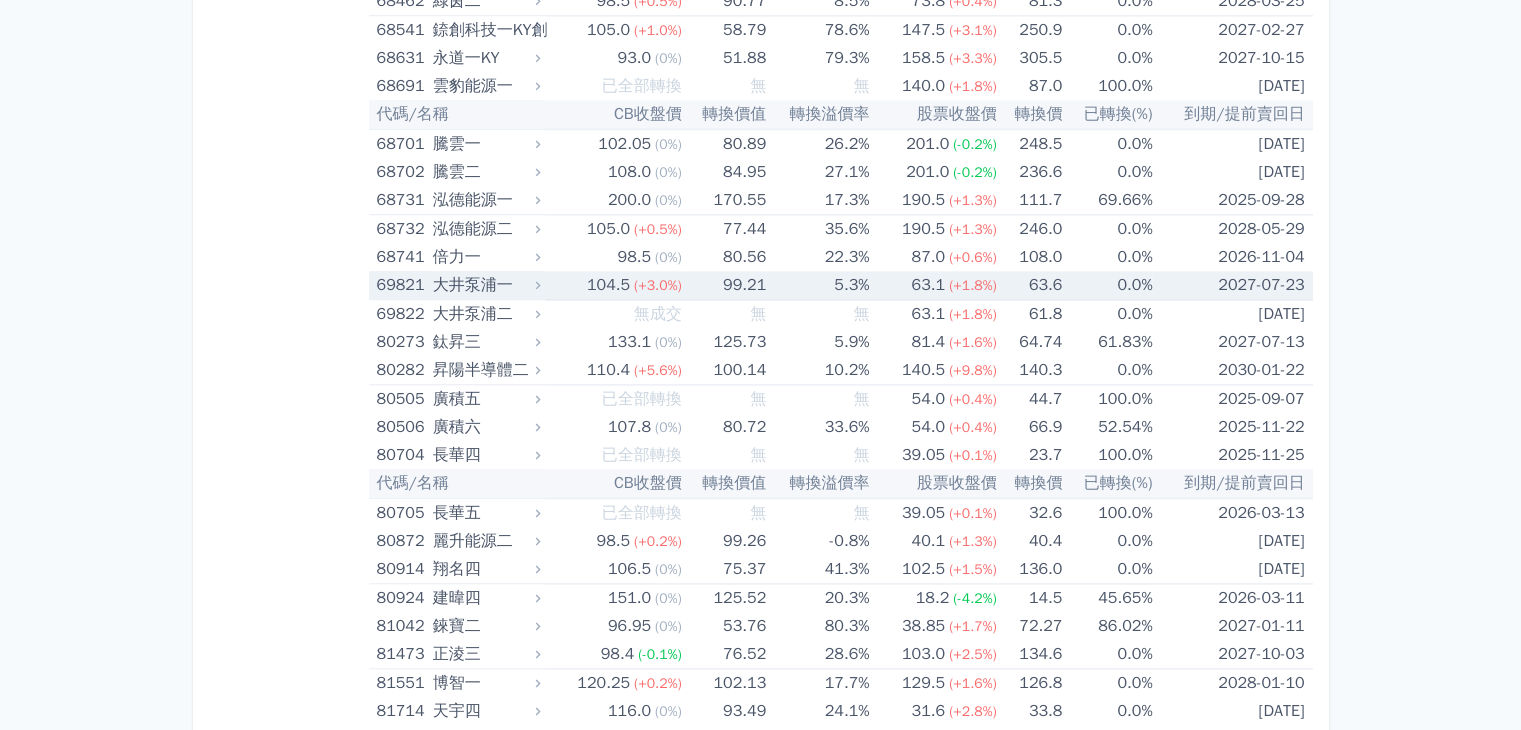 click on "大井泵浦一" at bounding box center [484, 285] 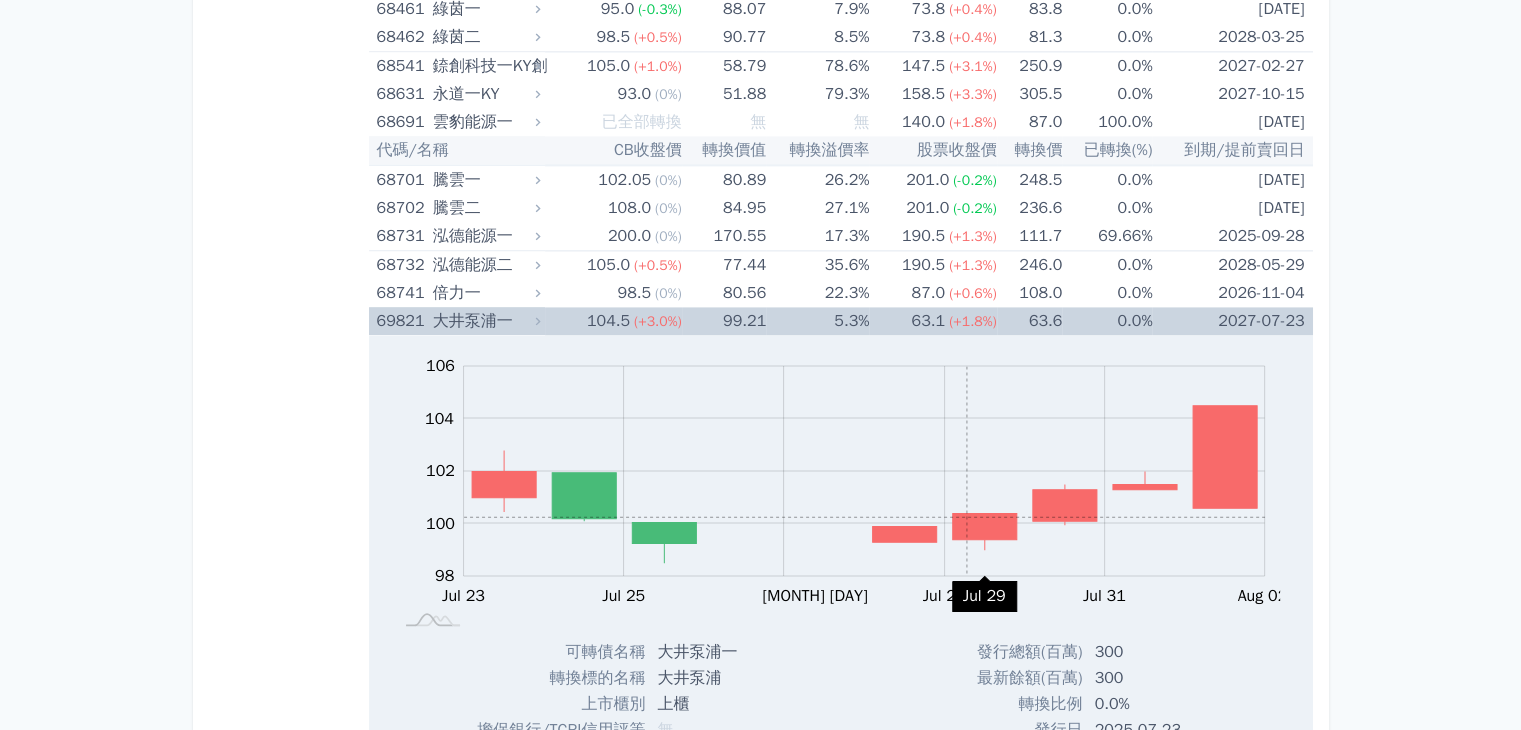 scroll, scrollTop: 10400, scrollLeft: 0, axis: vertical 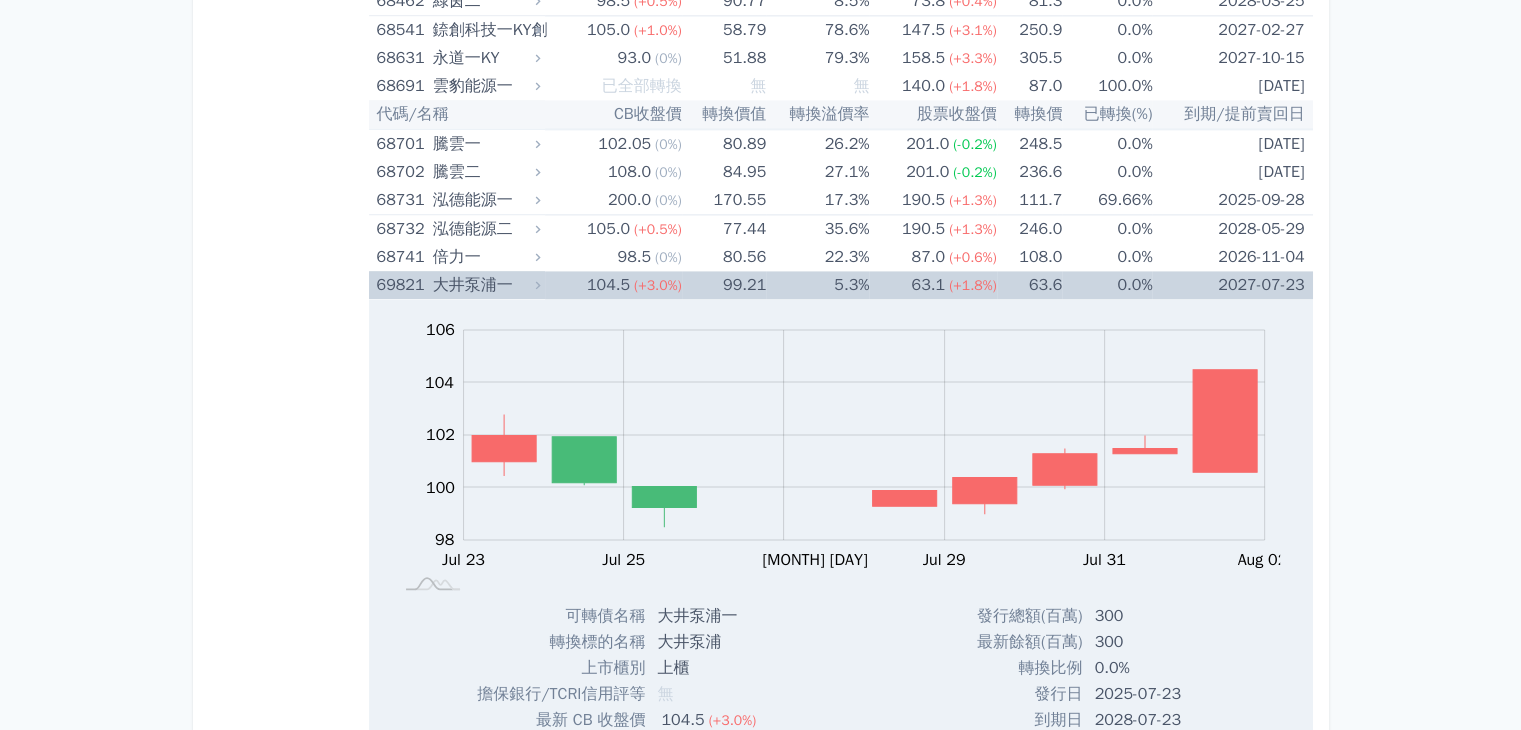 click on "Zoom Out 104 96 97 98 99 100 101 102 108 104 106 94 L Jul 23 Jul 25 Jul 27 Jul 29 Jul 31 Aug 02 Aug 04 開: 101 高: 102.8 低: 100.45 收: 102 100% Chart created using amCharts library Jul 23" at bounding box center [841, 451] 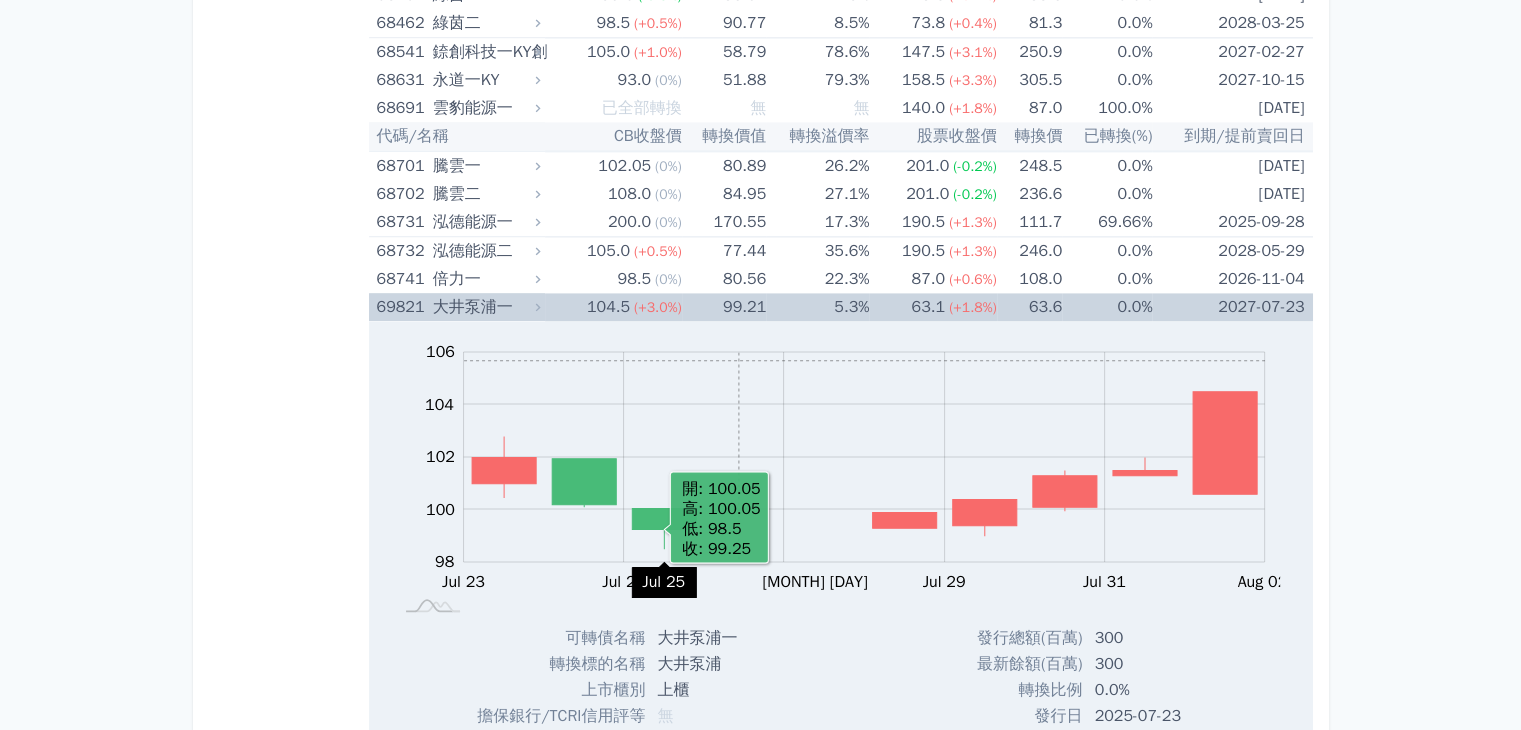 scroll, scrollTop: 10400, scrollLeft: 0, axis: vertical 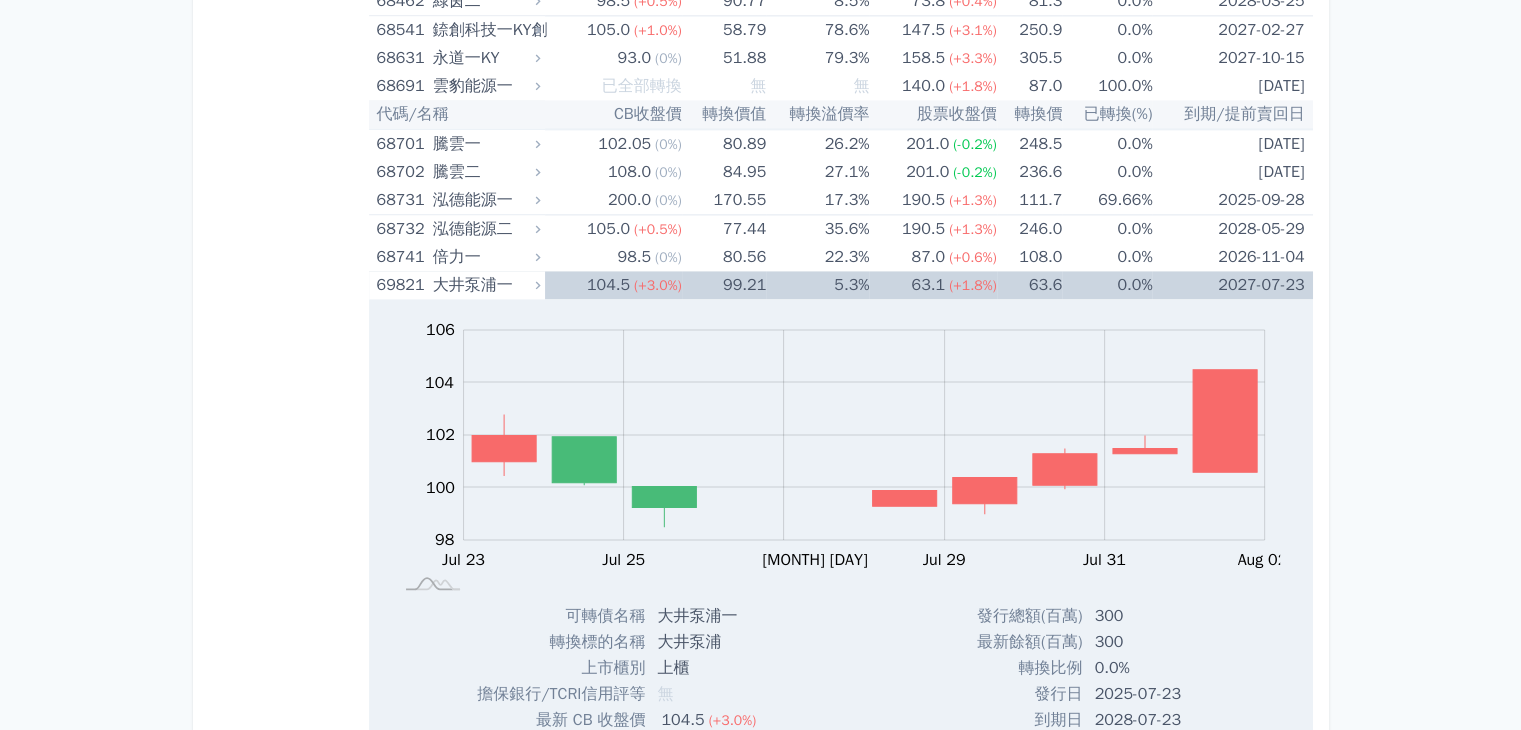 click on "按代號排序
即將/近期發行
一年內到期
轉換比例
低收盤價
轉換價值接近百元
低轉換溢價
CBAS權利金
高賣回報酬率" at bounding box center [289, -3863] 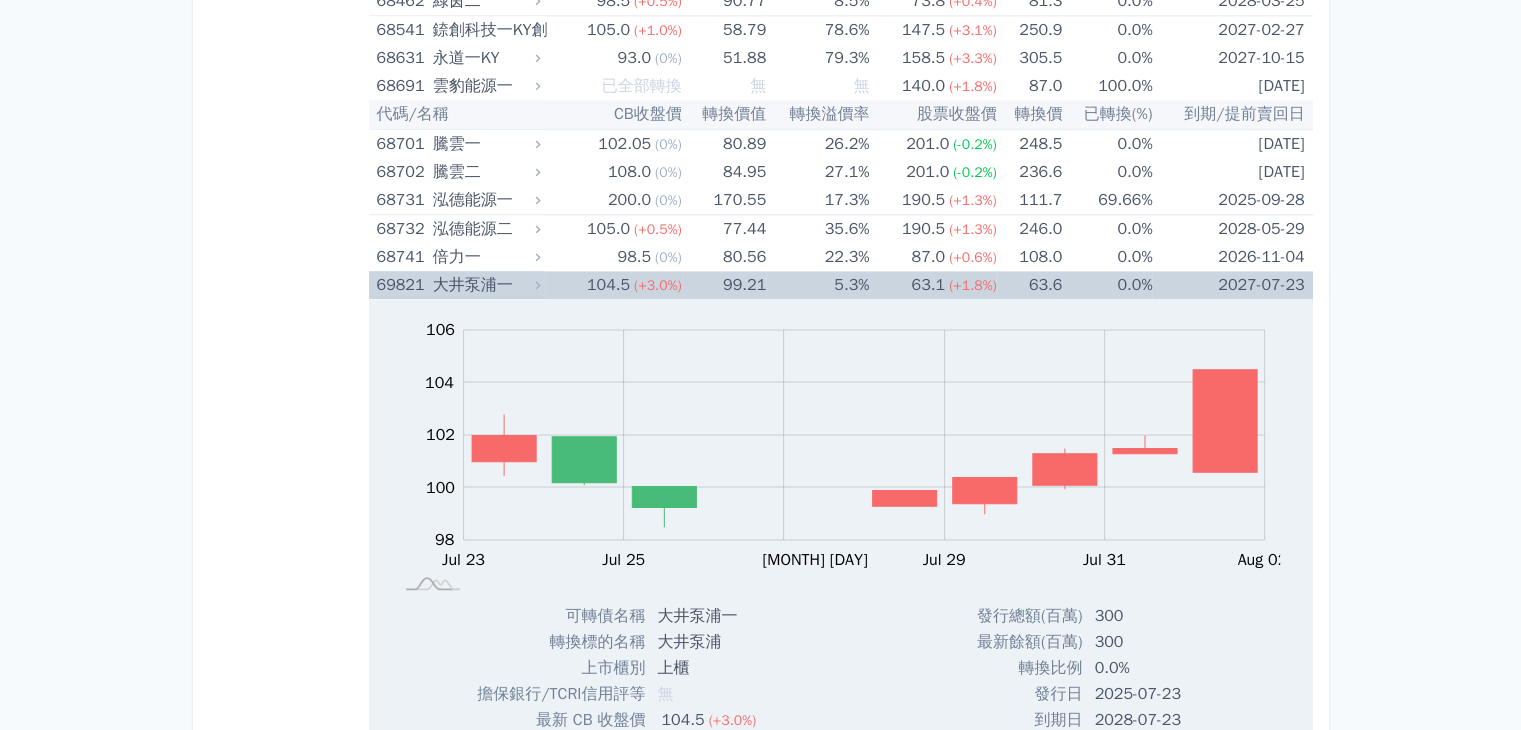 click 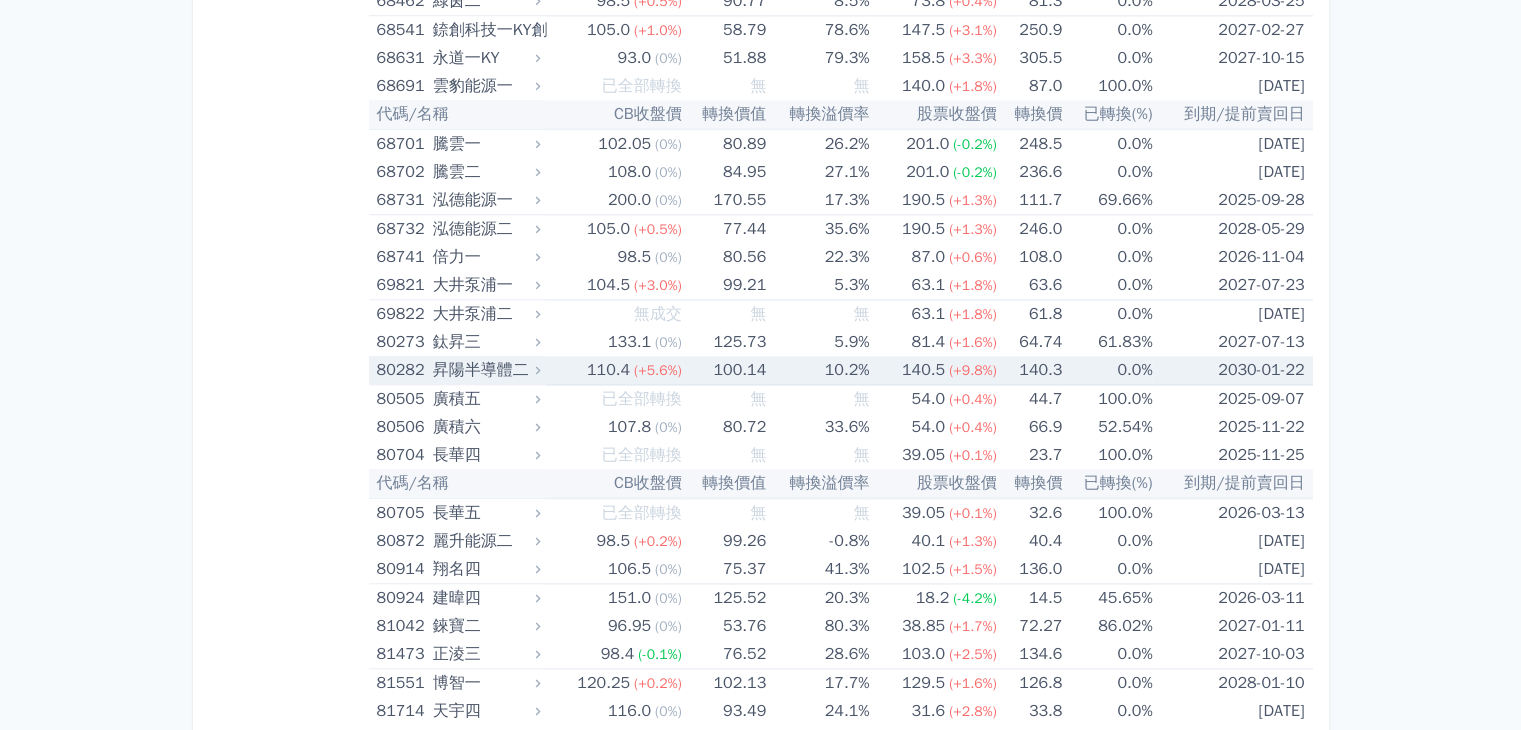 click on "昇陽半導體二" at bounding box center (484, 370) 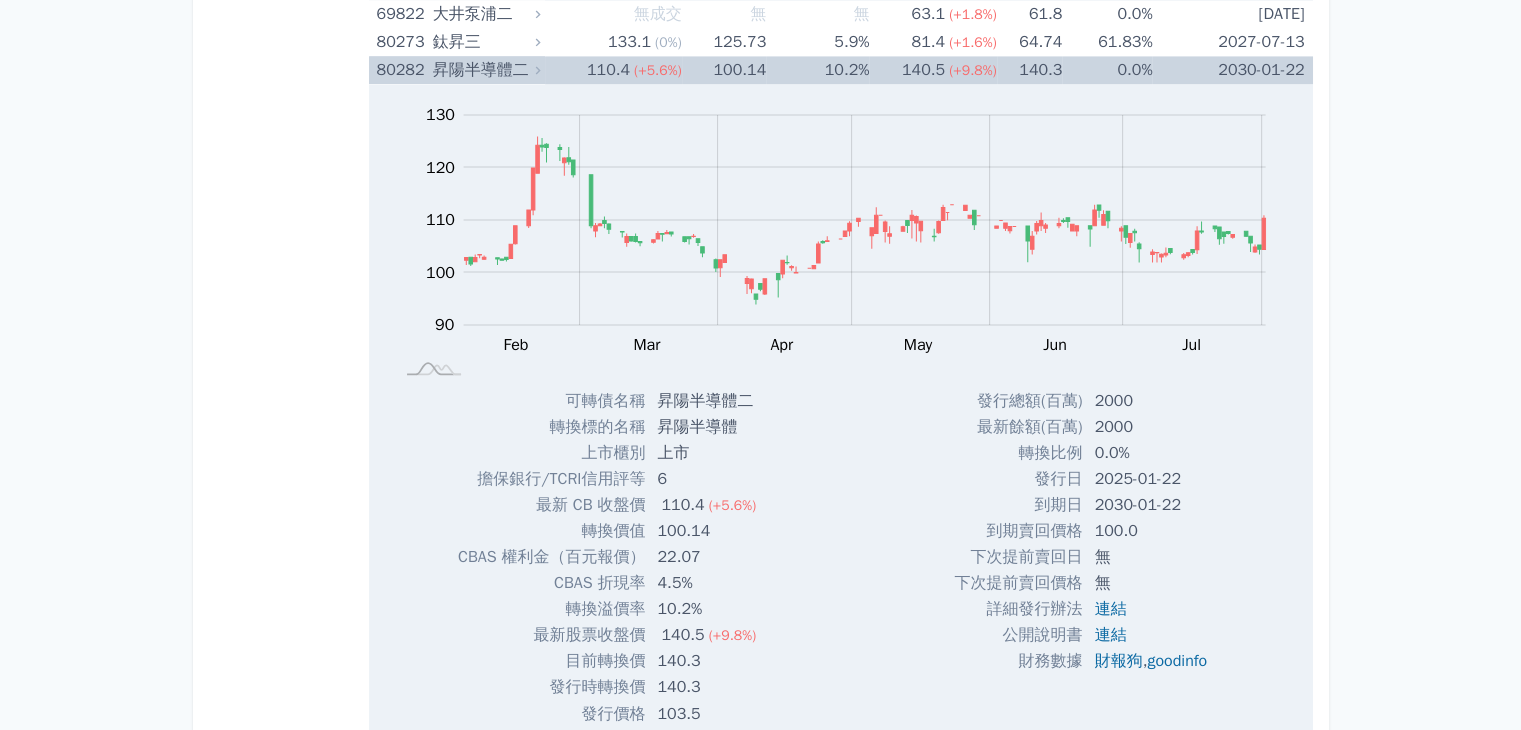 scroll, scrollTop: 10600, scrollLeft: 0, axis: vertical 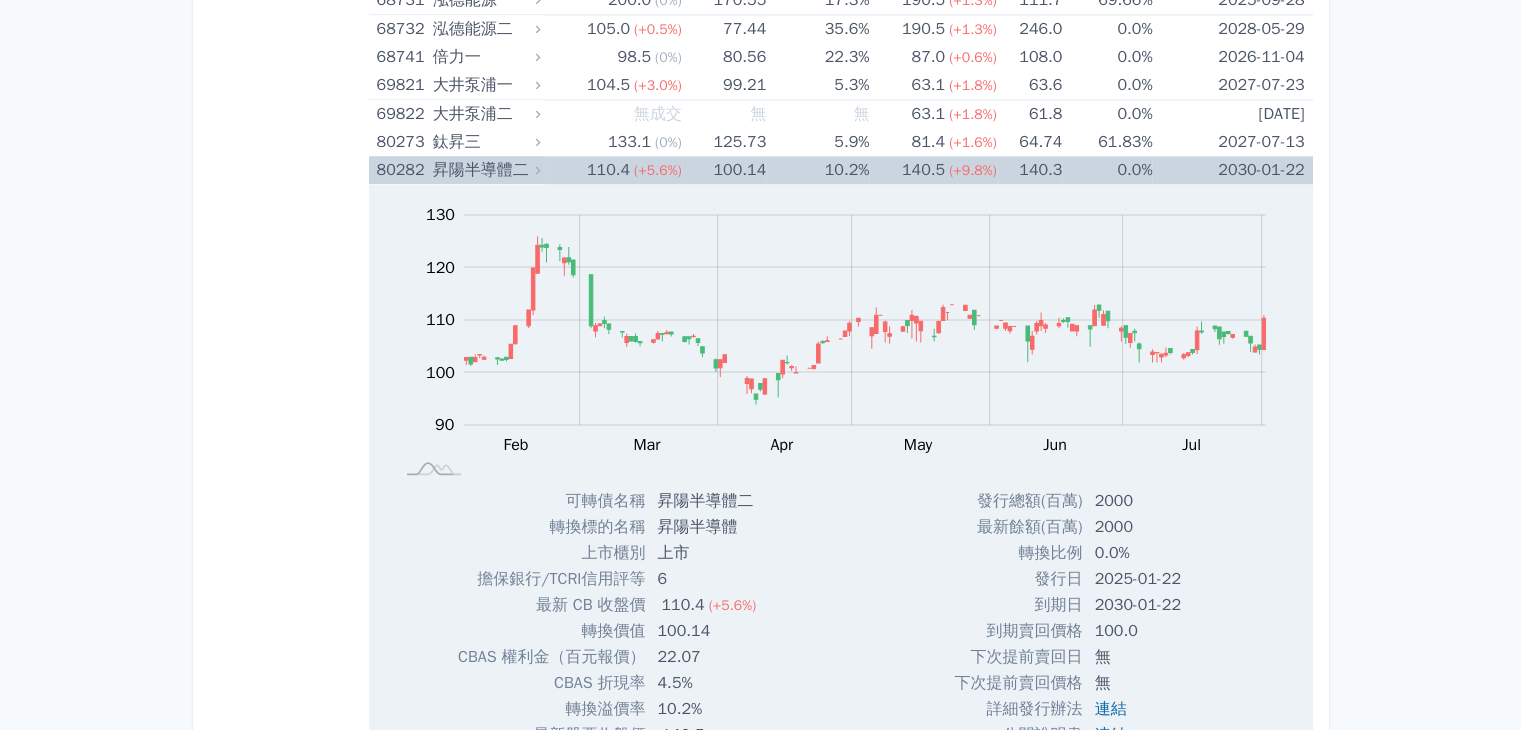 click on "昇陽半導體二" at bounding box center (484, 170) 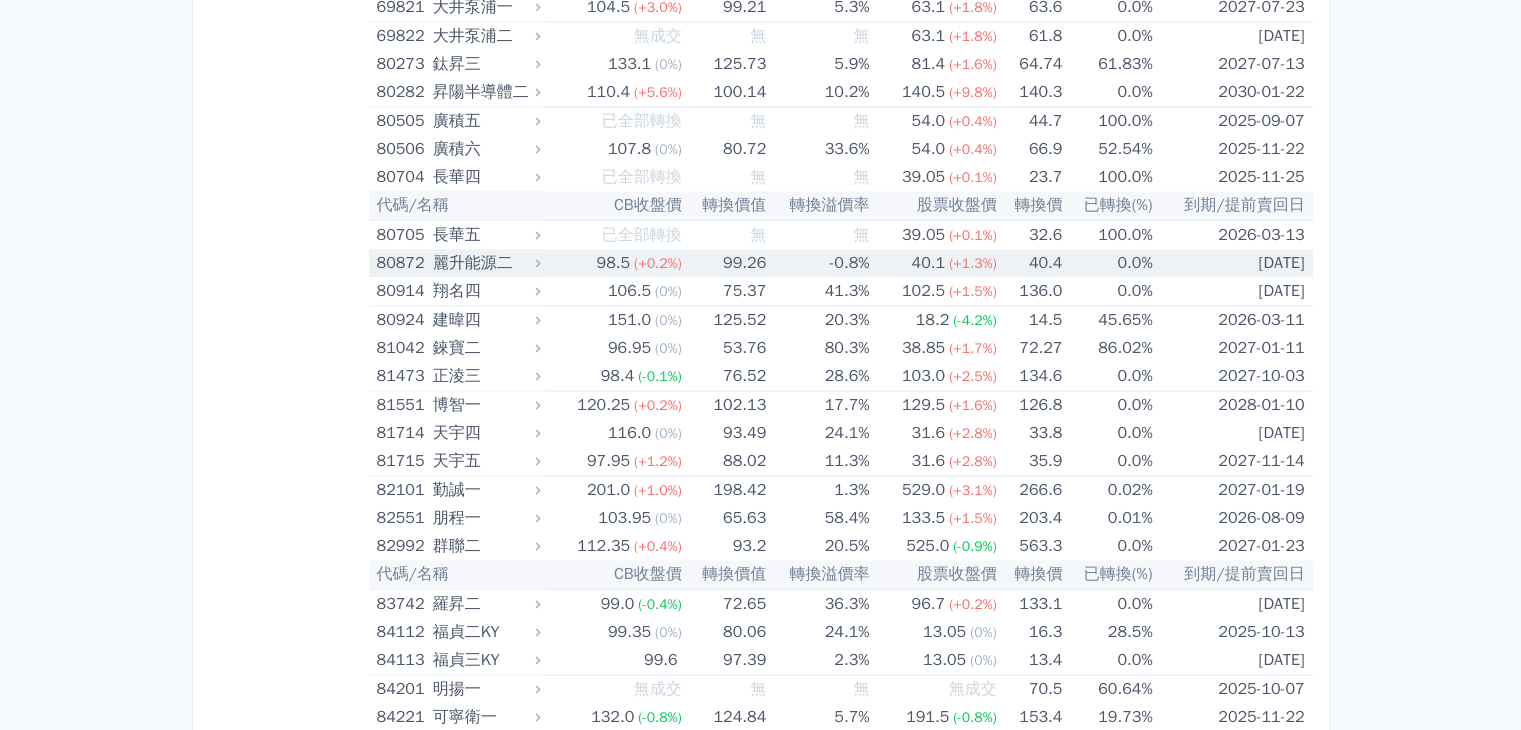 scroll, scrollTop: 10700, scrollLeft: 0, axis: vertical 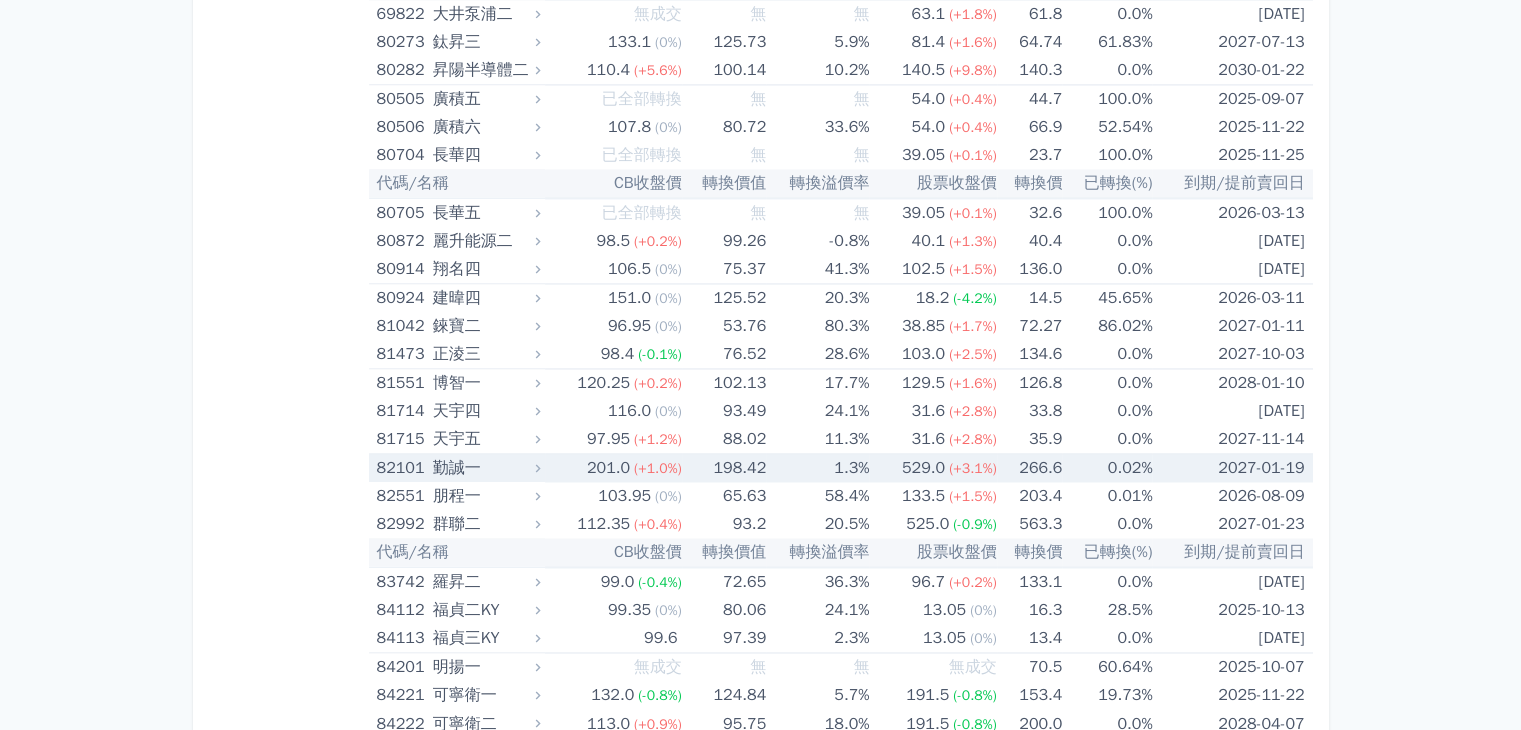 click 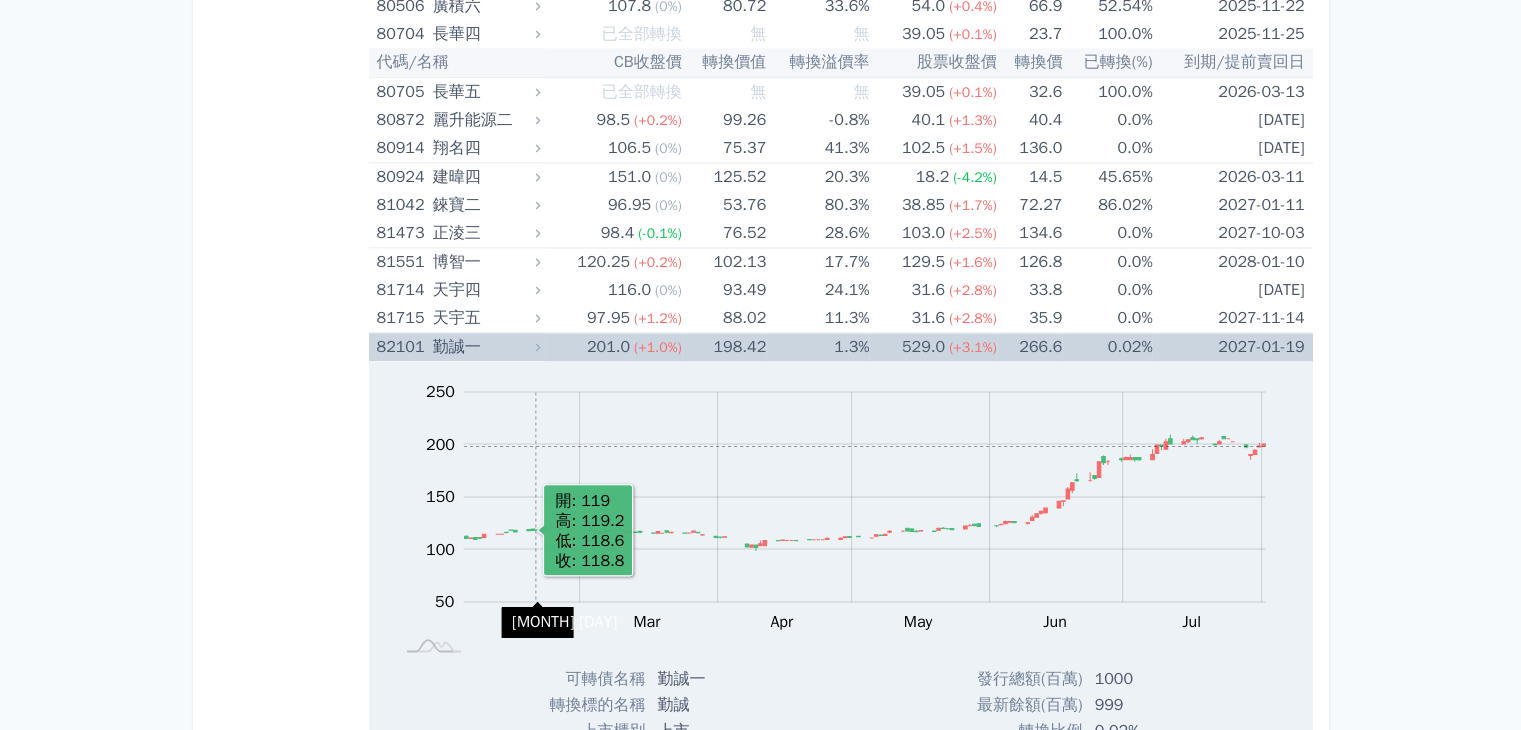 scroll, scrollTop: 10900, scrollLeft: 0, axis: vertical 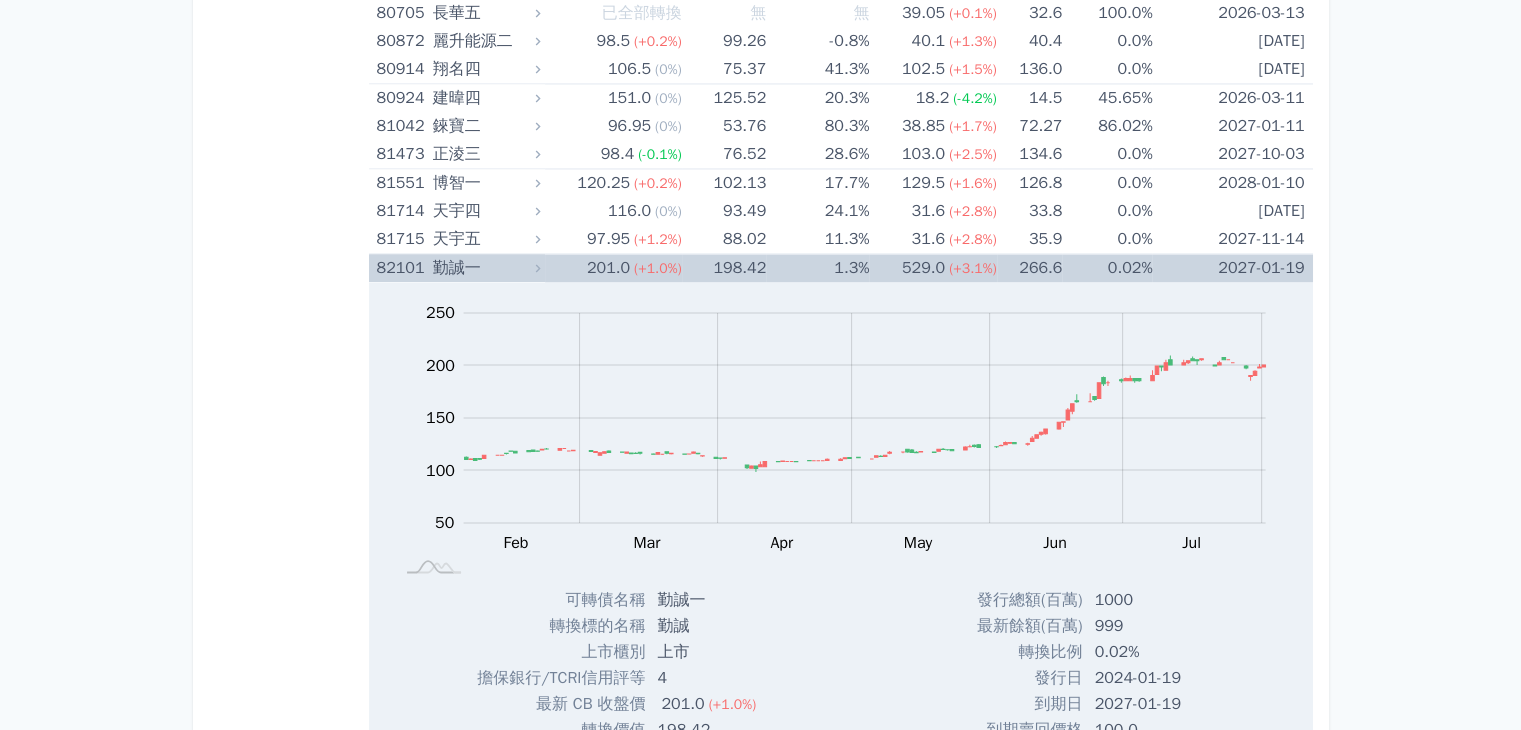 click on "勤誠一" at bounding box center (484, 268) 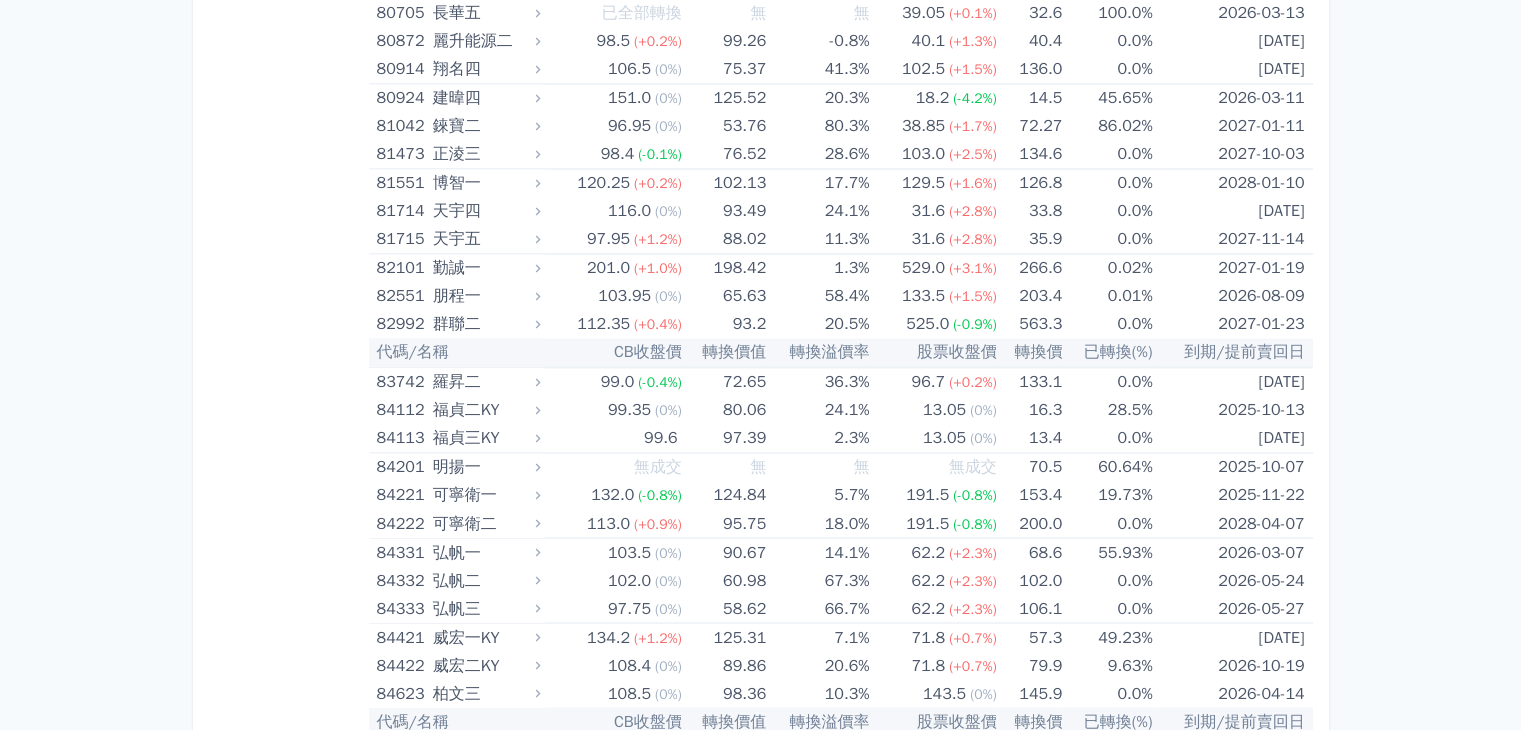 click on "可轉債列表
財務數據
可轉債列表
財務數據
登出
登出
按代號排序
即將/近期發行
一年內到期
轉換比例
低收盤價
轉換價值接近百元
低轉換溢價" at bounding box center (760, -4712) 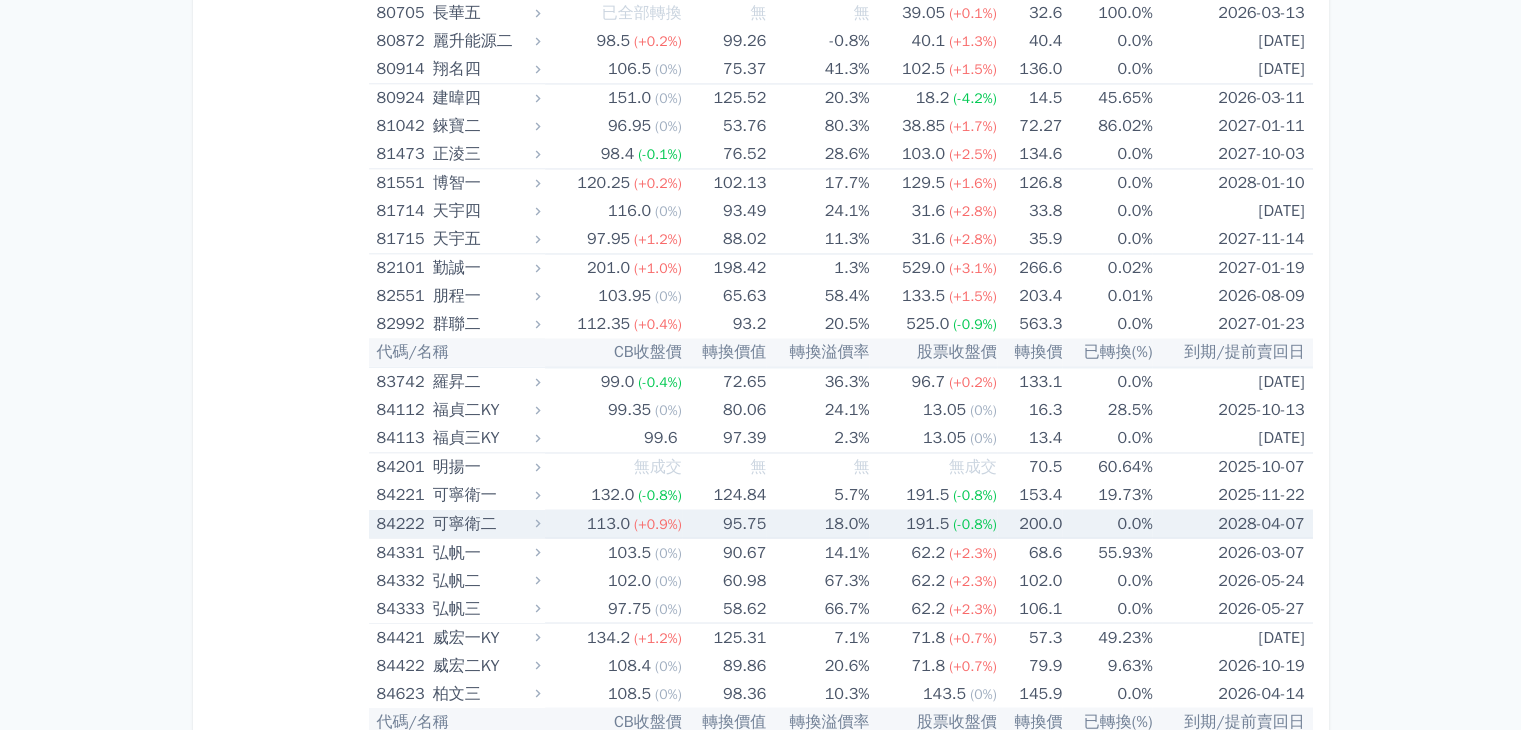 click on "(+0.9%)" at bounding box center [658, 523] 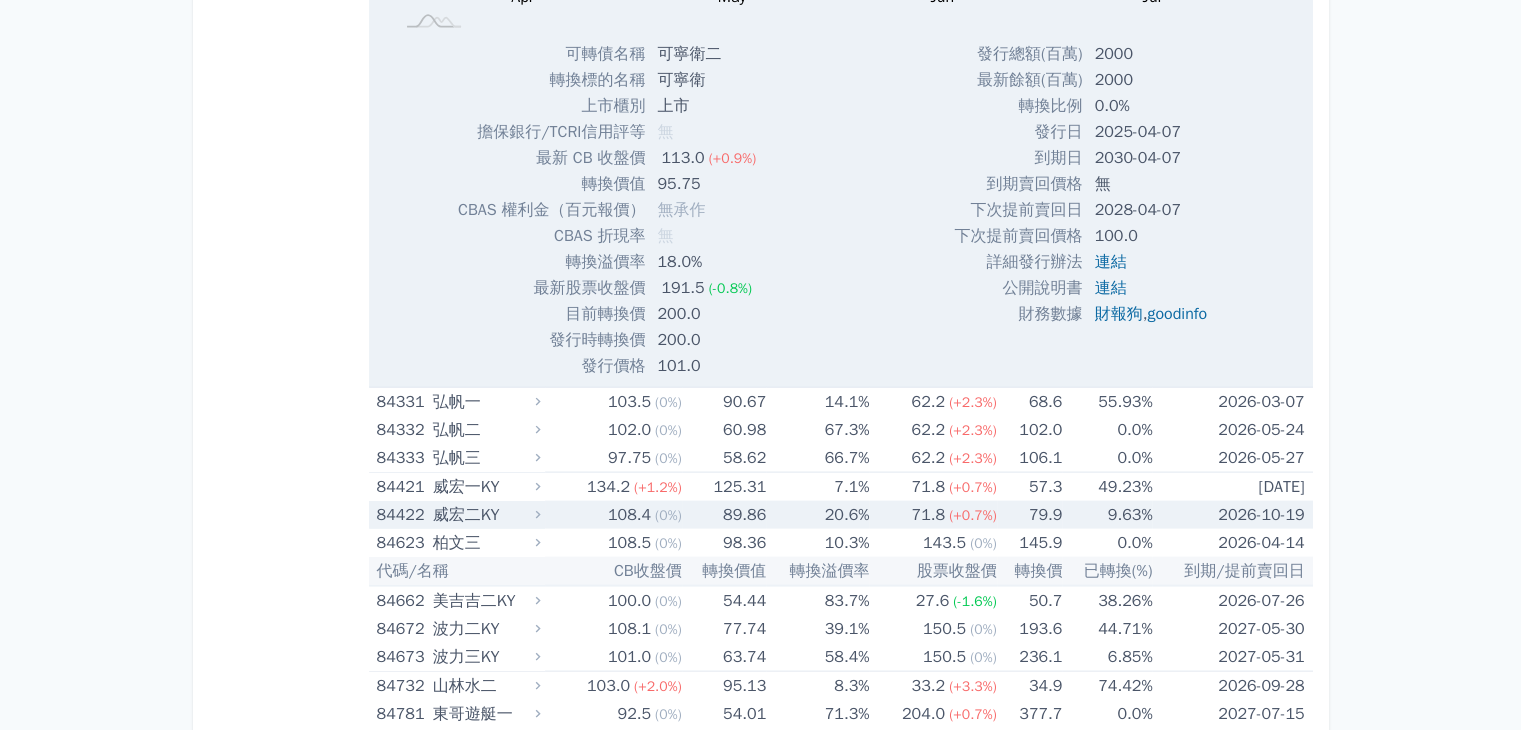 scroll, scrollTop: 11800, scrollLeft: 0, axis: vertical 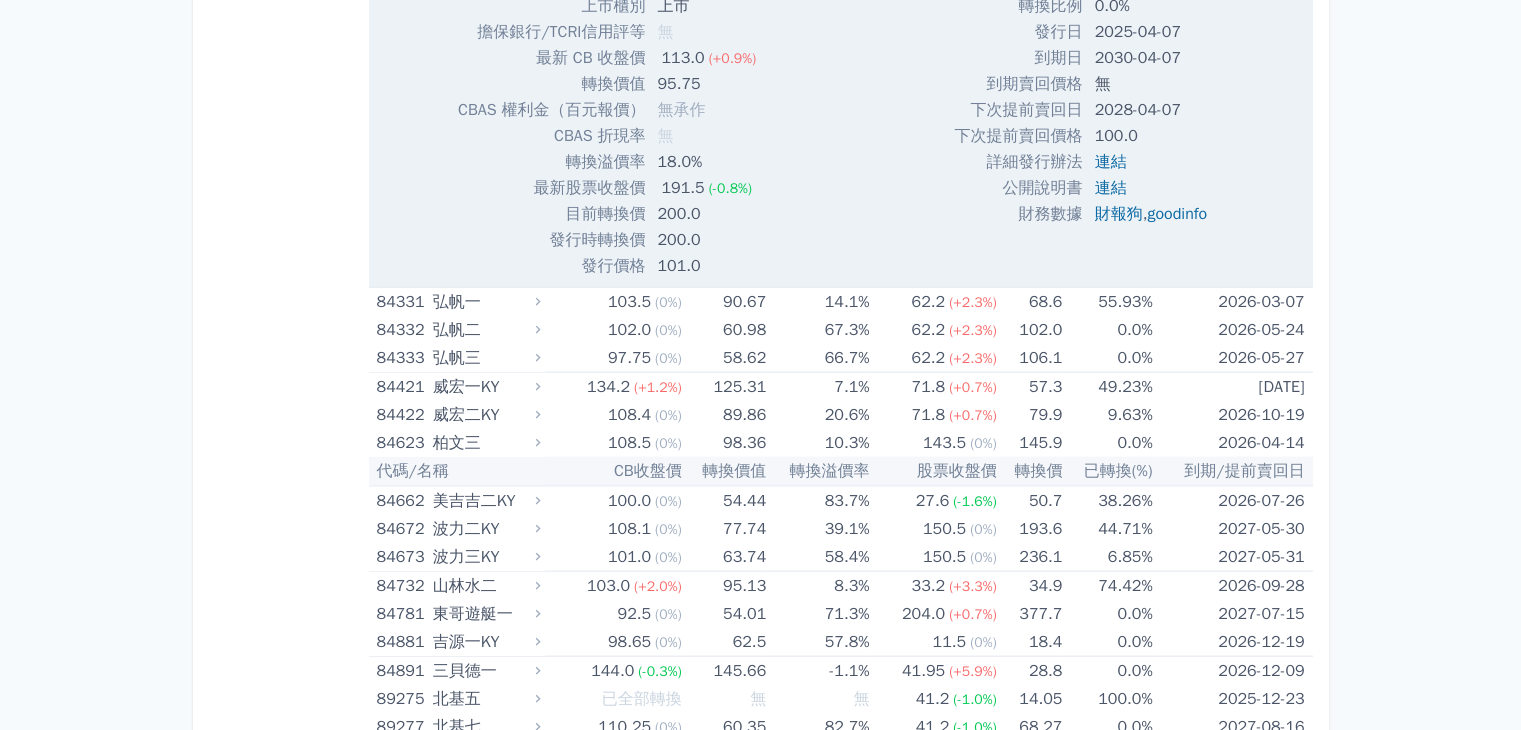 click on "可轉債列表
財務數據
可轉債列表
財務數據
登出
登出
按代號排序
即將/近期發行
一年內到期
轉換比例
低收盤價
轉換價值接近百元
低轉換溢價" at bounding box center [760, -5287] 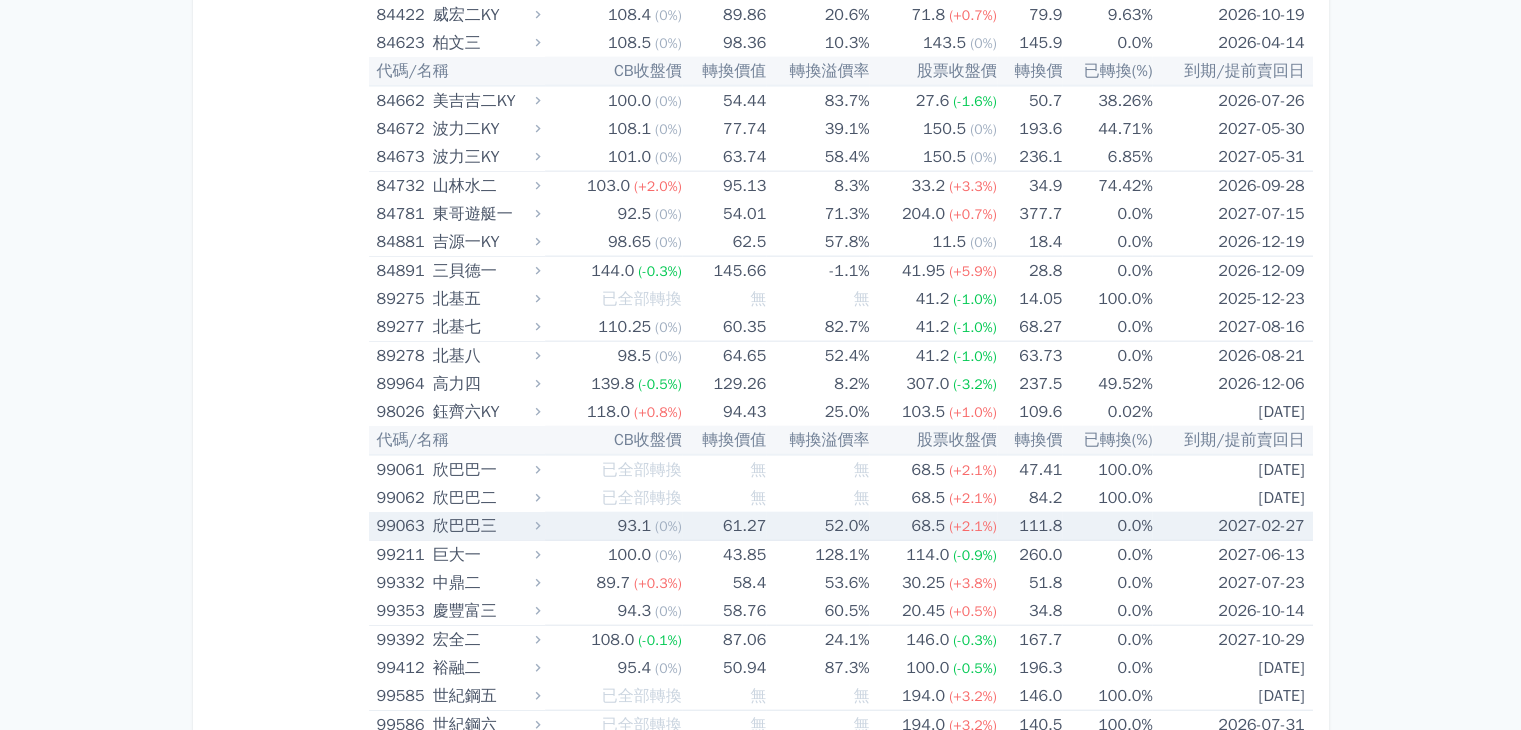 scroll, scrollTop: 12264, scrollLeft: 0, axis: vertical 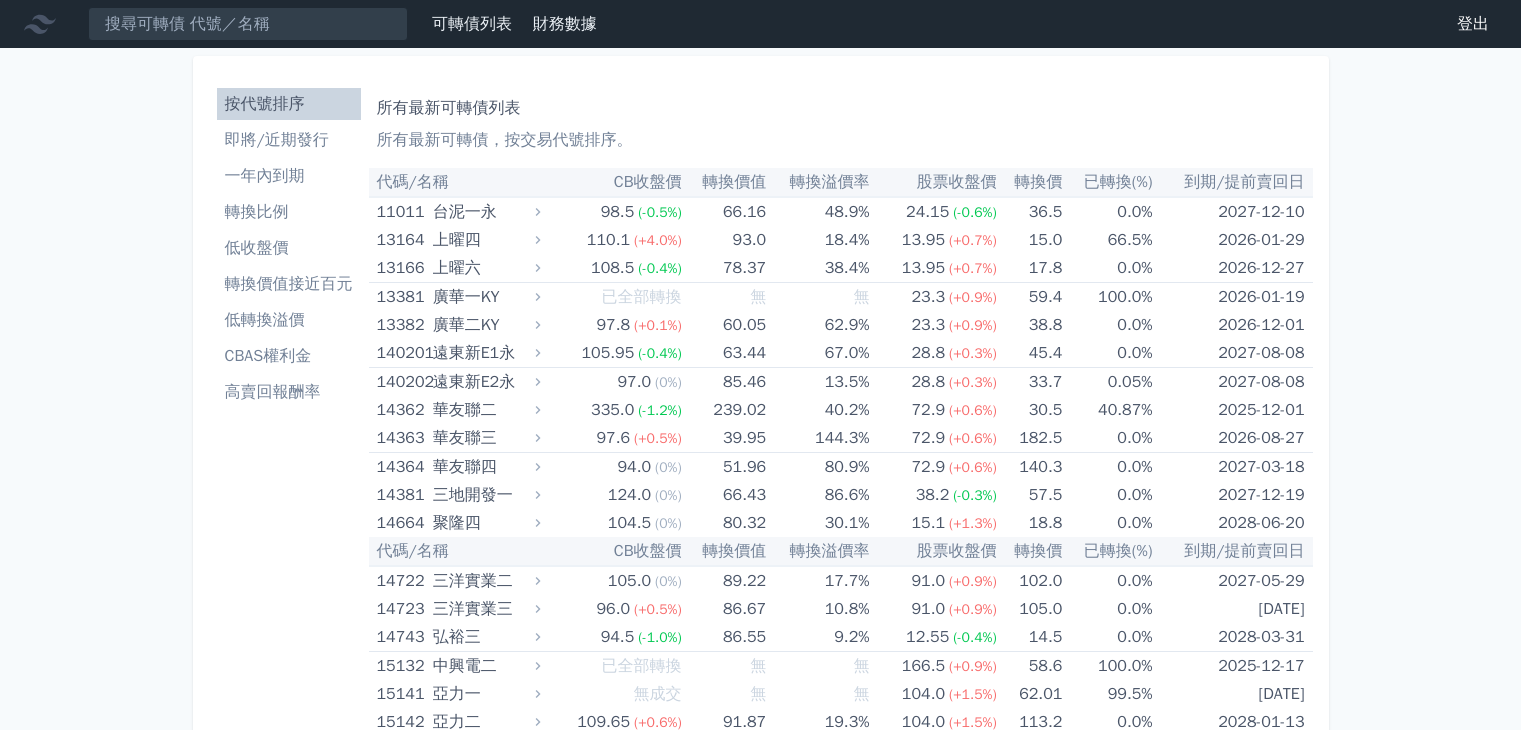 click on "即將/近期發行" at bounding box center [289, 140] 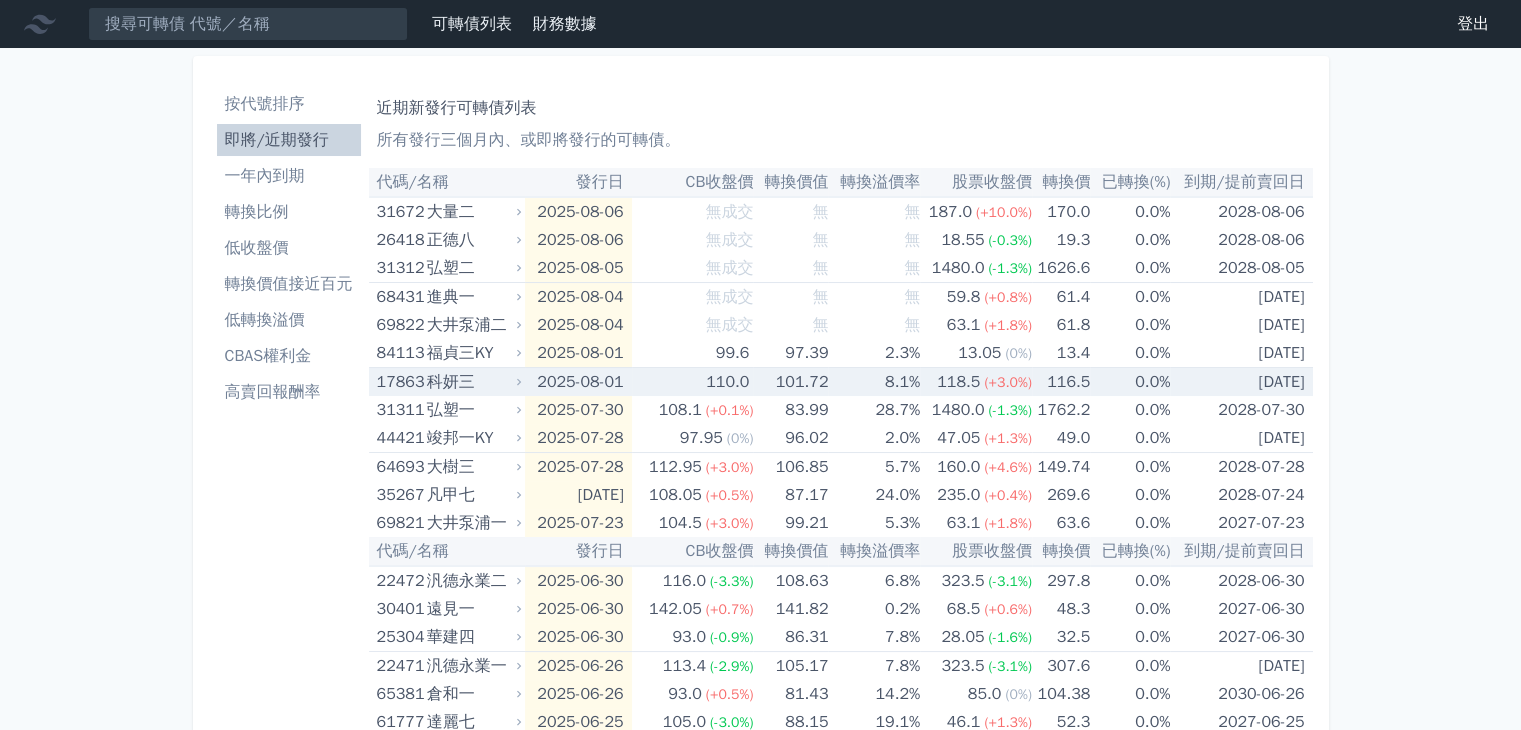 click on "110.0" at bounding box center (693, 382) 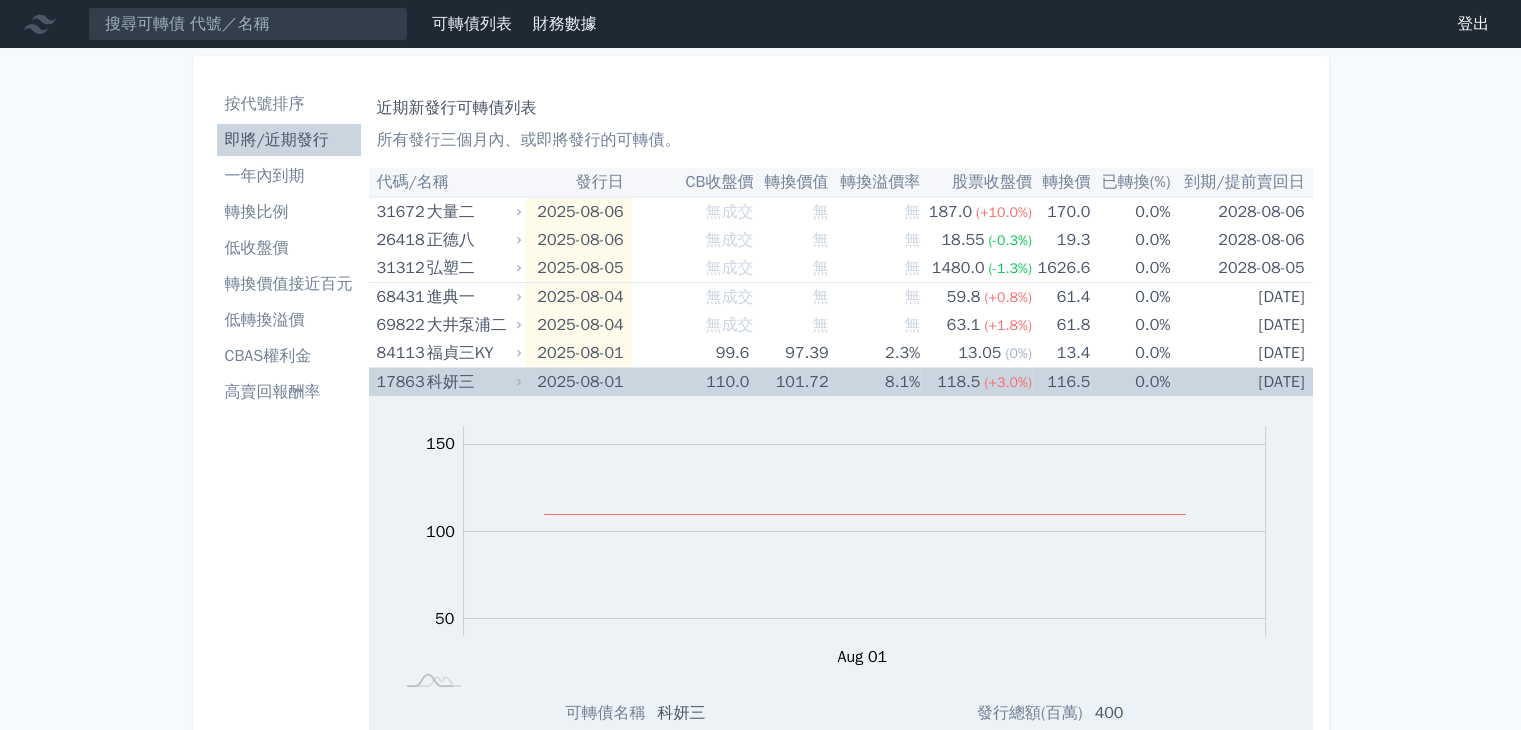 click on "110.0" at bounding box center (693, 382) 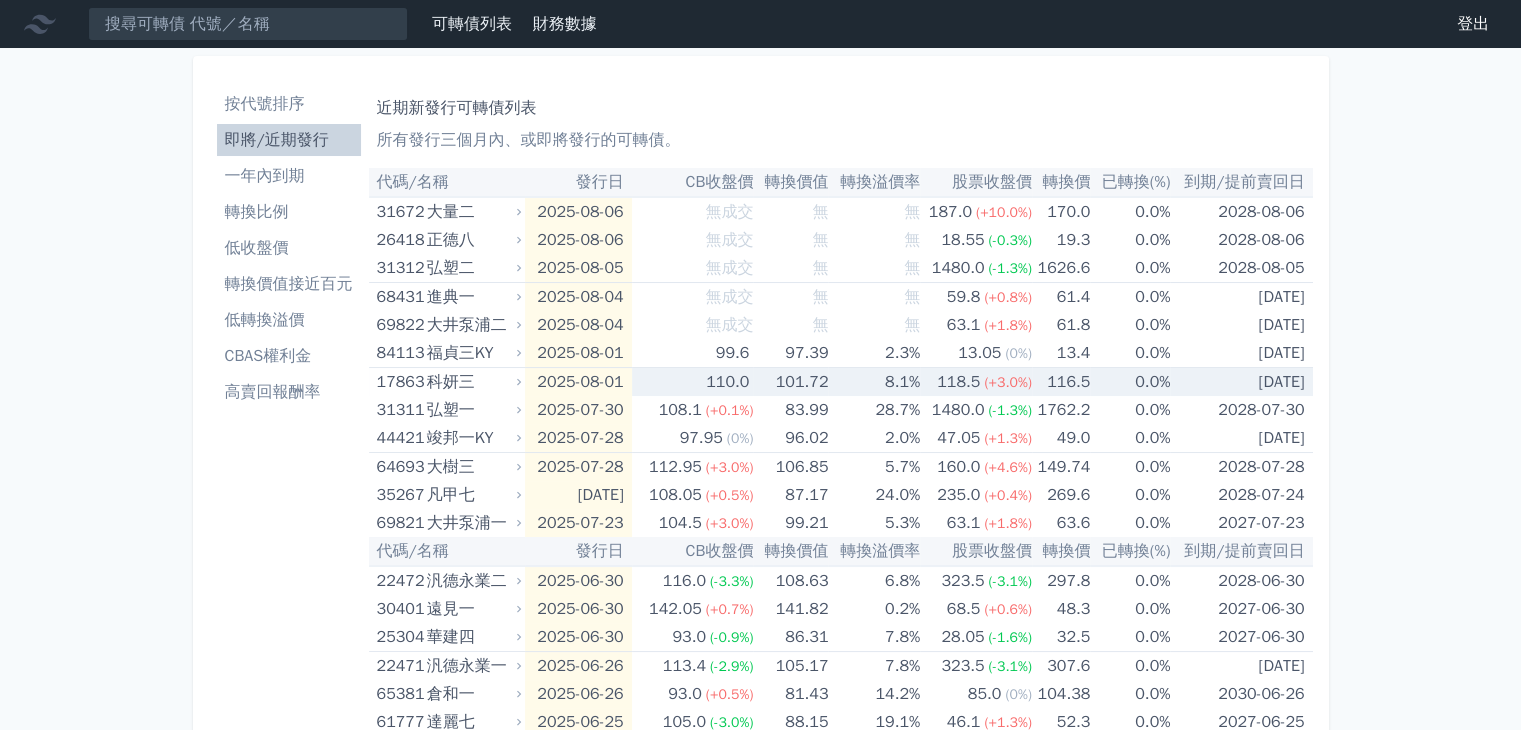 click on "110.0" at bounding box center (693, 382) 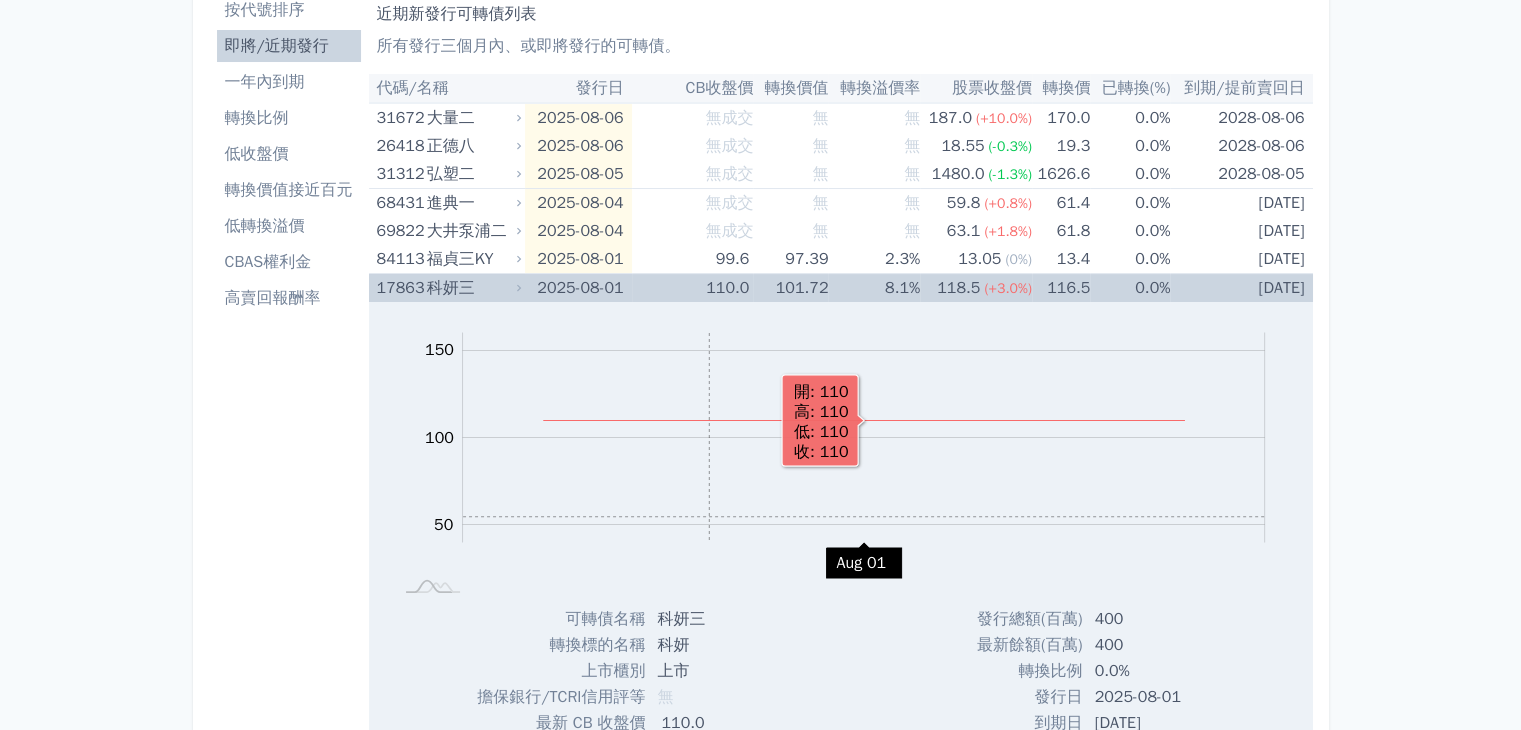 scroll, scrollTop: 200, scrollLeft: 0, axis: vertical 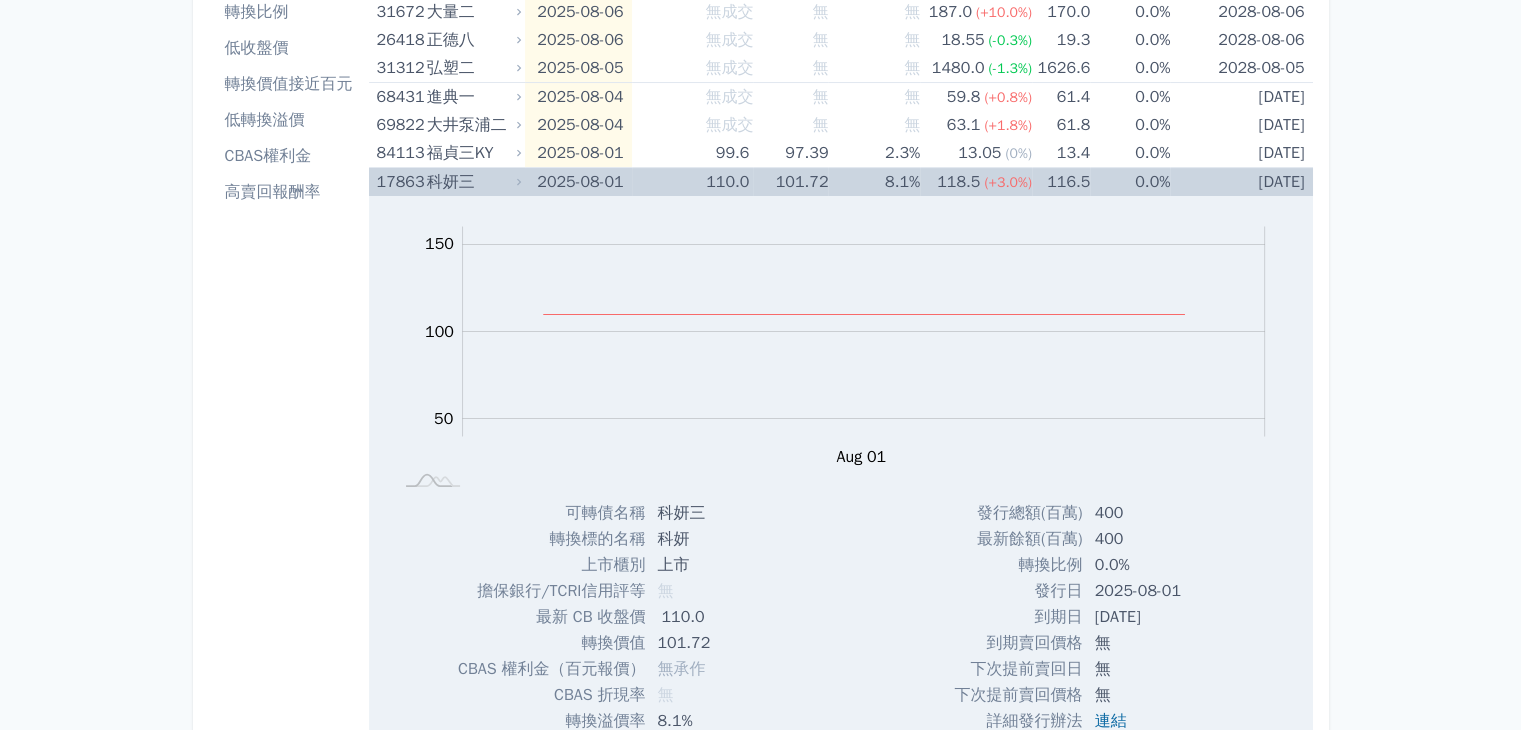 click on "110.0" at bounding box center [693, 182] 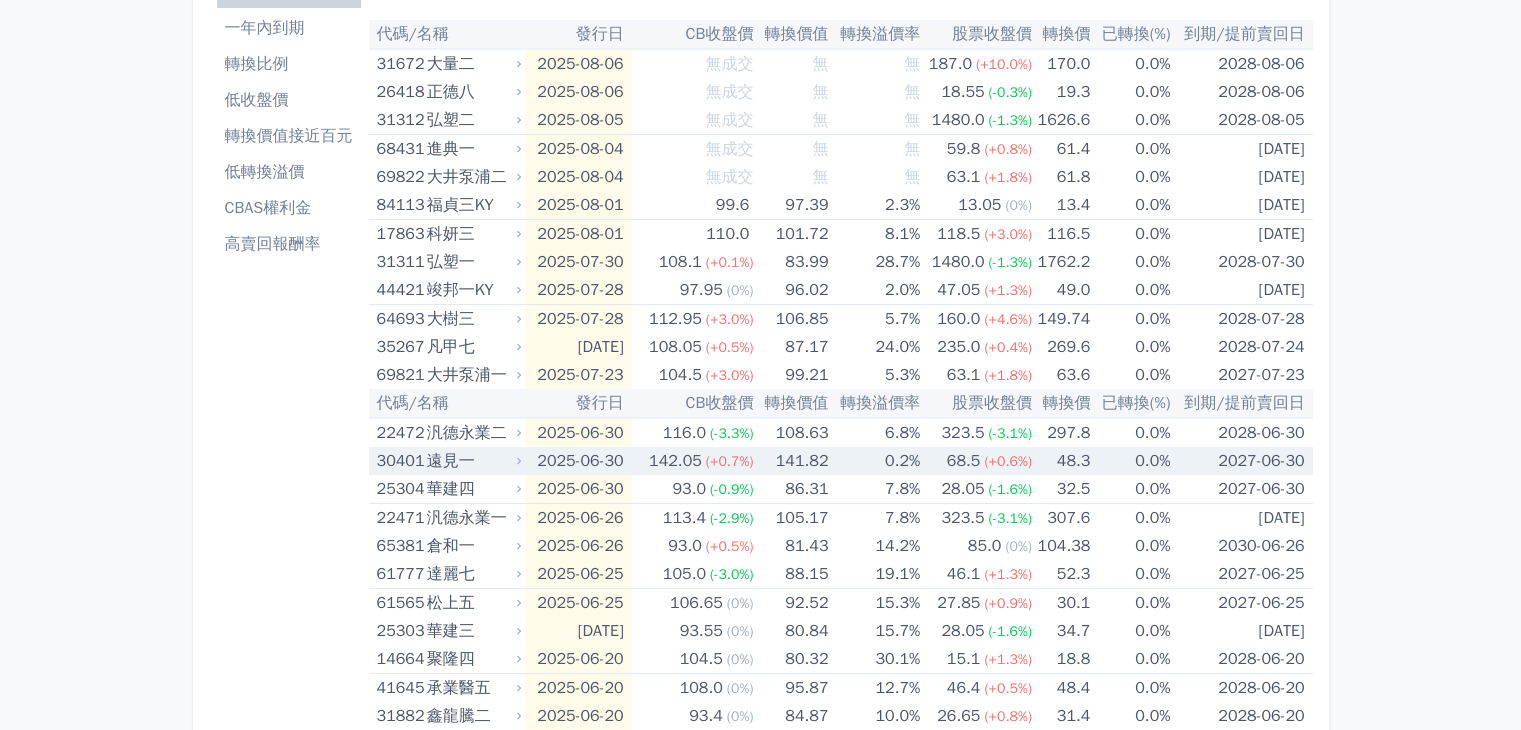 scroll, scrollTop: 0, scrollLeft: 0, axis: both 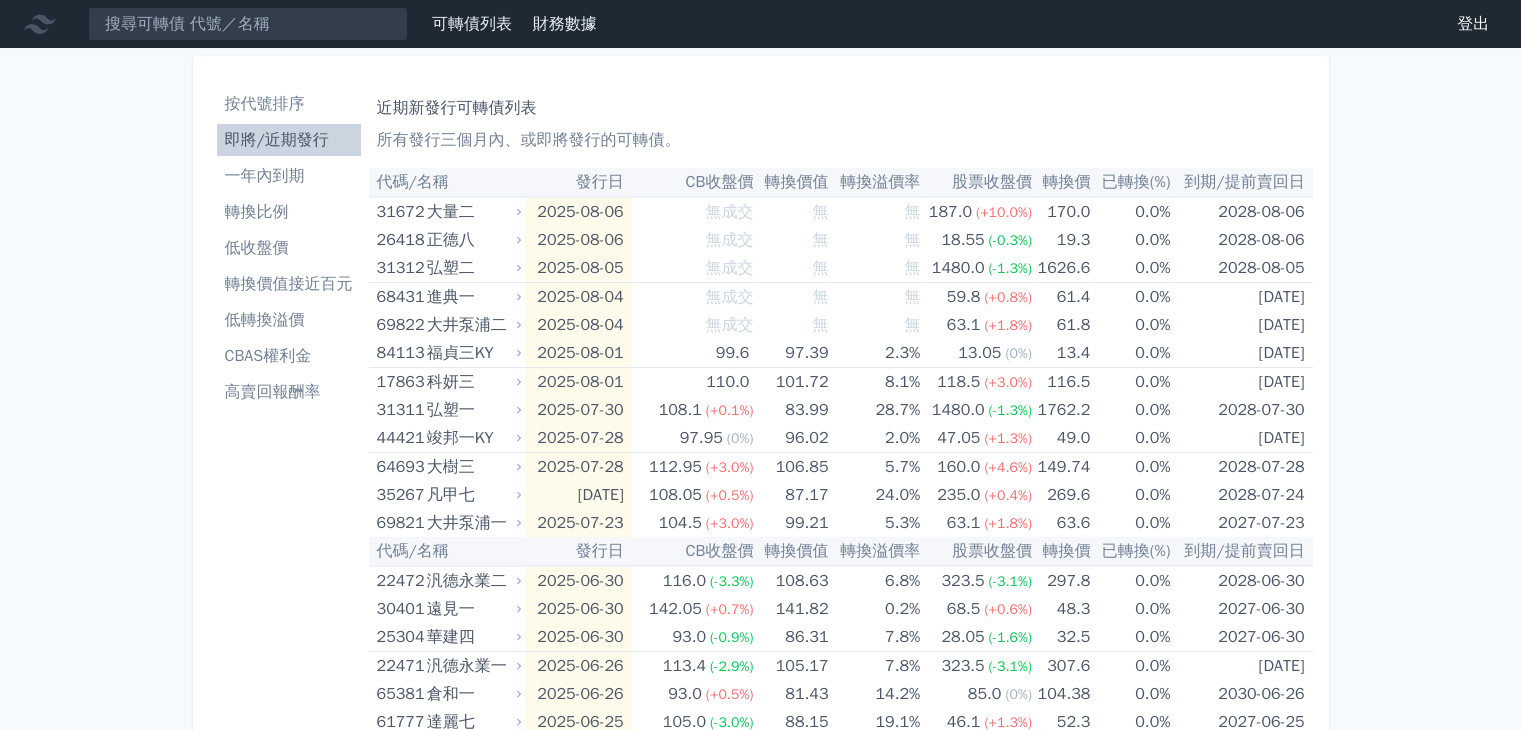 click on "按代號排序" at bounding box center [289, 104] 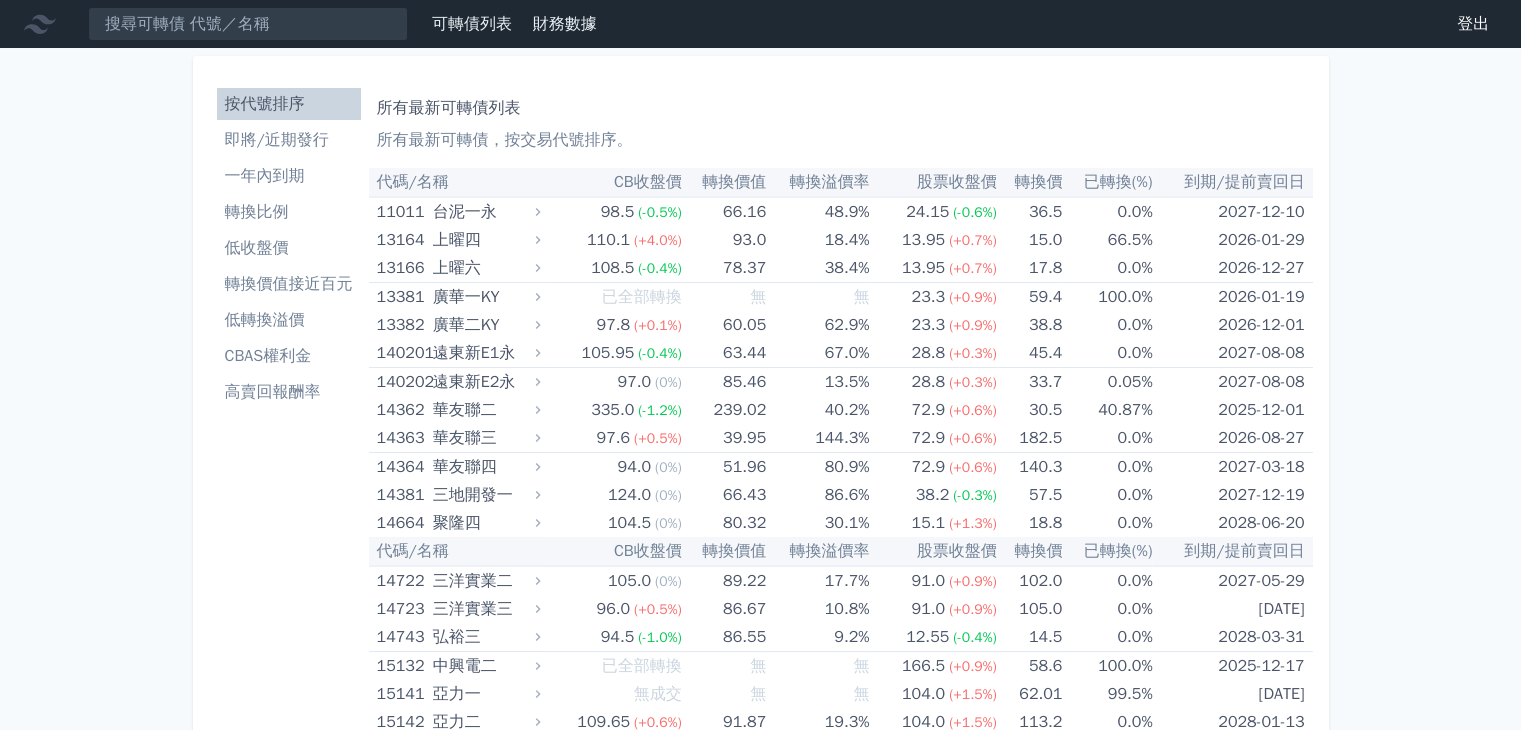 click on "可轉債列表
財務數據
可轉債列表
財務數據
登出
登出
按代號排序
即將/近期發行
一年內到期
轉換比例
低收盤價
轉換價值接近百元
低轉換溢價" at bounding box center (760, 6188) 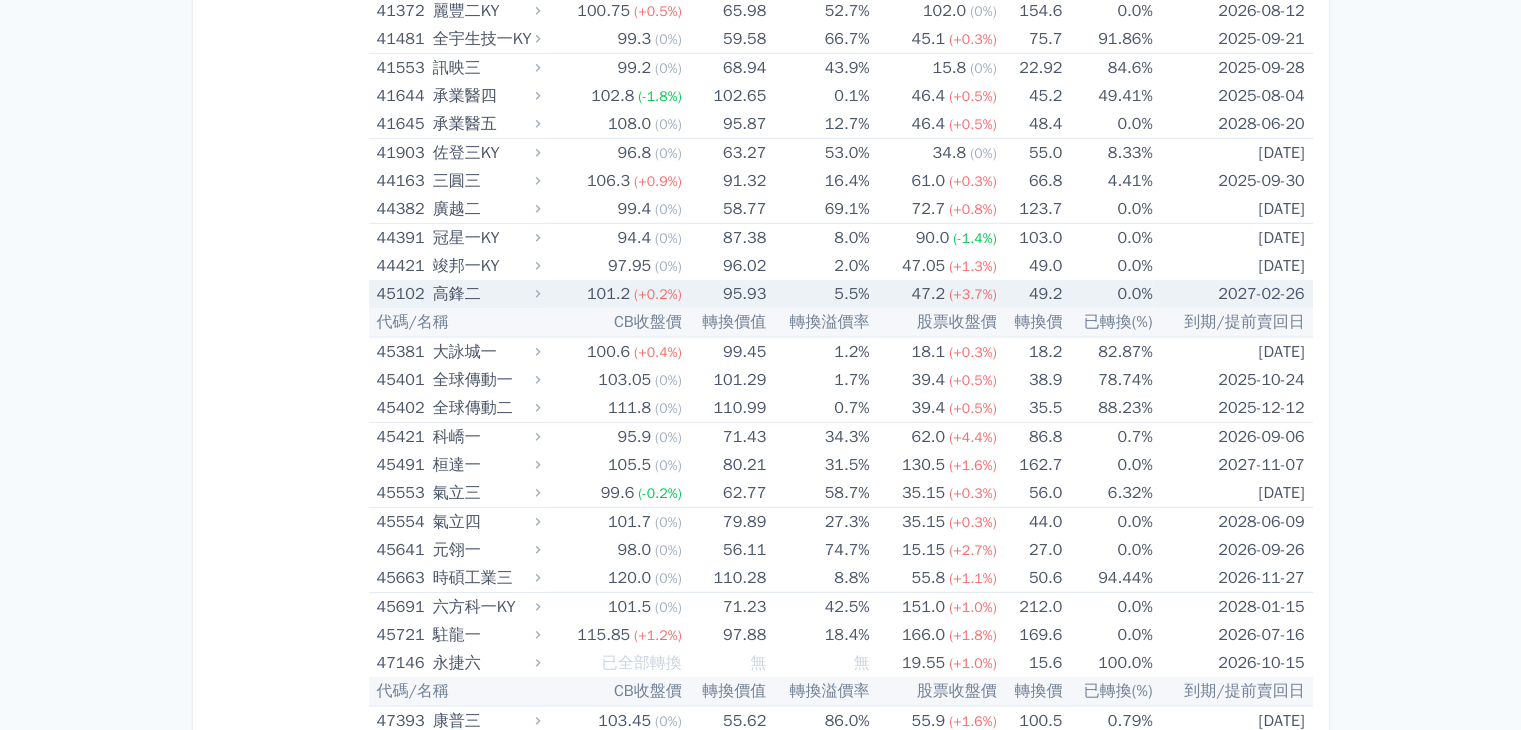 scroll, scrollTop: 5800, scrollLeft: 0, axis: vertical 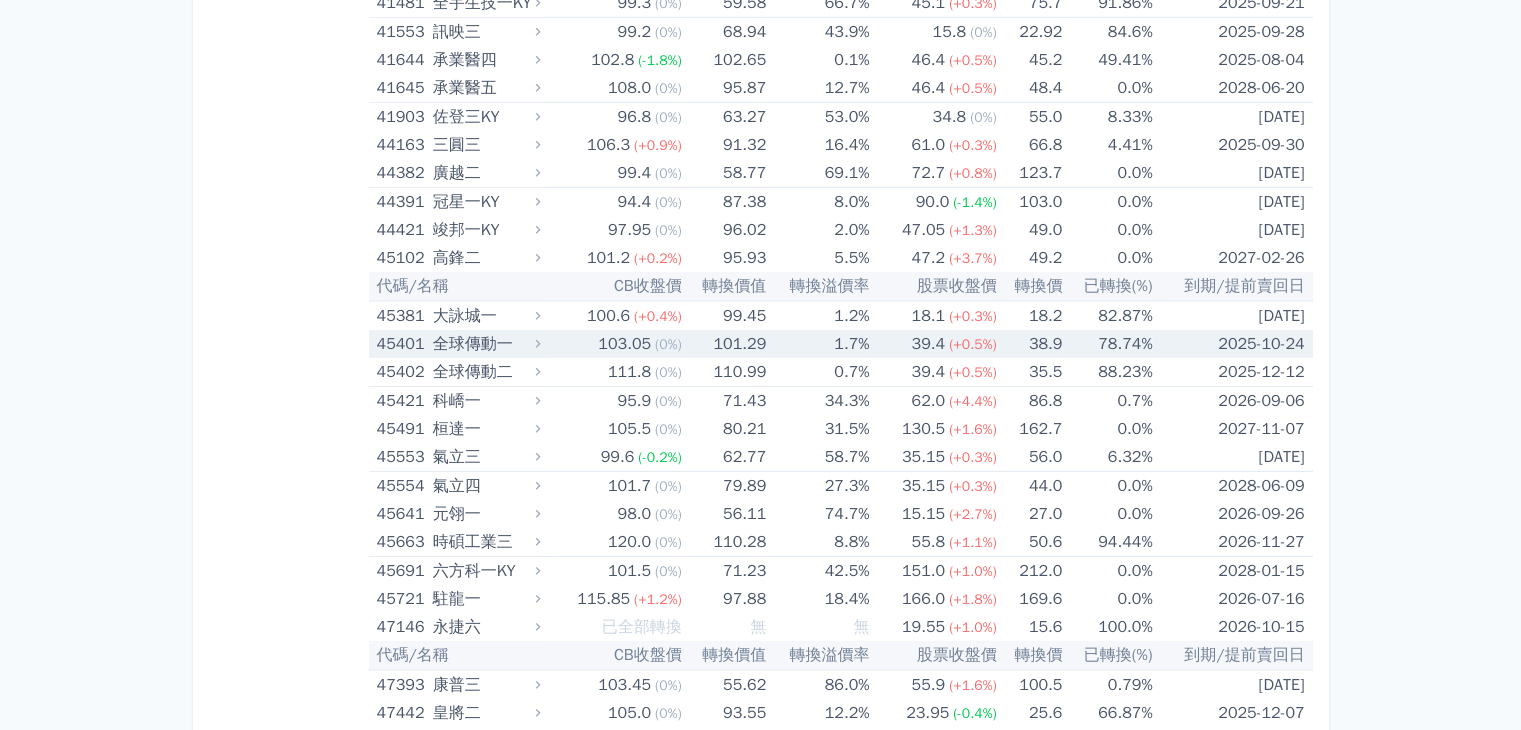 click on "103.05" at bounding box center (624, 344) 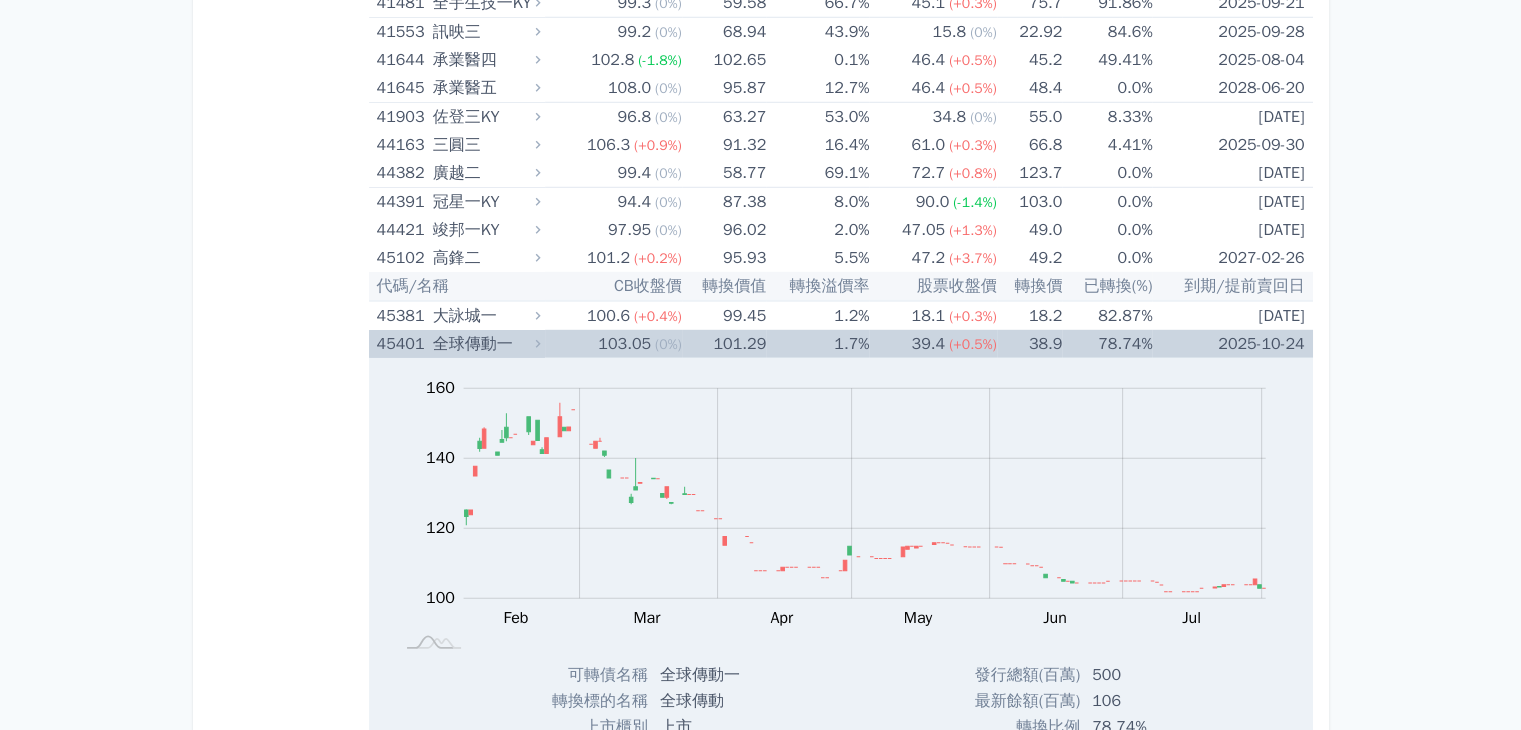 click on "103.05" at bounding box center [624, 344] 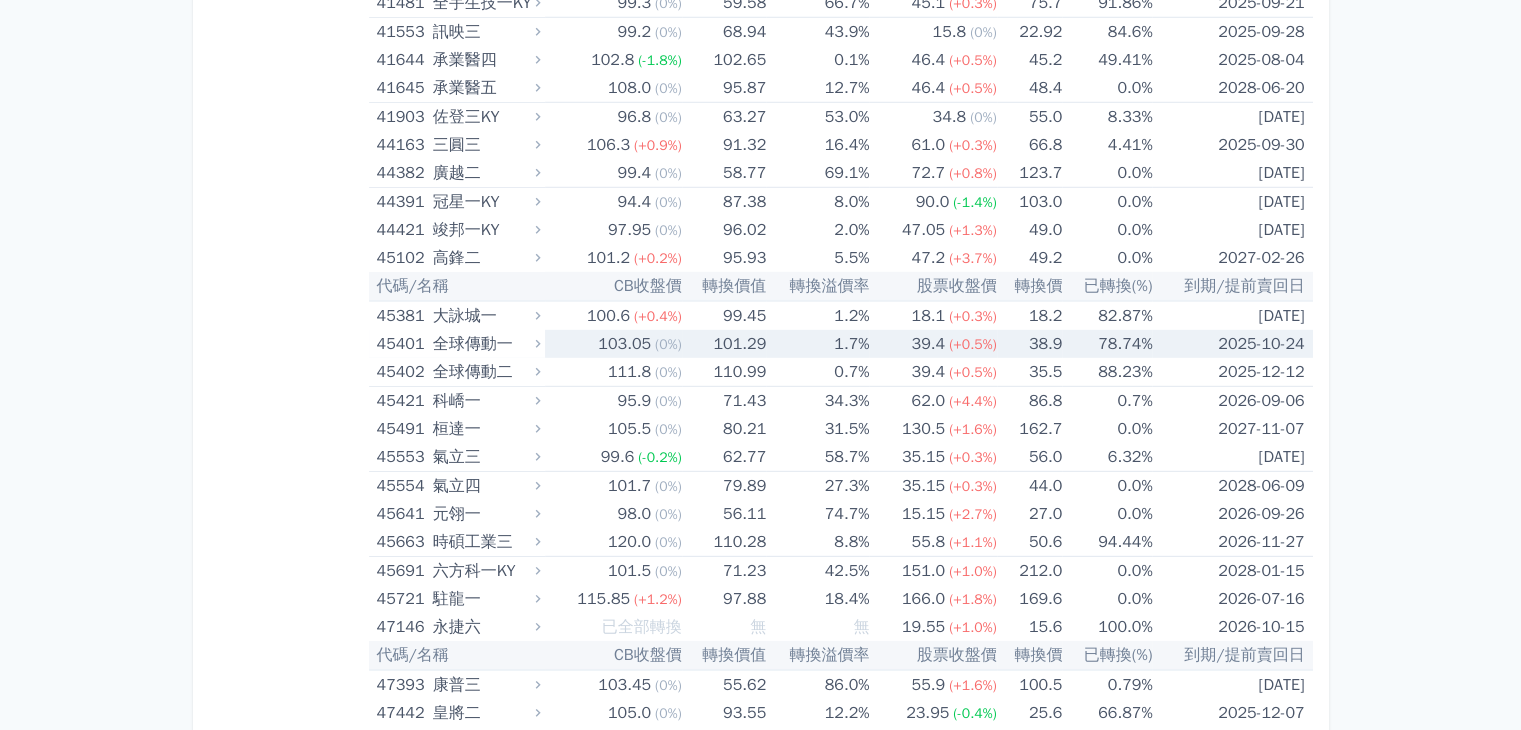 click on "103.05" at bounding box center (624, 344) 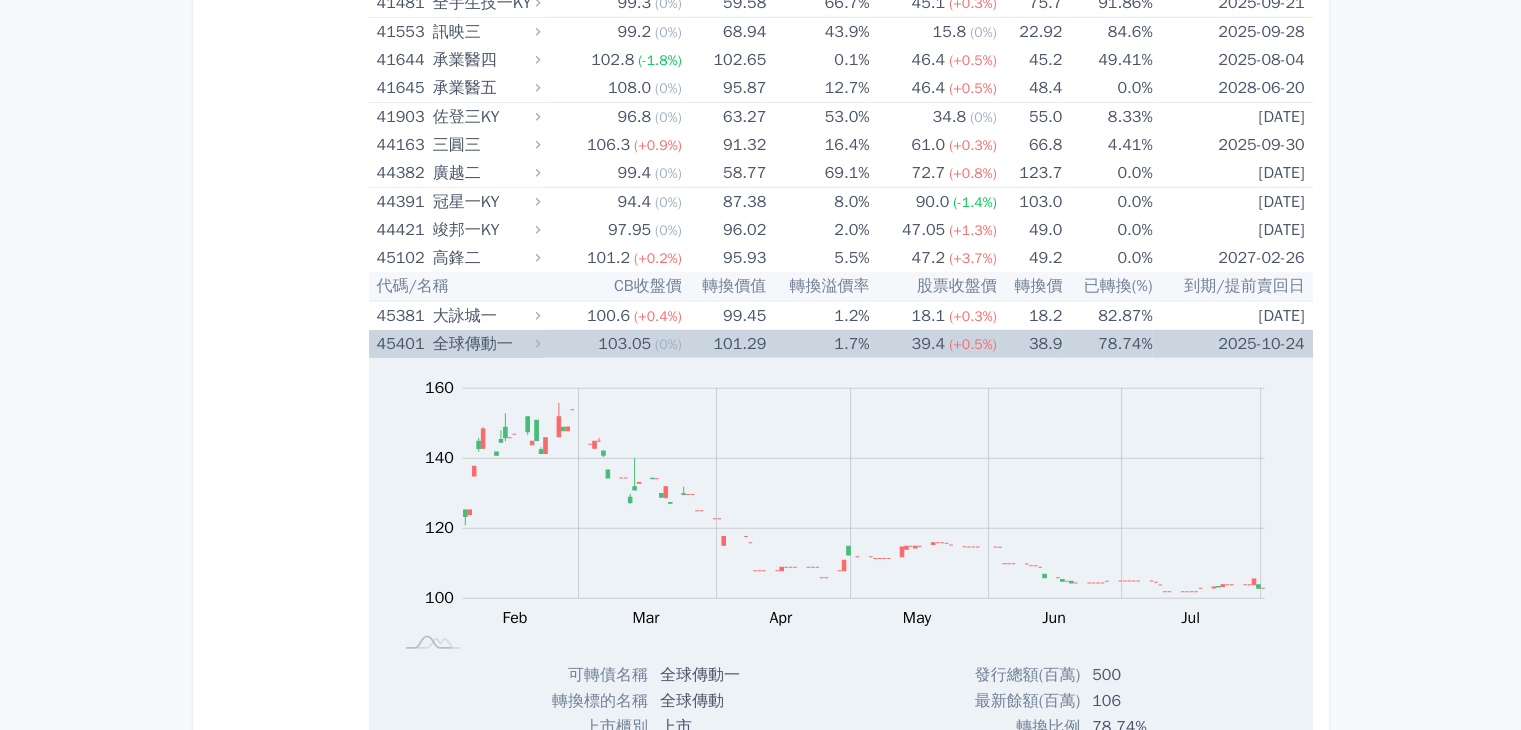 click on "103.05" at bounding box center [624, 344] 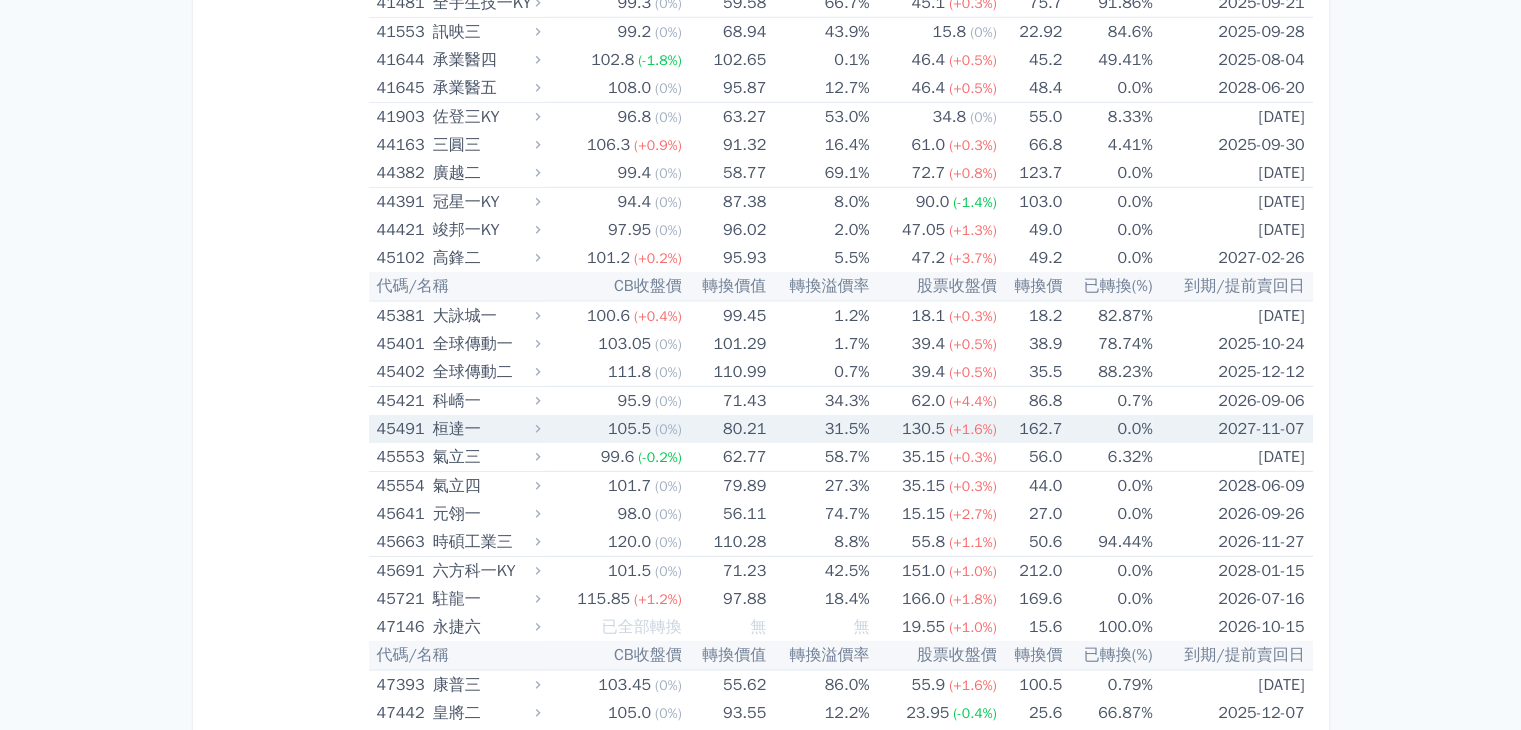 click on "105.5" at bounding box center (629, 429) 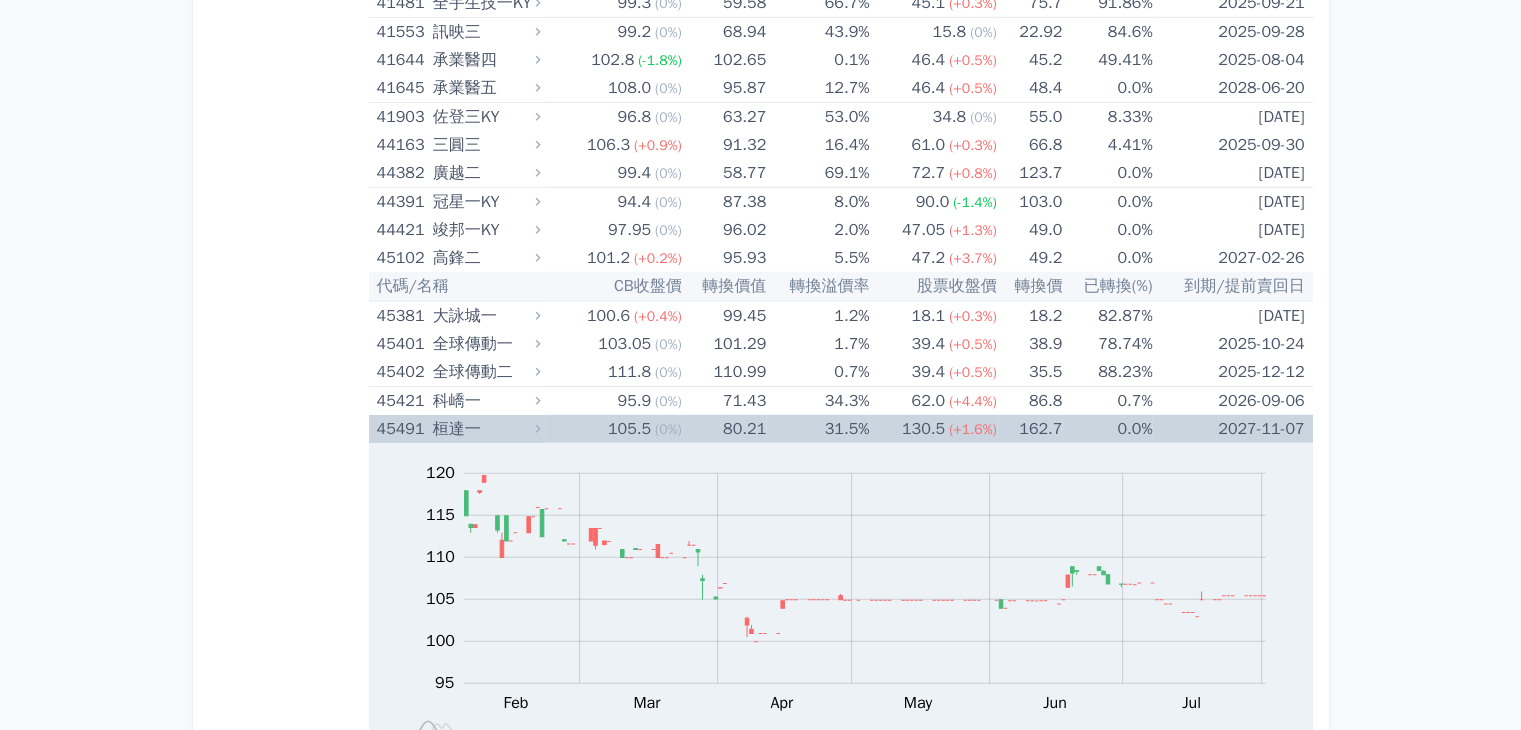 scroll, scrollTop: 5900, scrollLeft: 0, axis: vertical 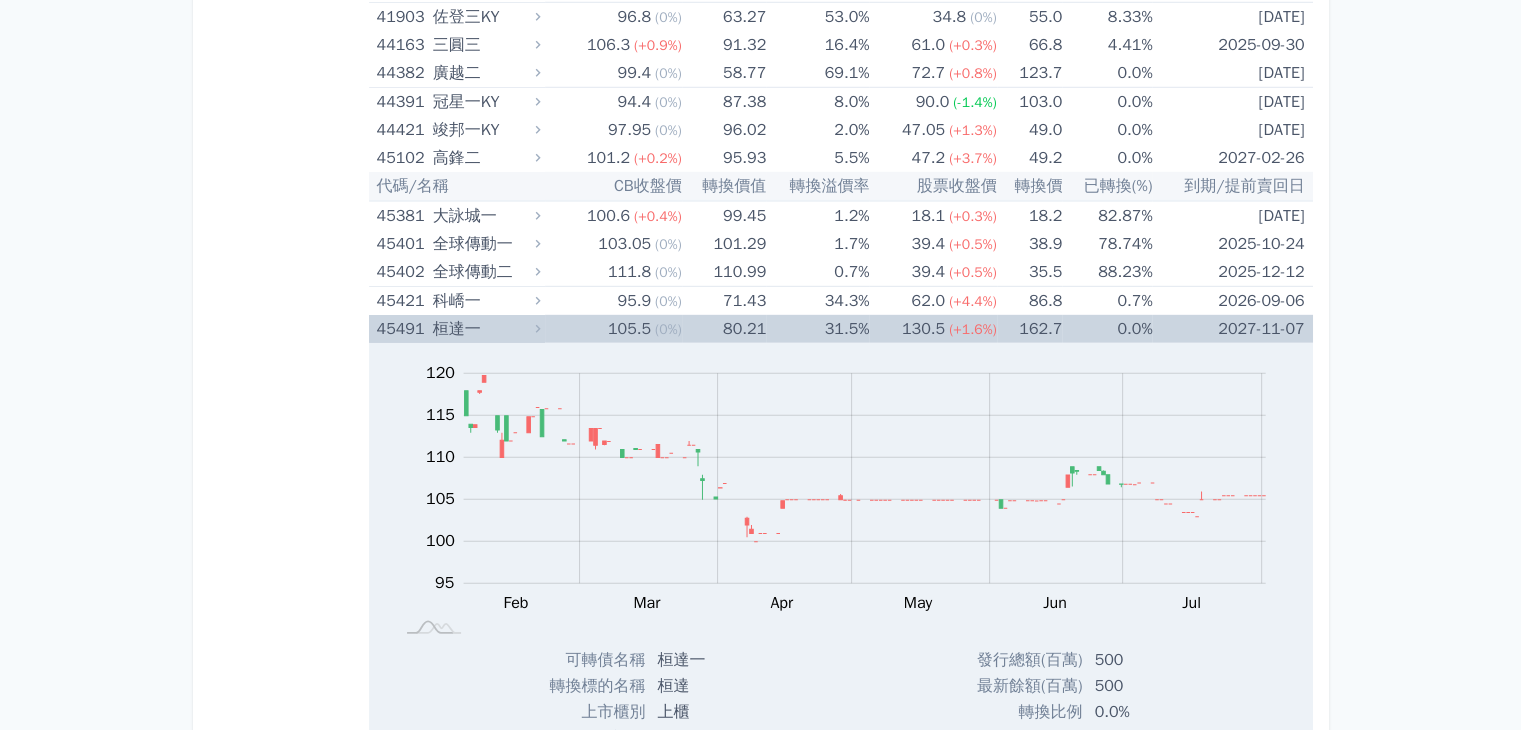 click on "80.21" at bounding box center (724, 329) 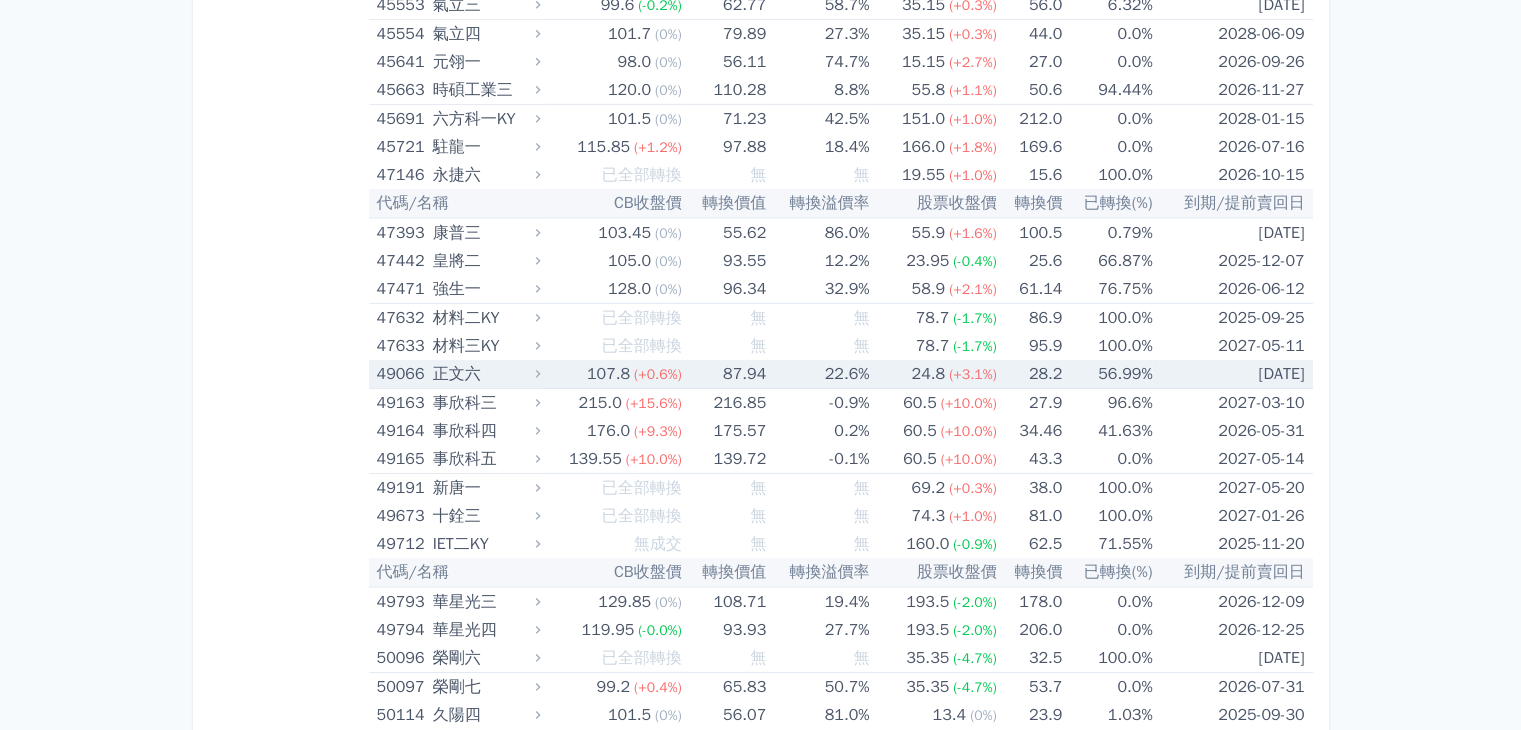 scroll, scrollTop: 6300, scrollLeft: 0, axis: vertical 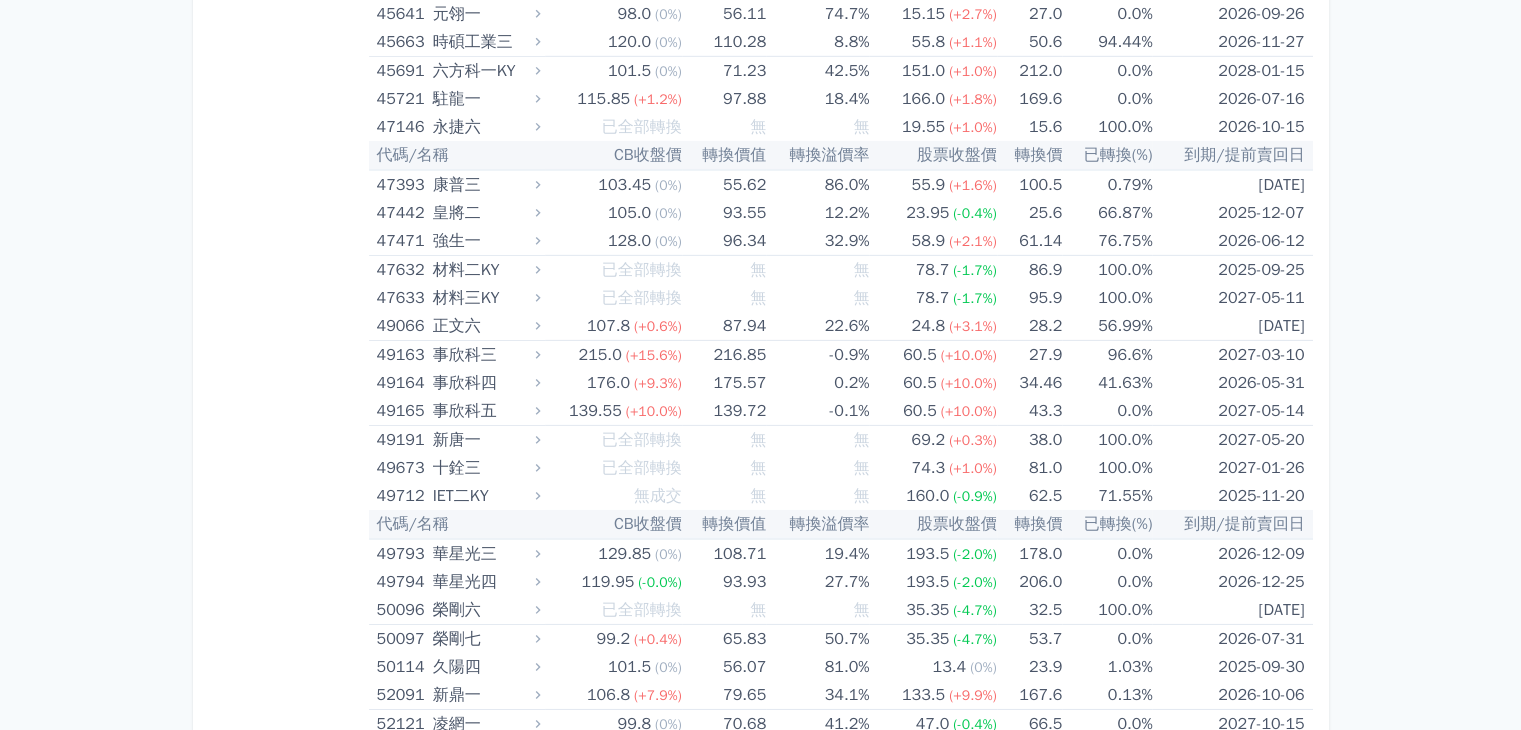 click on "轉換價值" at bounding box center [724, 155] 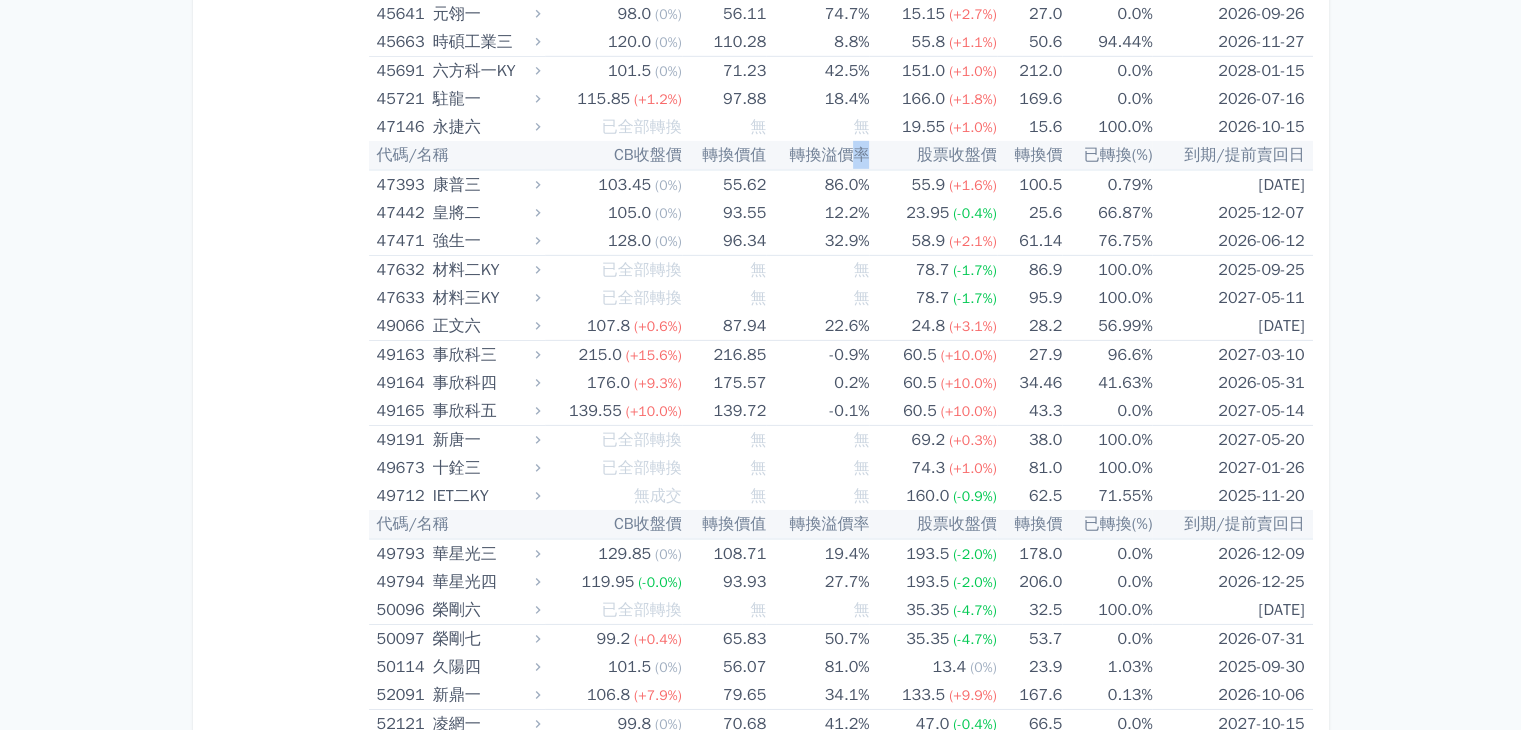 click on "轉換溢價率" at bounding box center [817, 155] 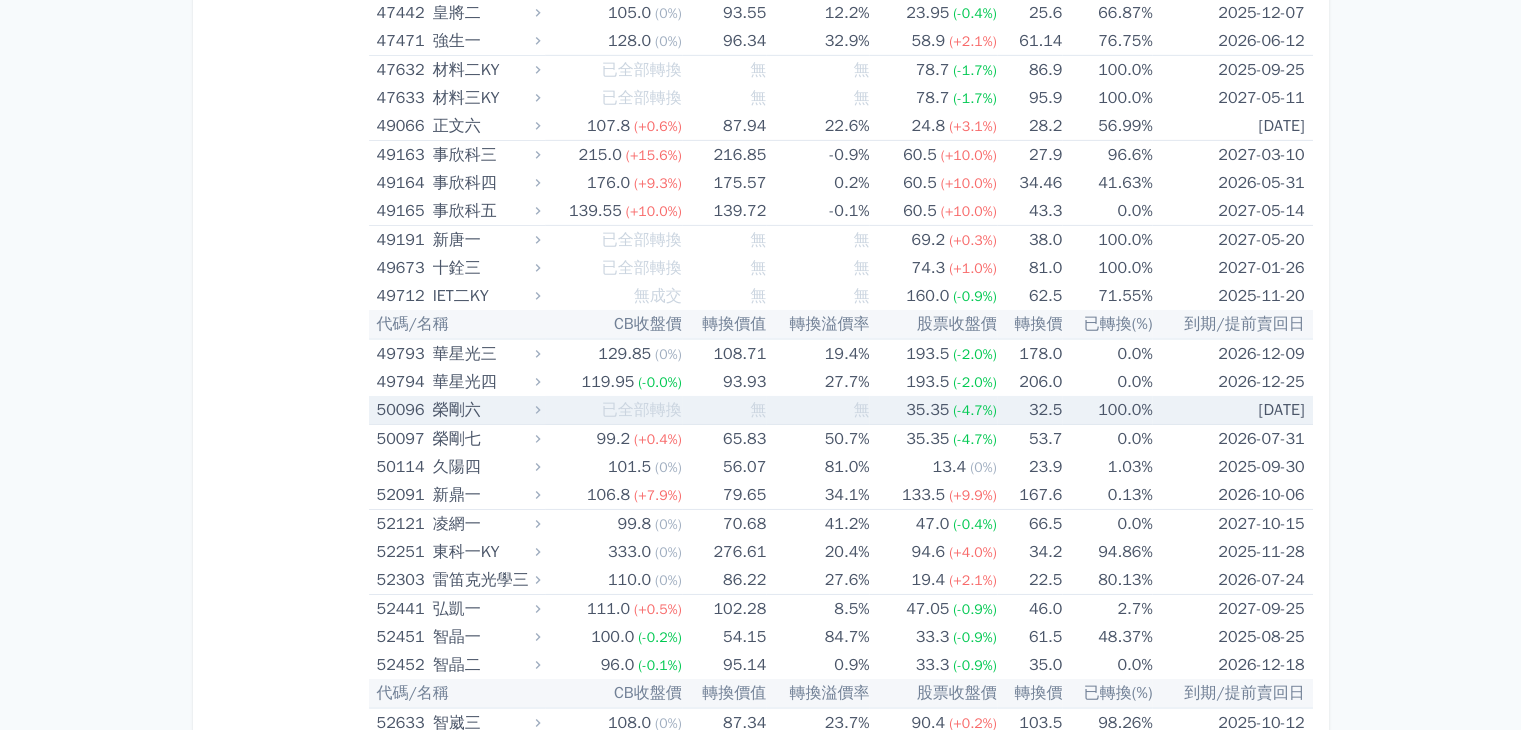 scroll, scrollTop: 6600, scrollLeft: 0, axis: vertical 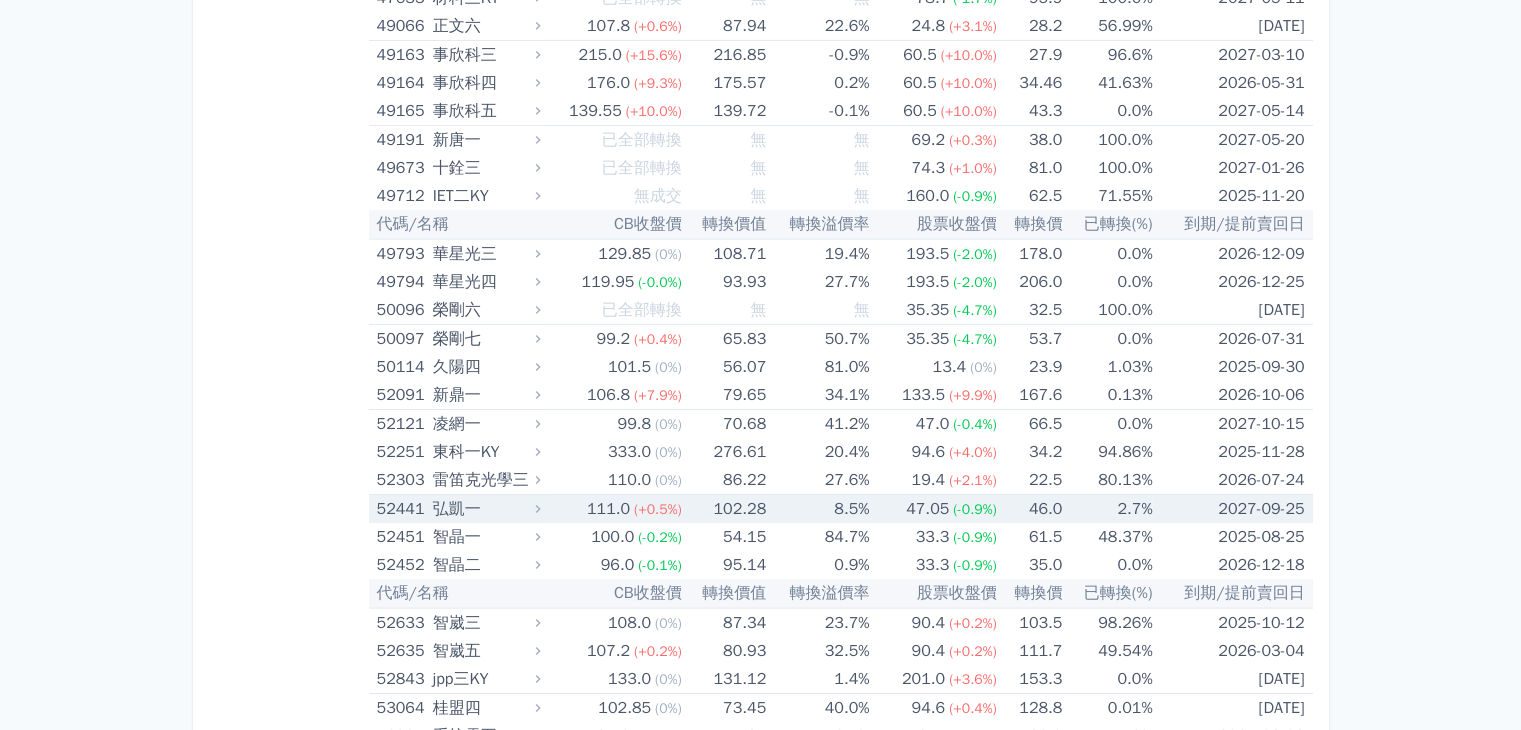 click on "(+0.5%)" at bounding box center (658, 509) 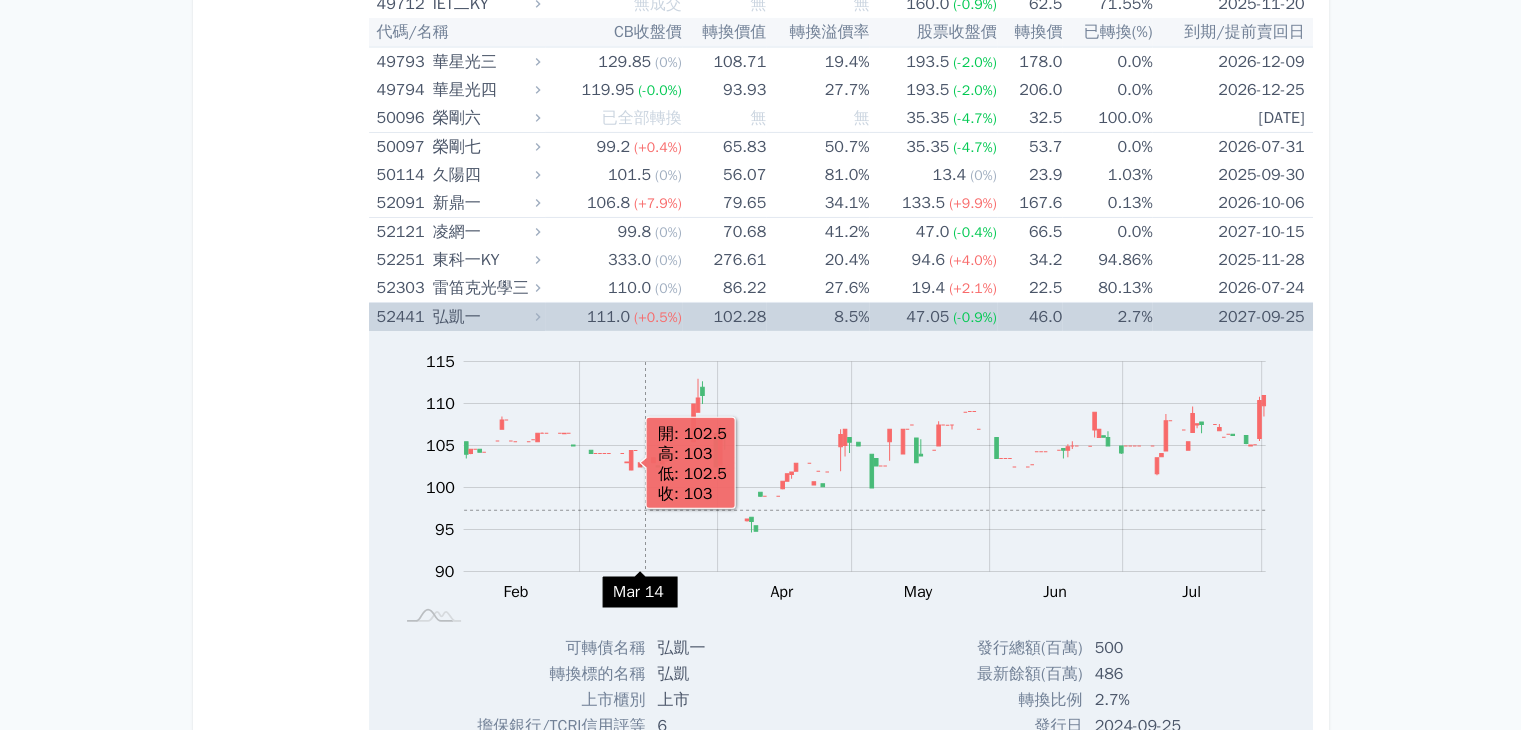 scroll, scrollTop: 6800, scrollLeft: 0, axis: vertical 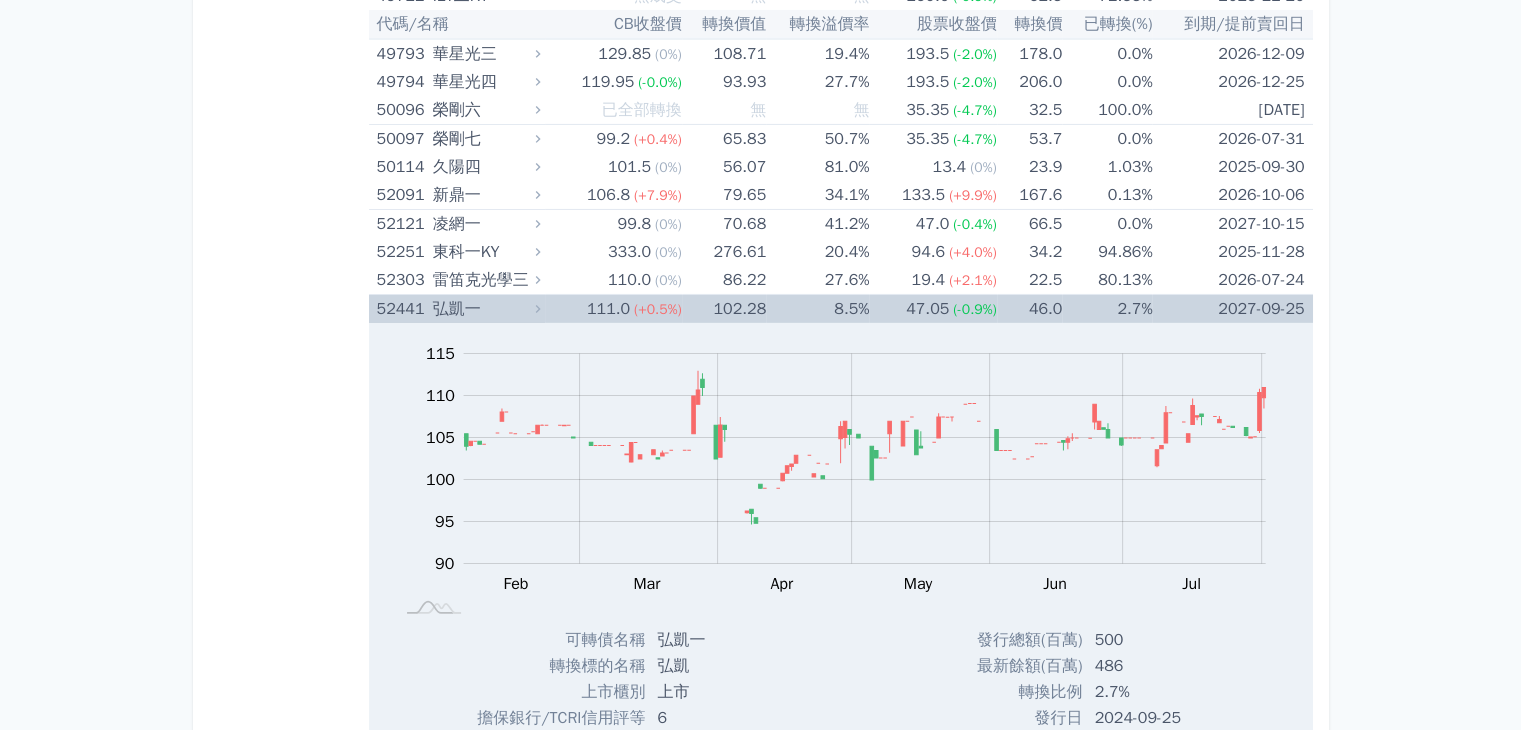 click on "8.5%" at bounding box center [817, 309] 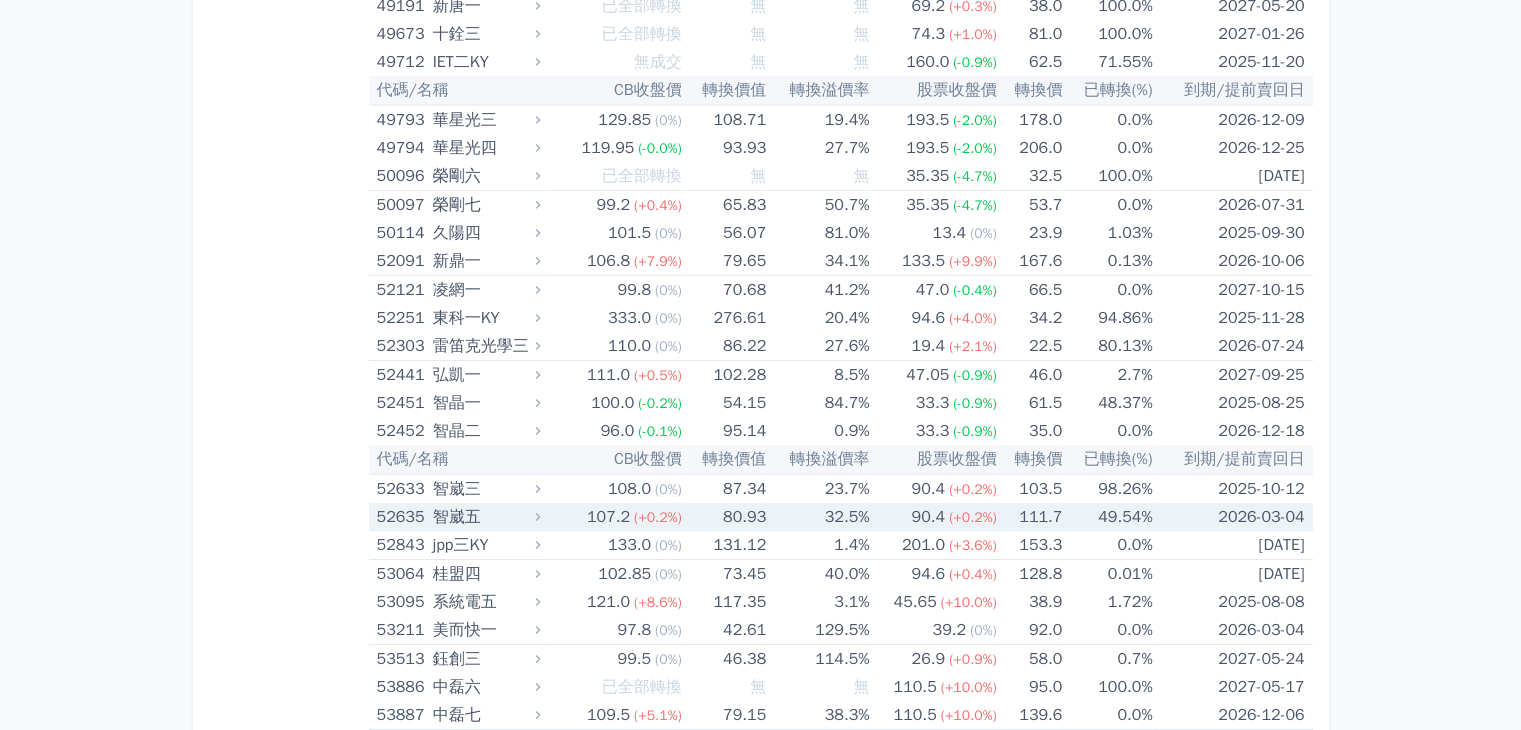 click on "代碼/名稱
CB收盤價
轉換價值
轉換溢價率
股票收盤價
轉換價
已轉換(%)
到期/提前賣回日
11011
台泥一永
98.5 (-0.5%)
66.16
48.9%
24.15 (-0.6%)
36.5
0.0%
[DATE]
可轉債名稱 台泥 無" at bounding box center [841, -478] 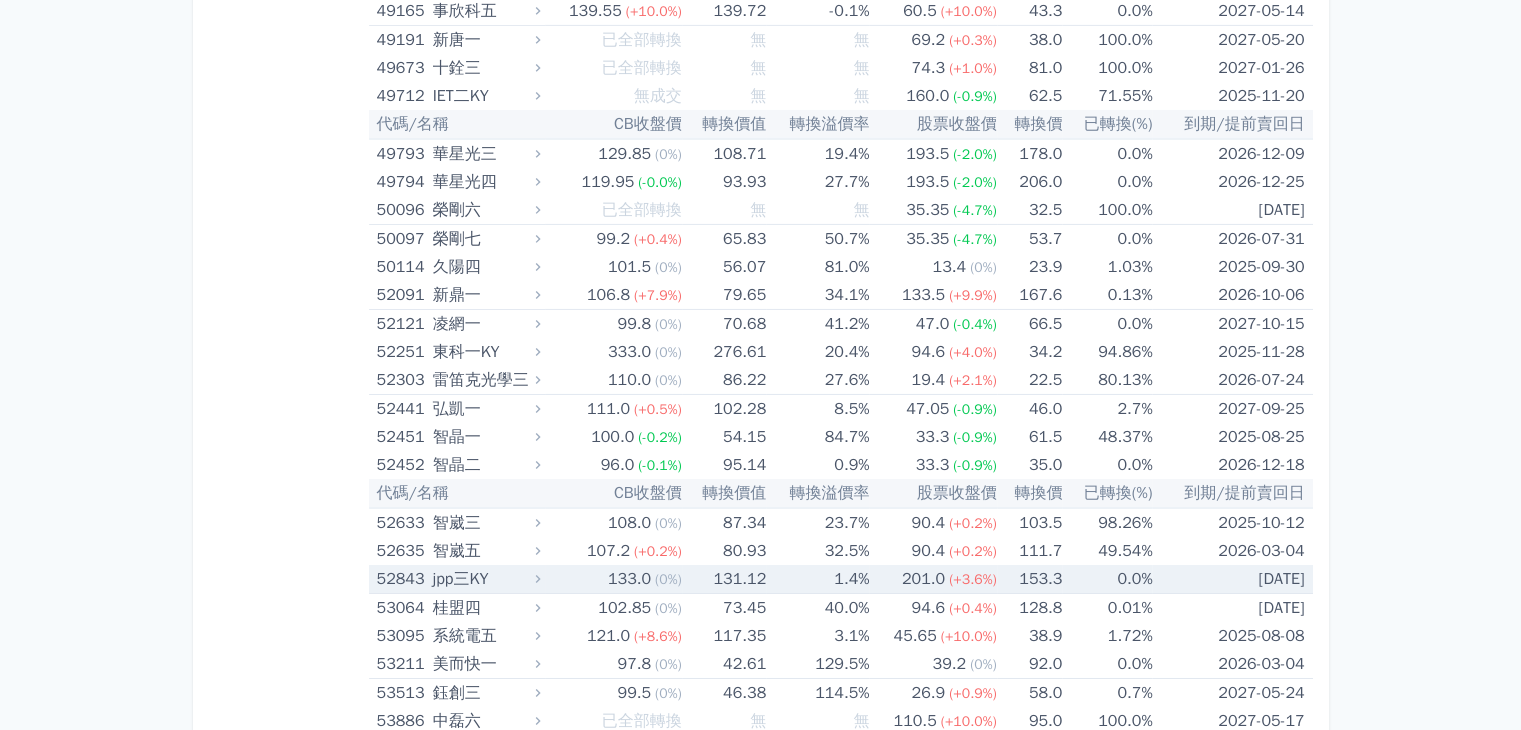 click on "131.12" at bounding box center [724, 579] 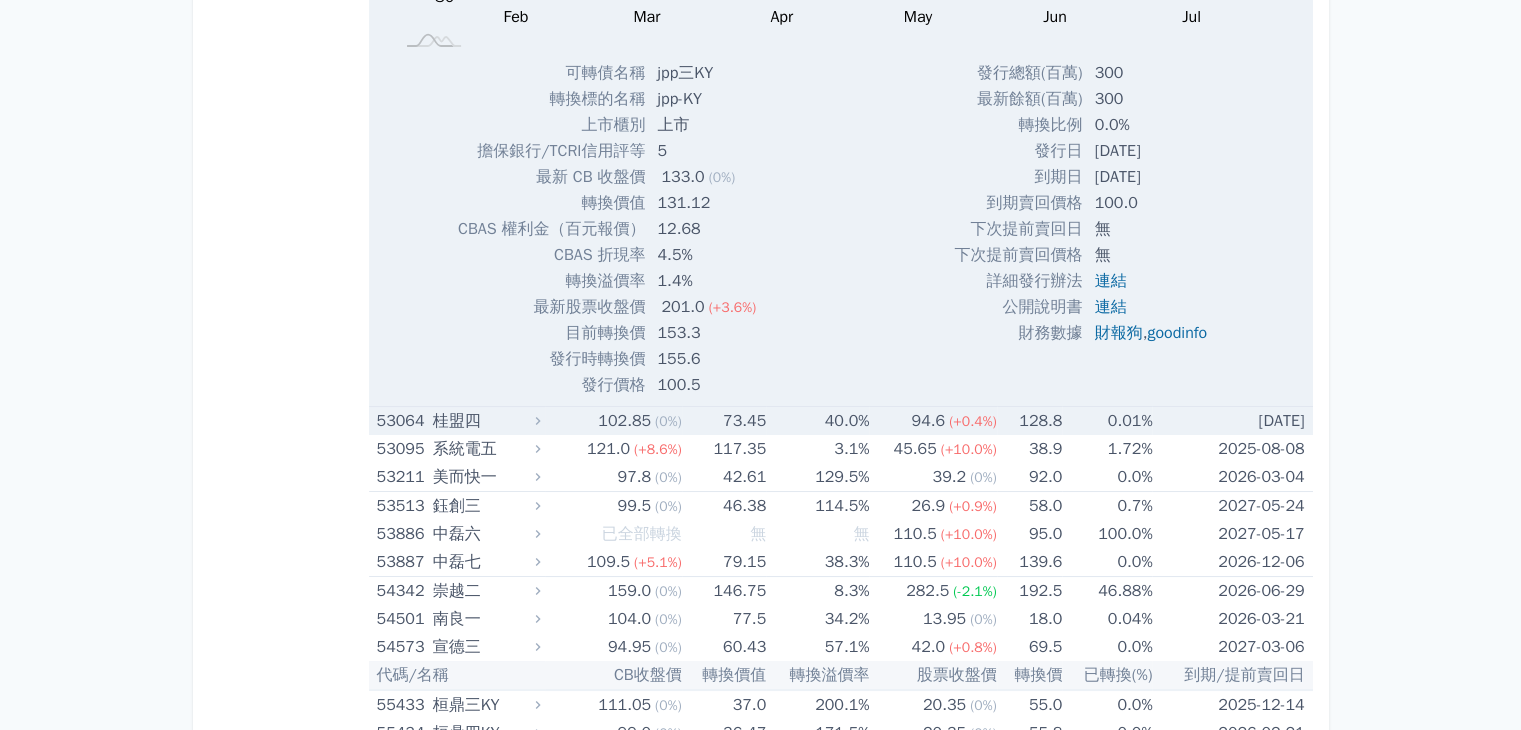 scroll, scrollTop: 7600, scrollLeft: 0, axis: vertical 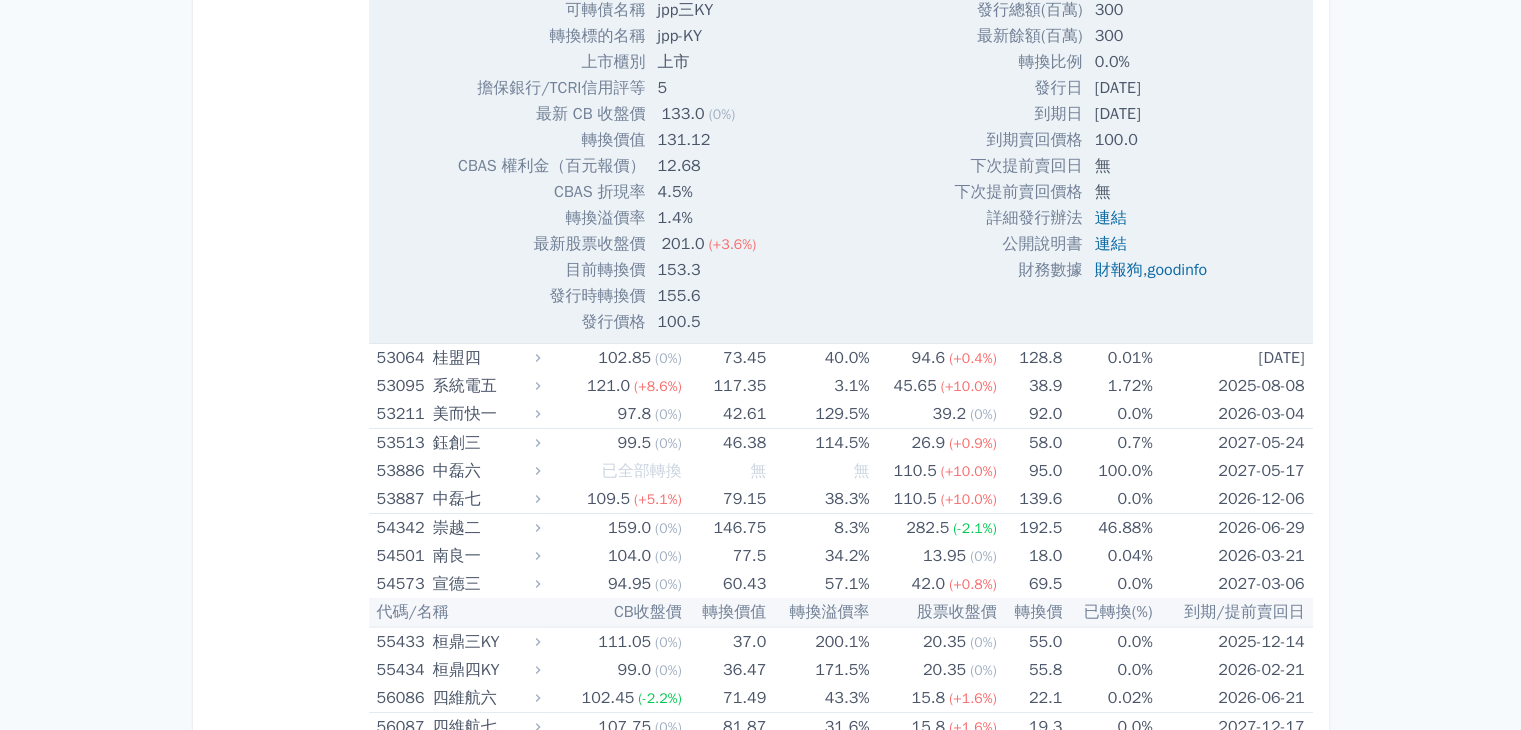 click on "可轉債列表
財務數據
可轉債列表
財務數據
登出
登出
按代號排序
即將/近期發行
一年內到期
轉換比例
低收盤價
轉換價值接近百元
低轉換溢價" at bounding box center (760, -1087) 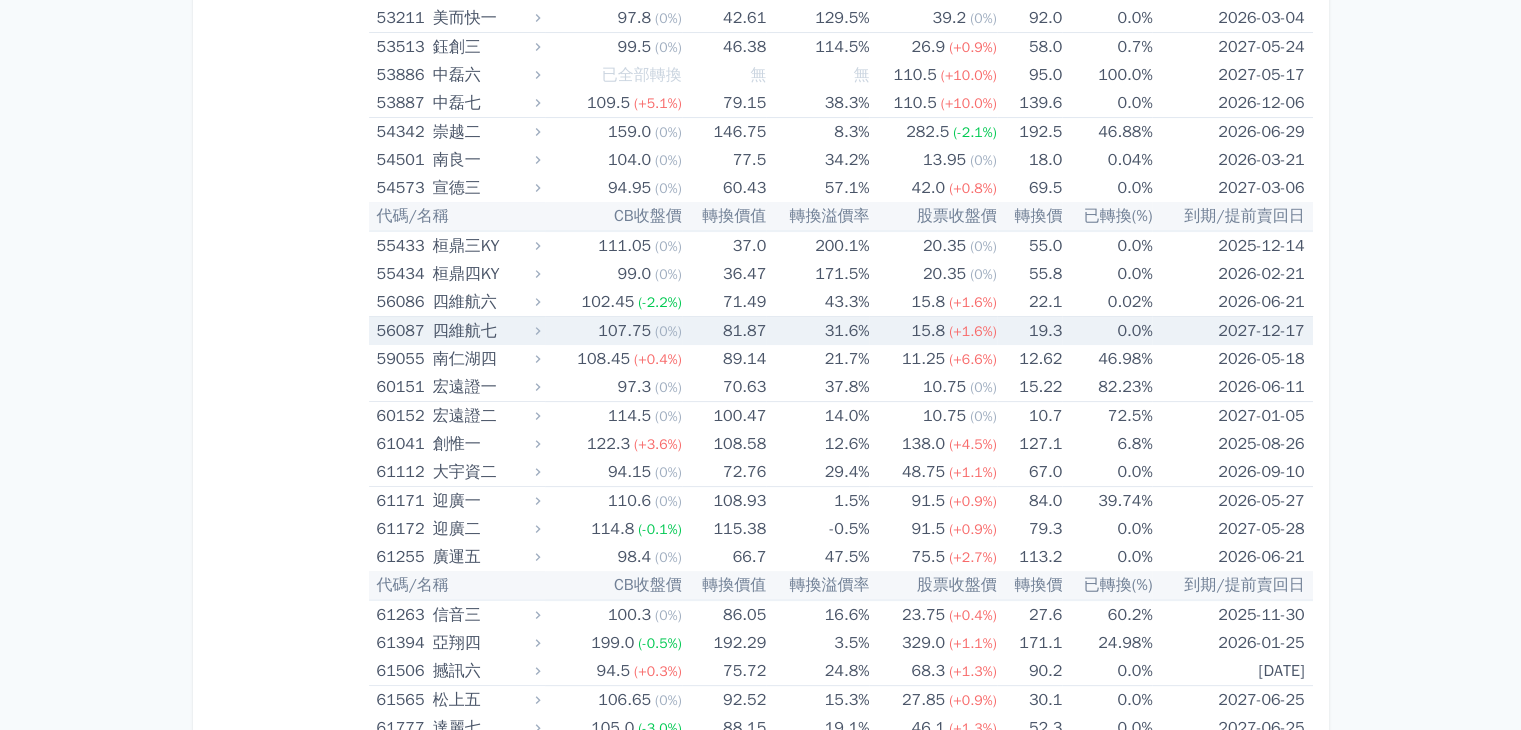 scroll, scrollTop: 8000, scrollLeft: 0, axis: vertical 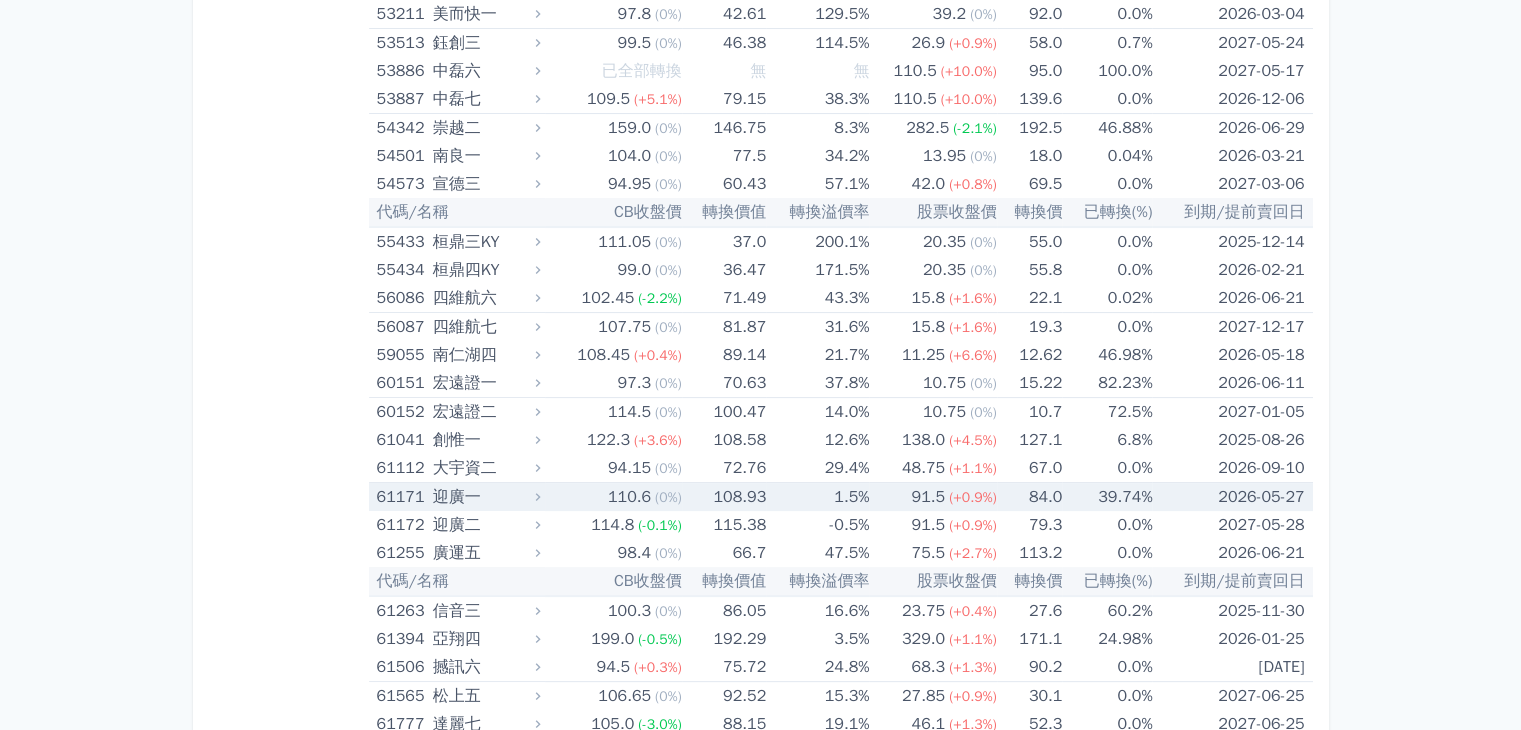 click on "1.5%" at bounding box center (817, 497) 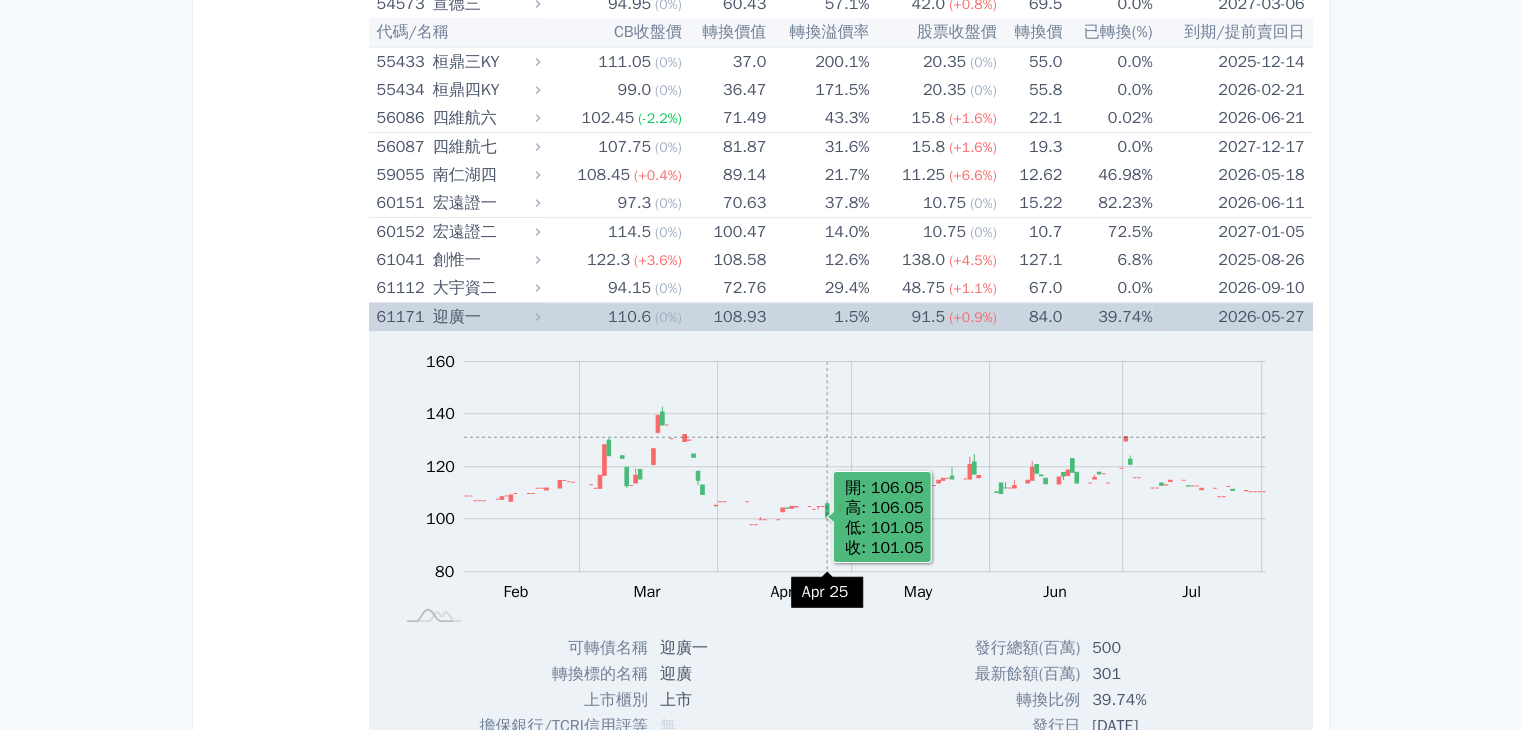 scroll, scrollTop: 8200, scrollLeft: 0, axis: vertical 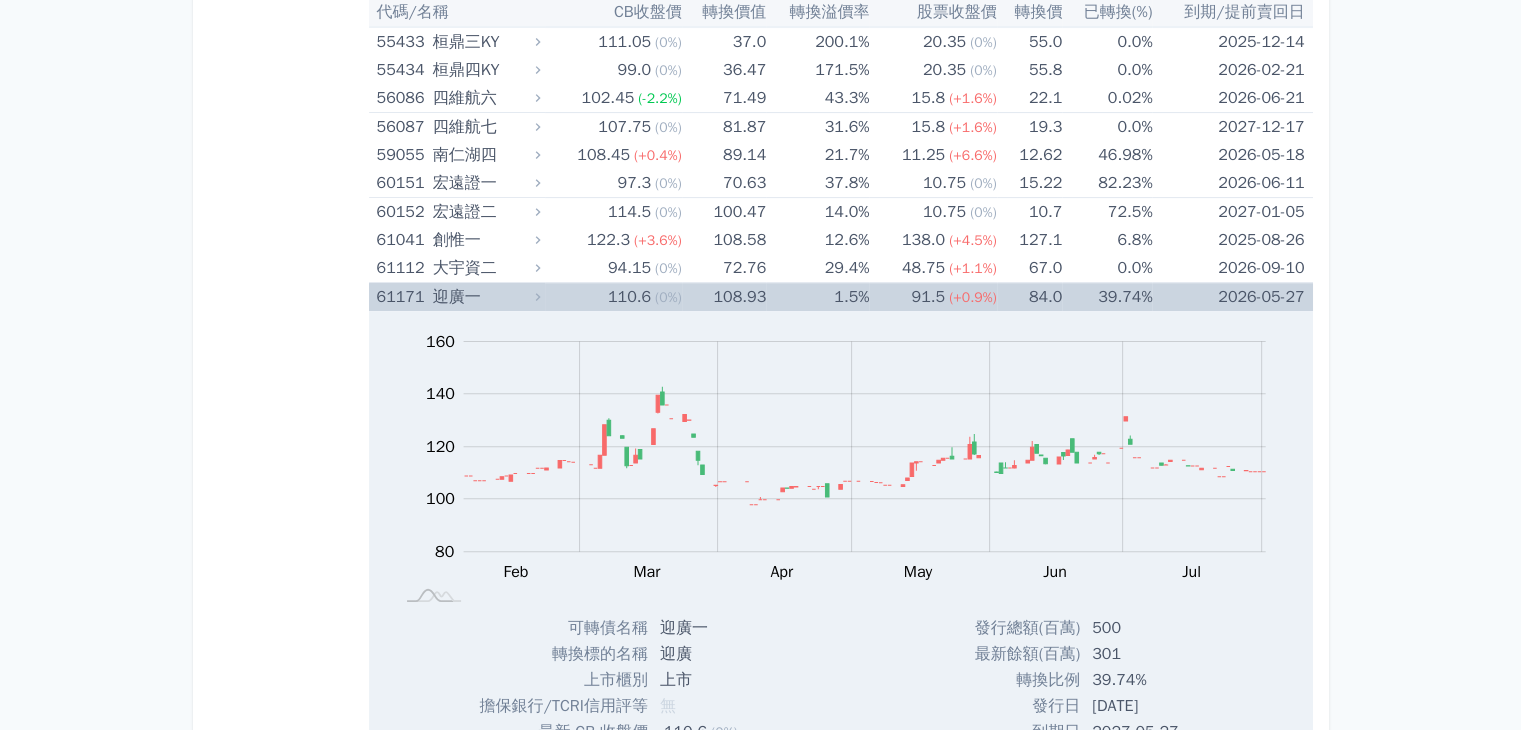 click on "110.6 (0%)" at bounding box center (613, 297) 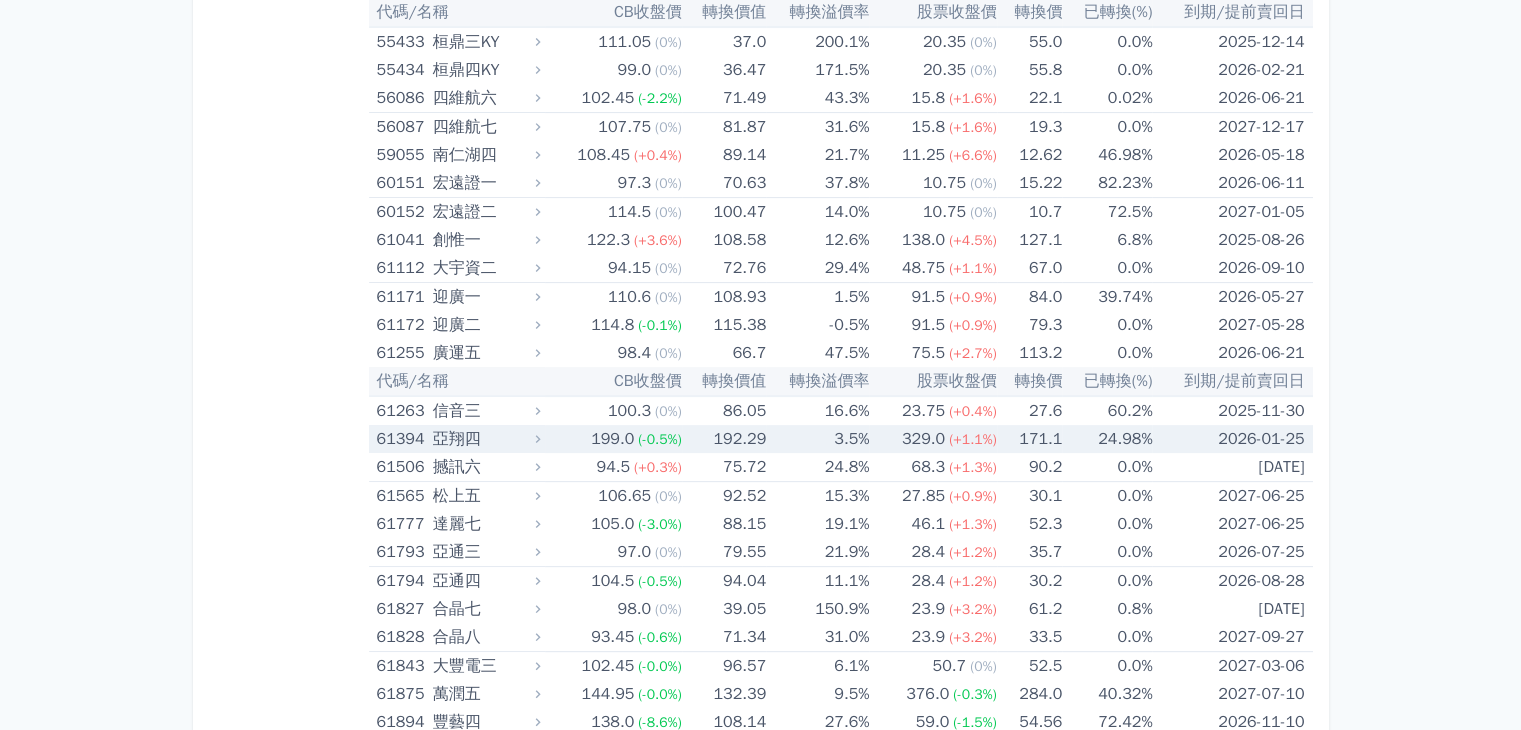click on "亞翔四" at bounding box center (484, 439) 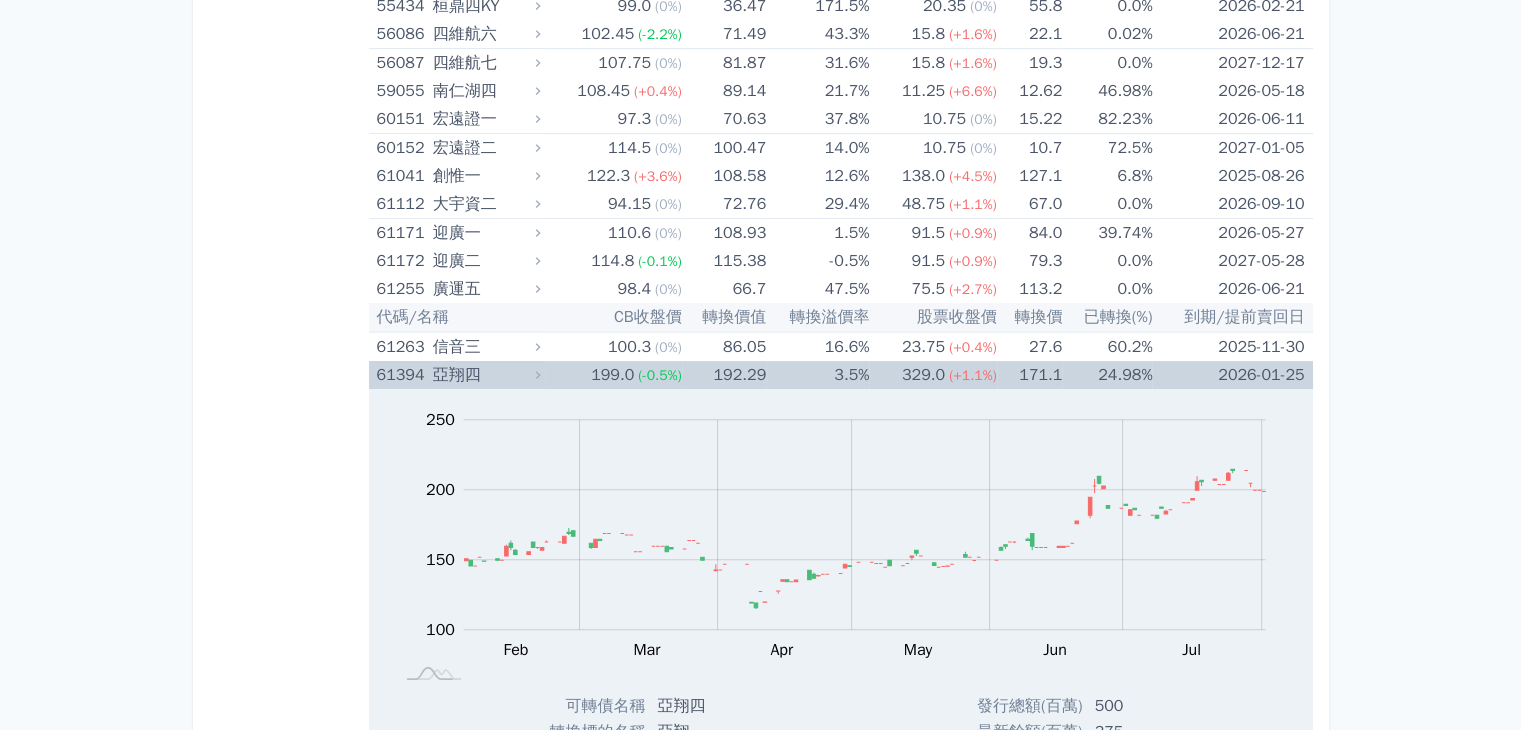 scroll, scrollTop: 8300, scrollLeft: 0, axis: vertical 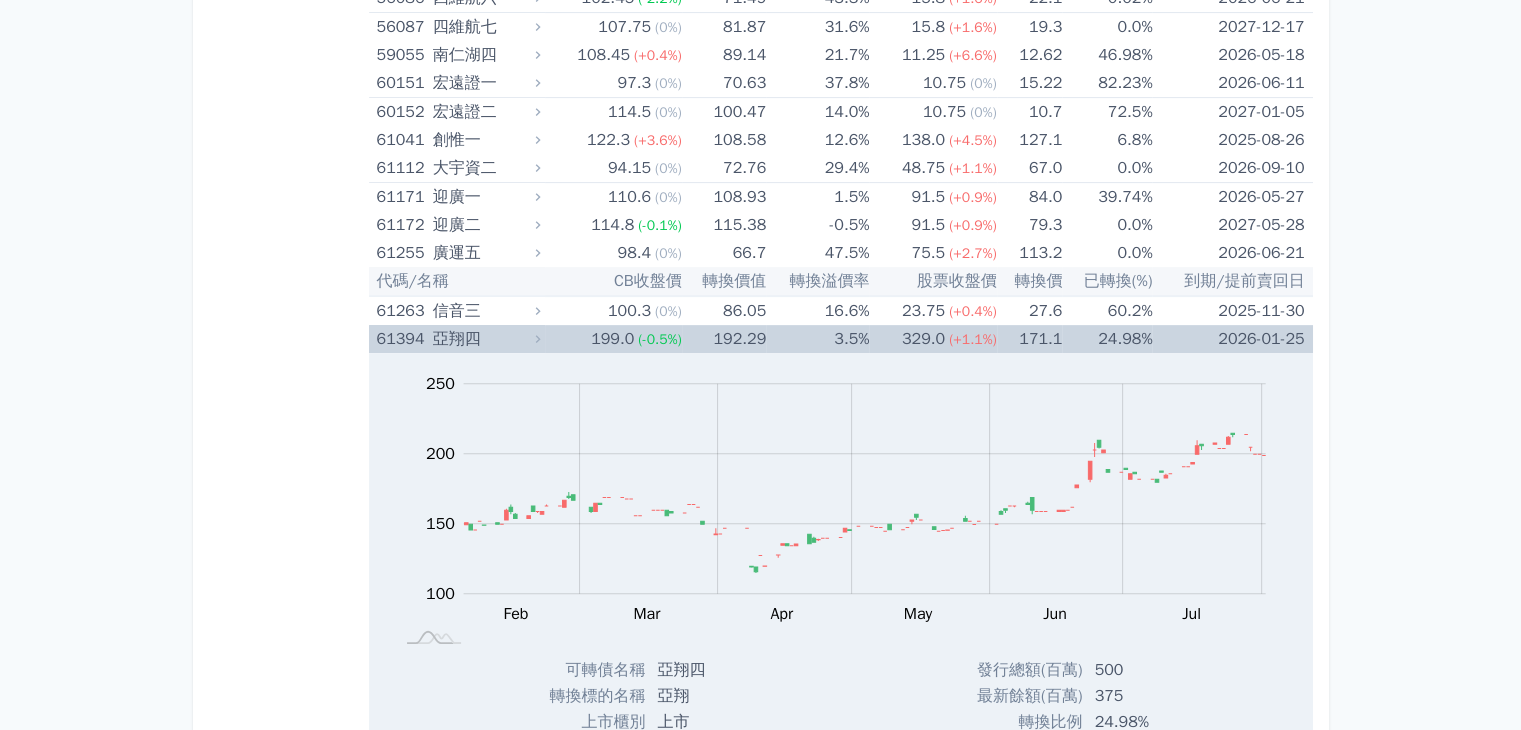 click 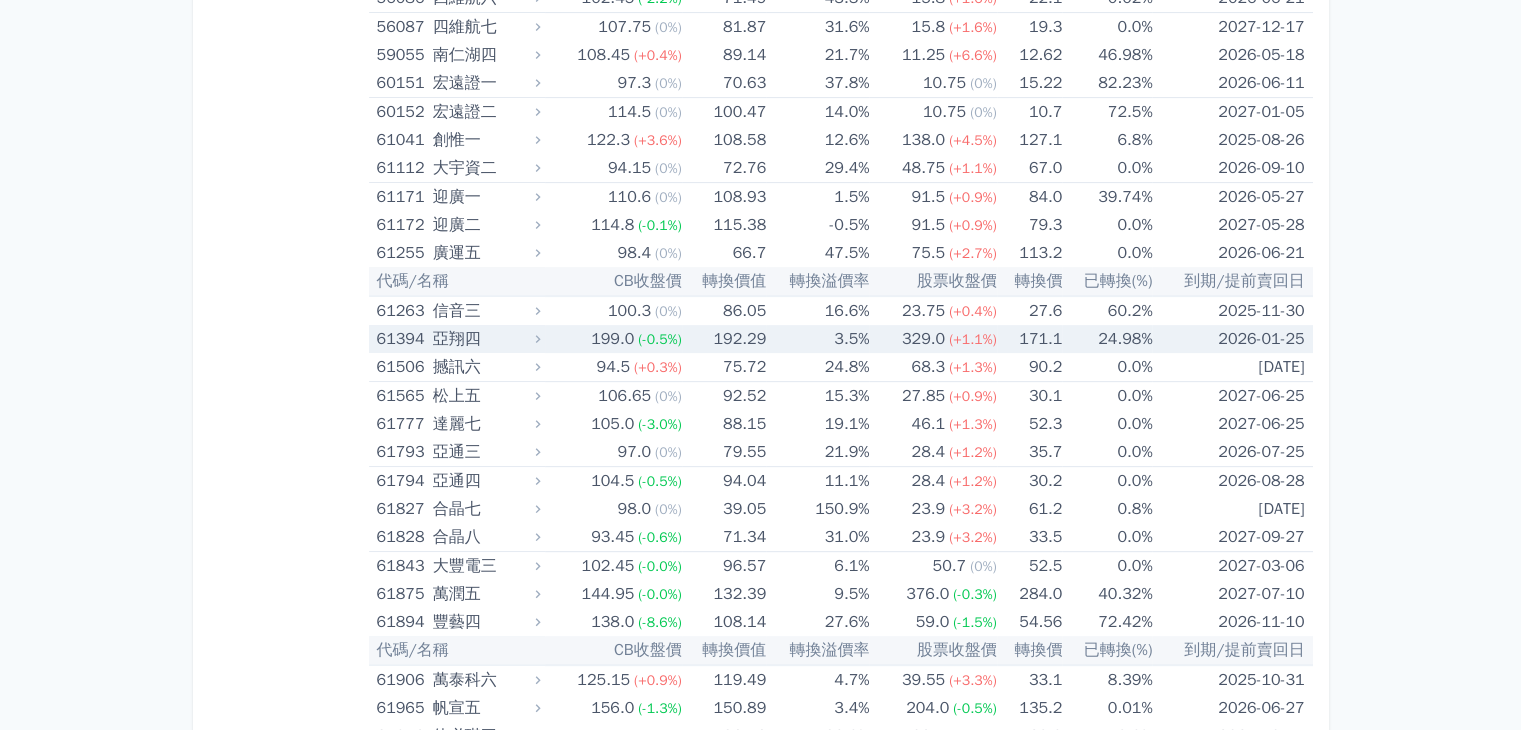 click on "(-0.5%)" at bounding box center [659, 339] 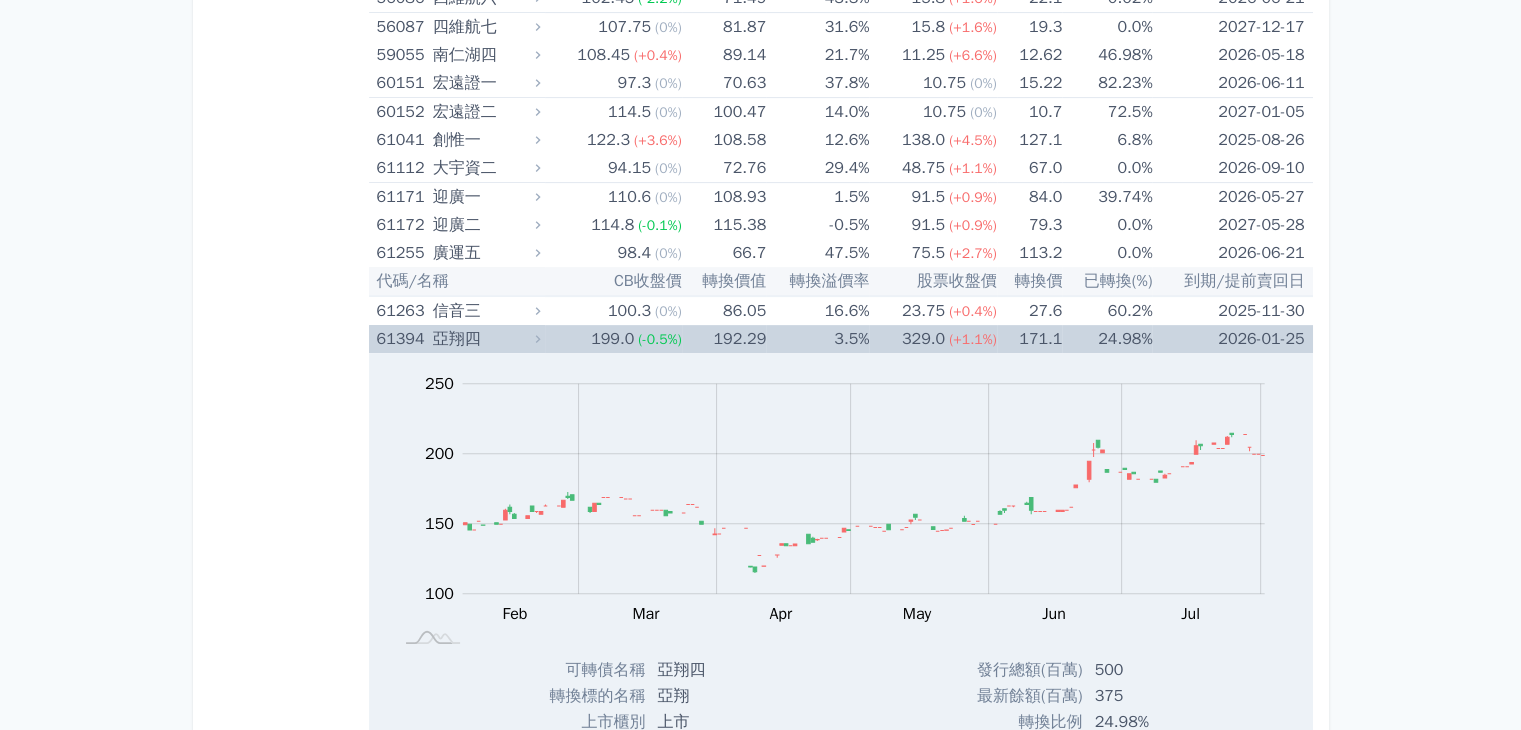 click on "亞翔四" at bounding box center (484, 339) 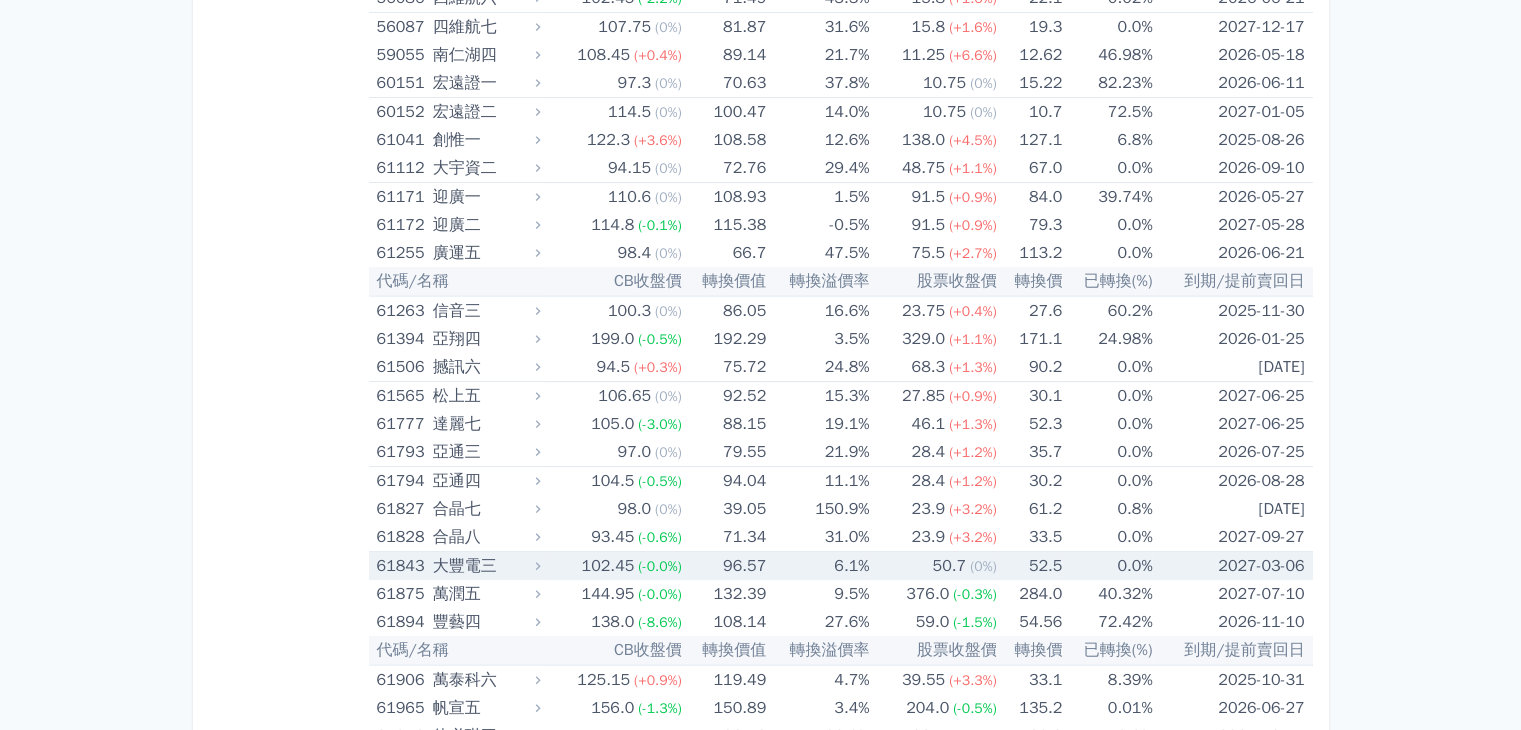 click on "102.45 (-0.0%)" at bounding box center [613, 566] 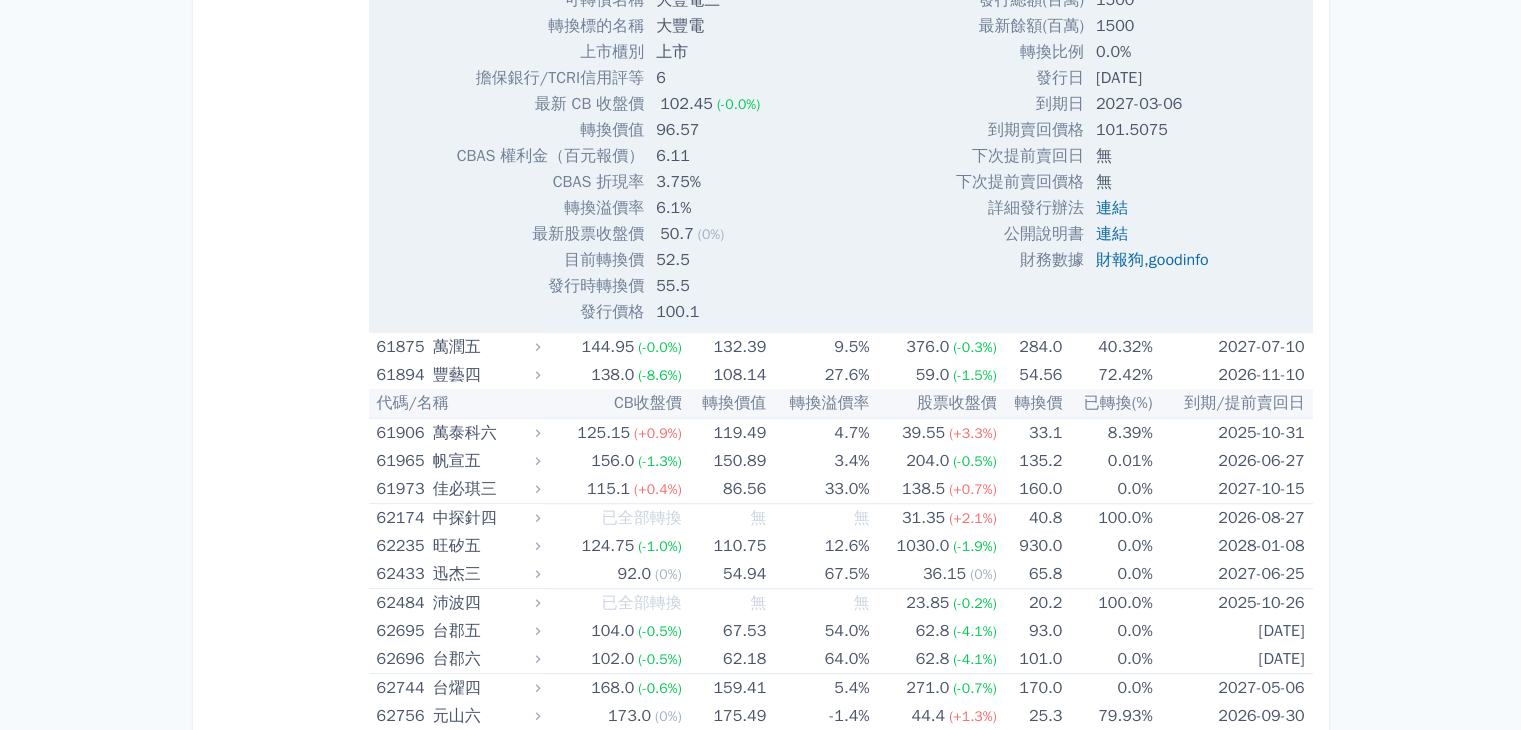 scroll, scrollTop: 9200, scrollLeft: 0, axis: vertical 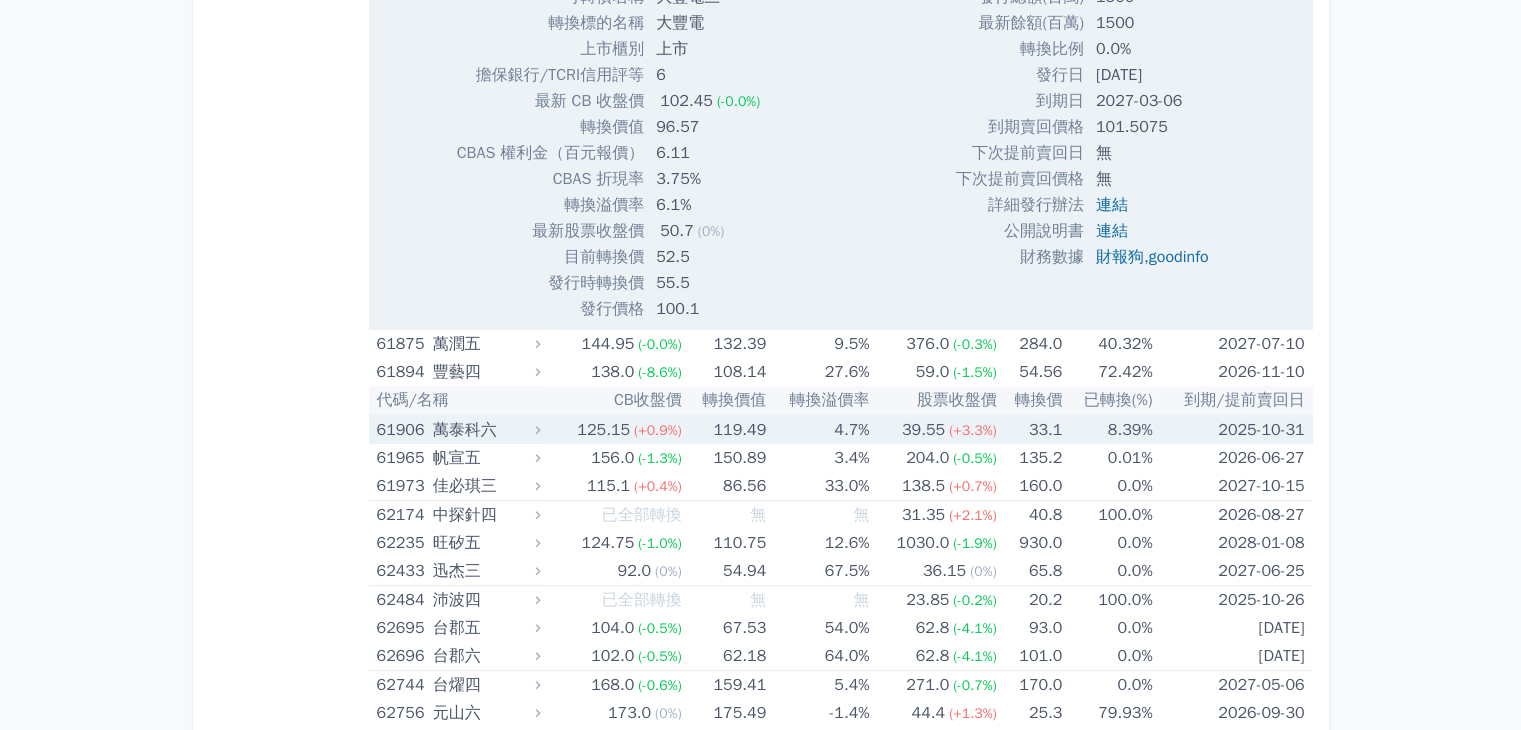 click on "119.49" at bounding box center [724, 429] 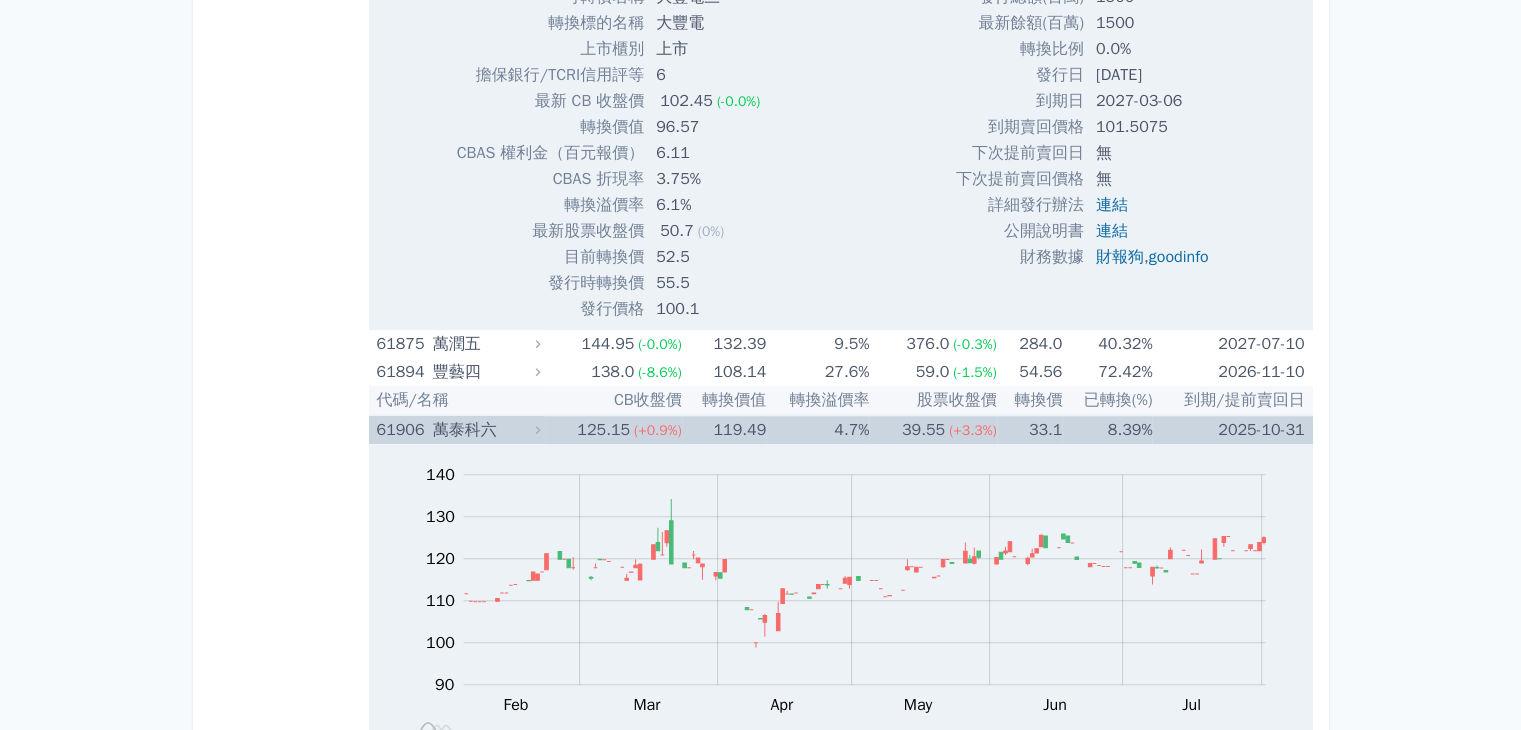 scroll, scrollTop: 9300, scrollLeft: 0, axis: vertical 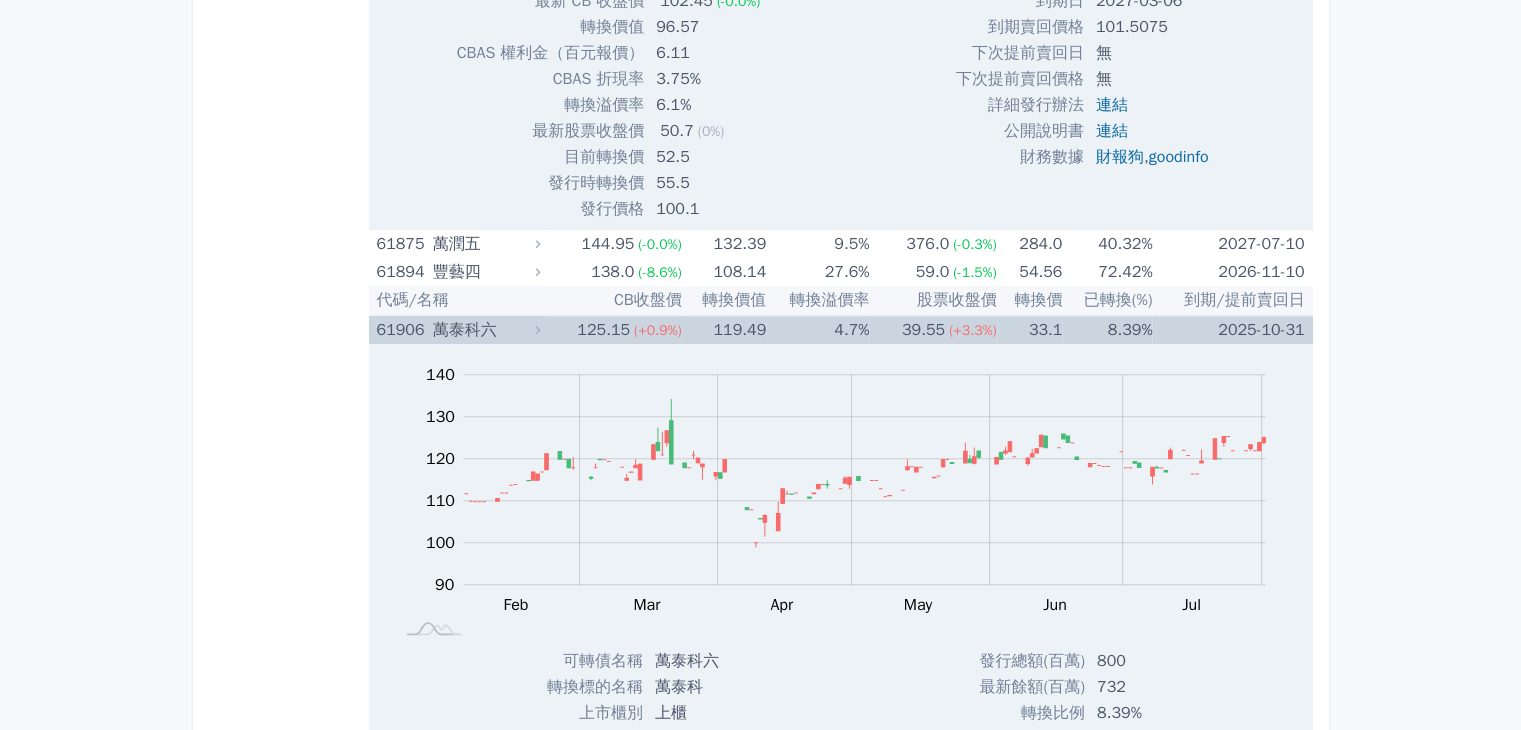 click on "Zoom Out 100 70 80 90 100 110 120 130 140 150 L Feb Mar Apr May Jun Jul Aug Sep 開: 121.85 高: 121.85 低: 120 收: 120 100% Chart created using amCharts library Feb 24" at bounding box center (841, 496) 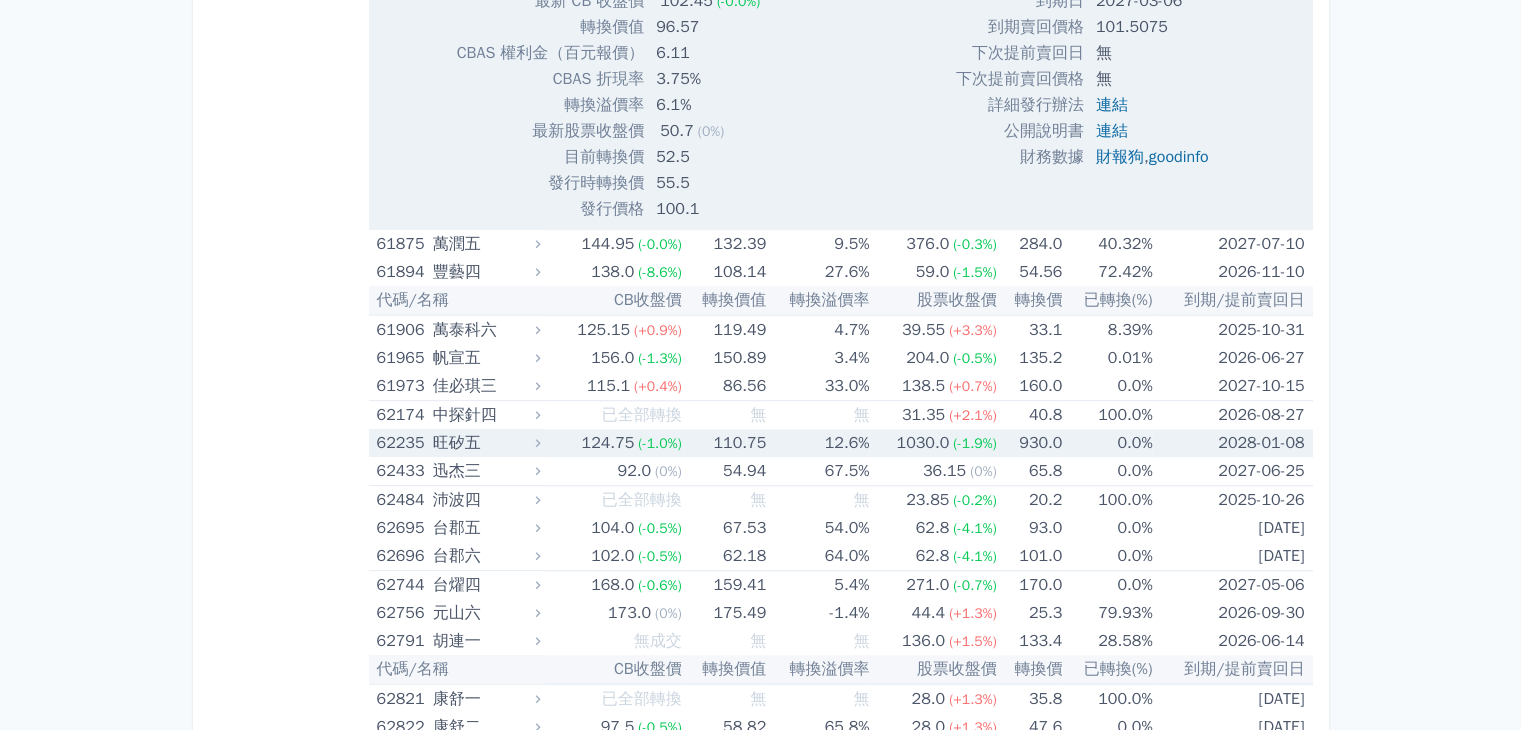 scroll, scrollTop: 9400, scrollLeft: 0, axis: vertical 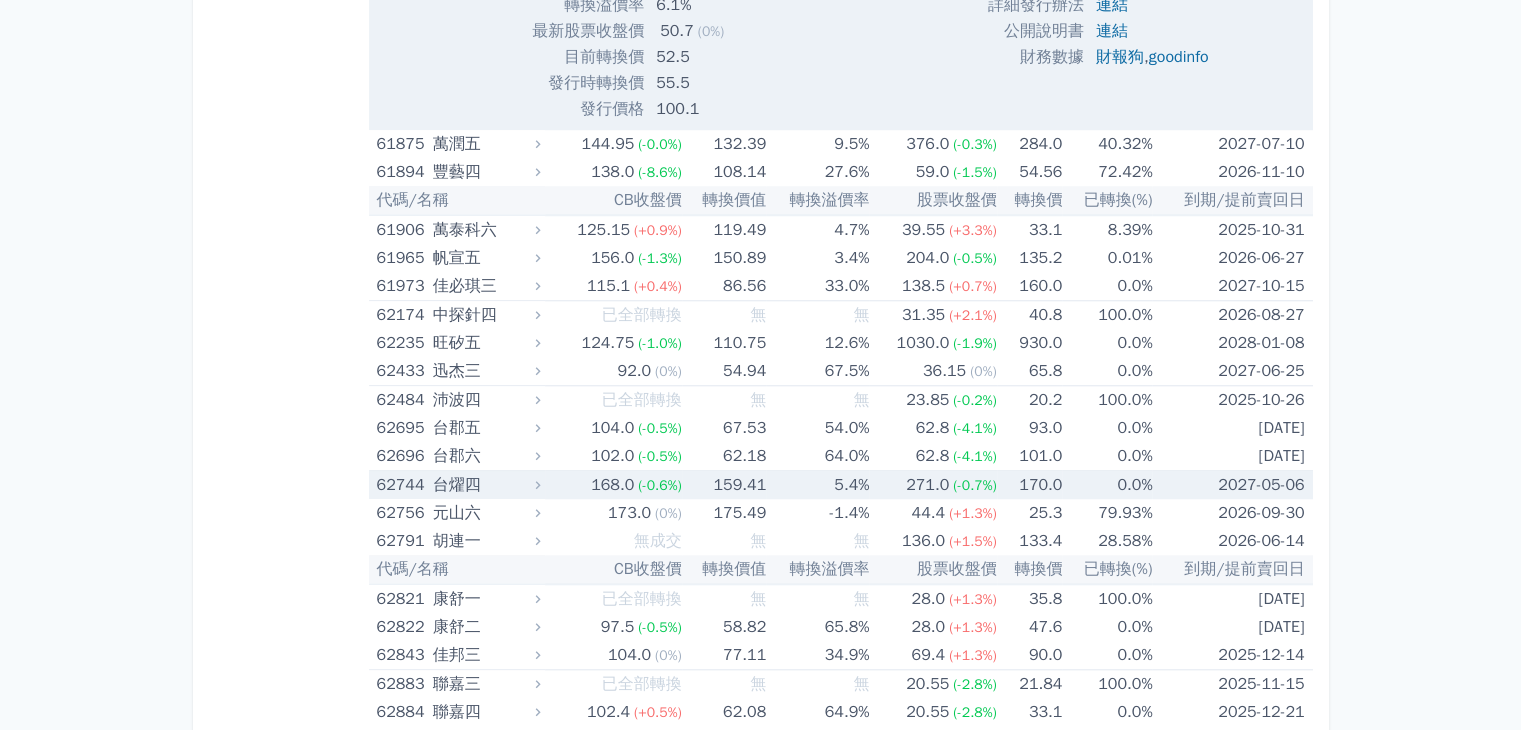 click 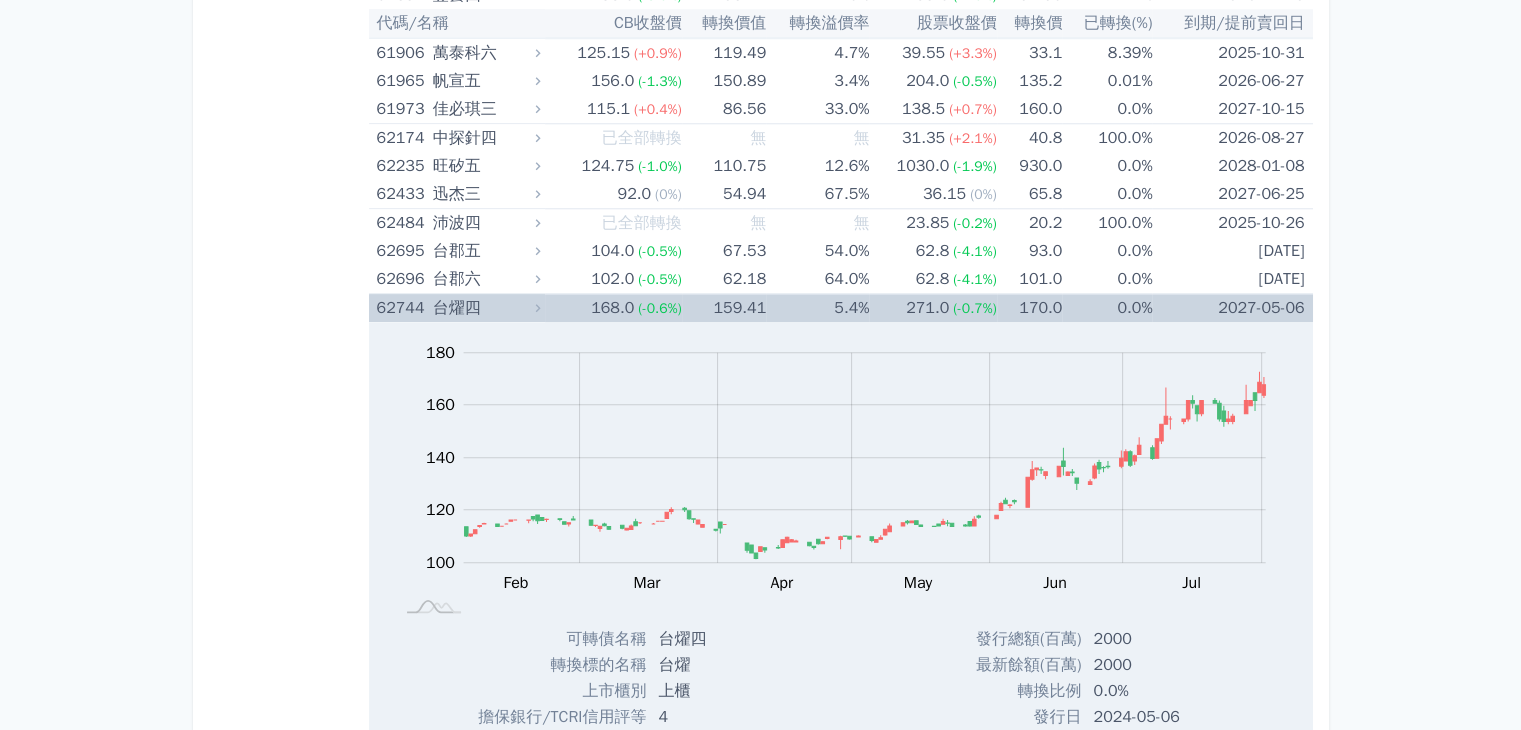 scroll, scrollTop: 9600, scrollLeft: 0, axis: vertical 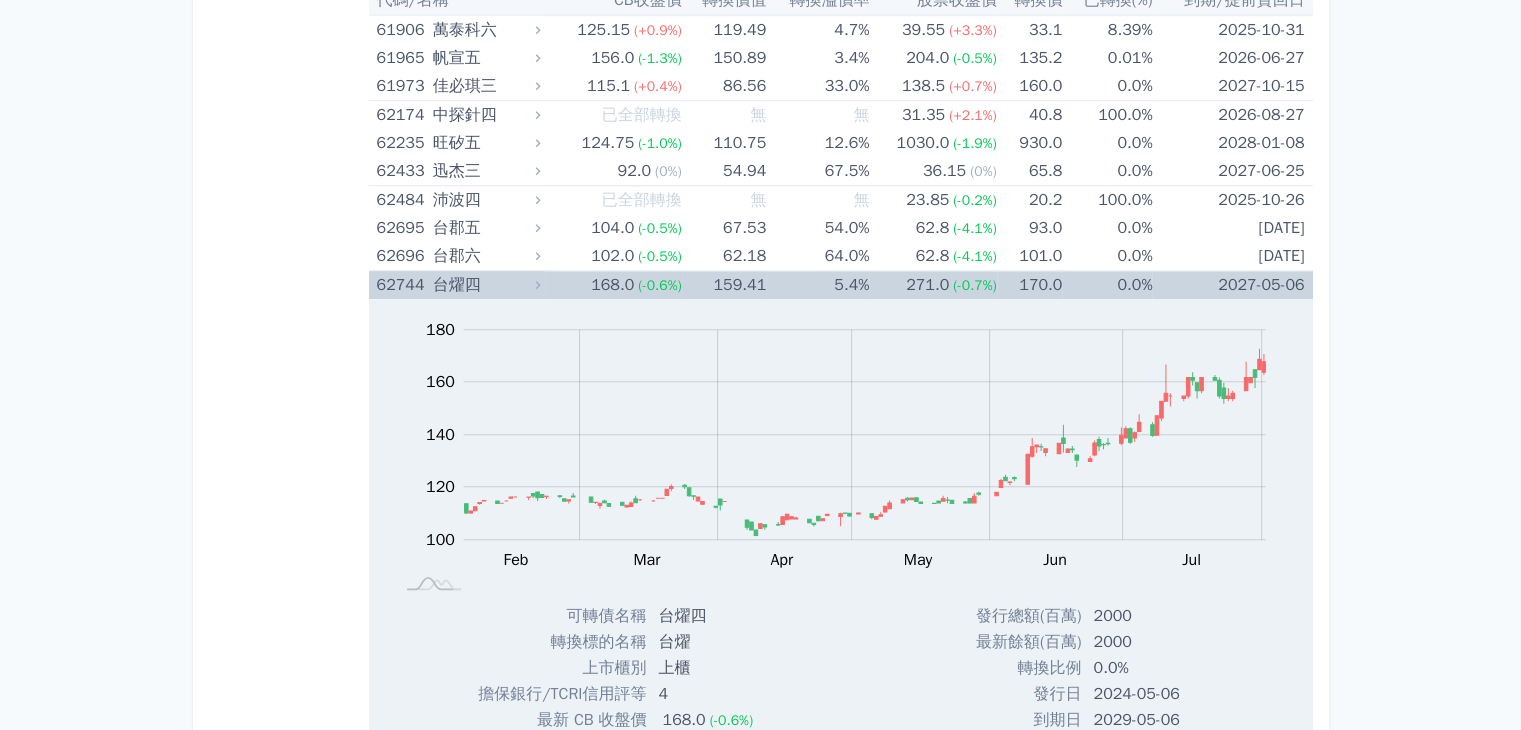 click on "168.0 (-0.6%)" at bounding box center [613, 285] 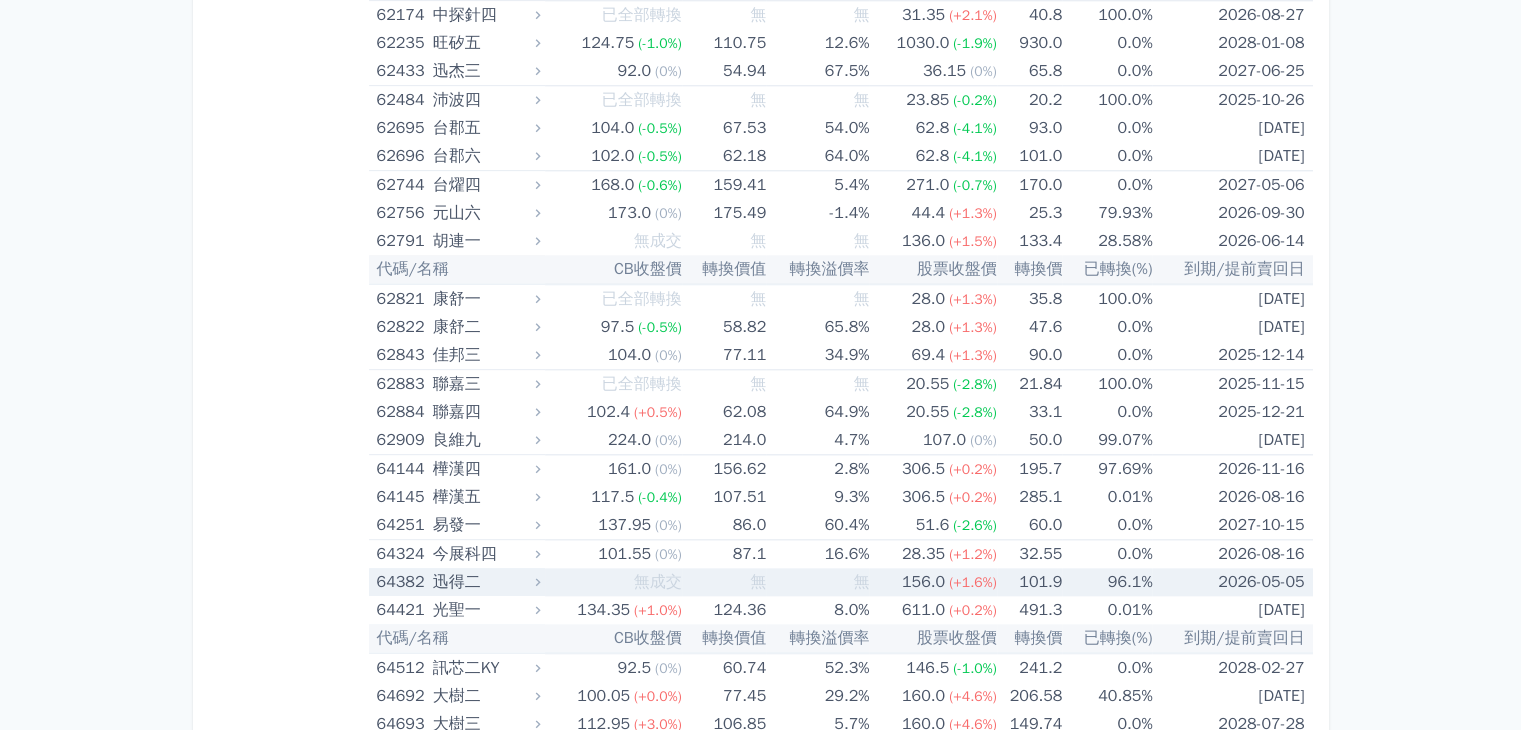 scroll, scrollTop: 9800, scrollLeft: 0, axis: vertical 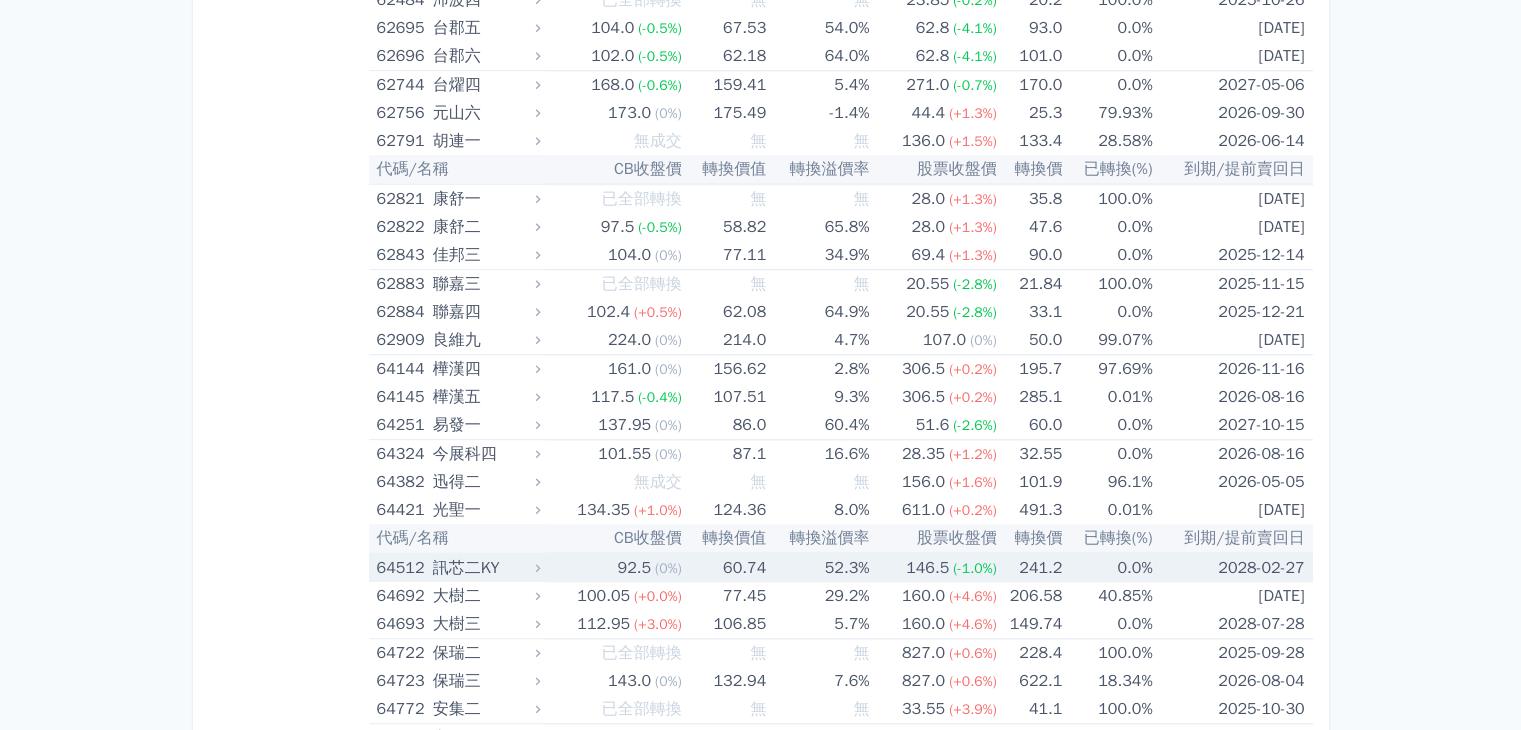 click on "92.5 (0%)" at bounding box center [613, 567] 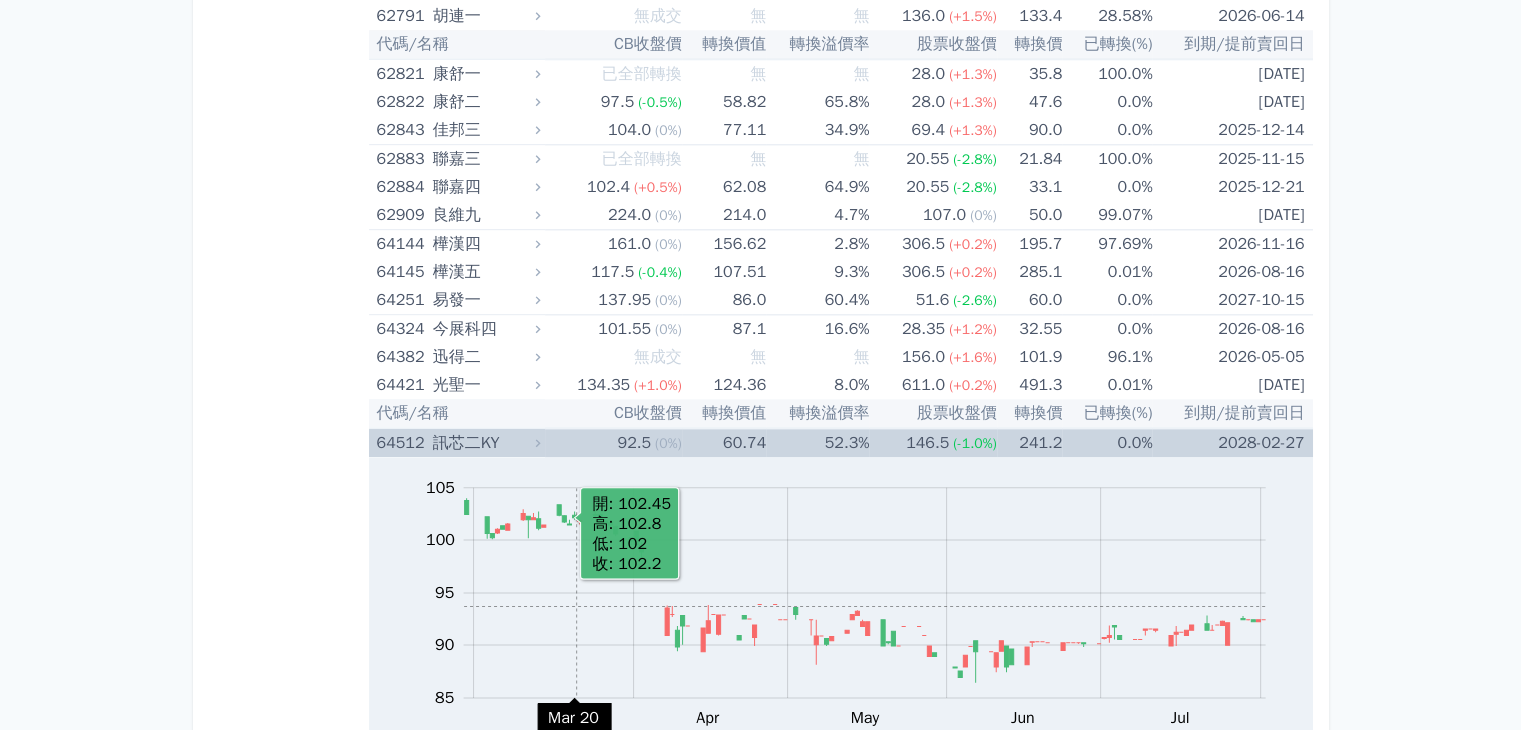 scroll, scrollTop: 10100, scrollLeft: 0, axis: vertical 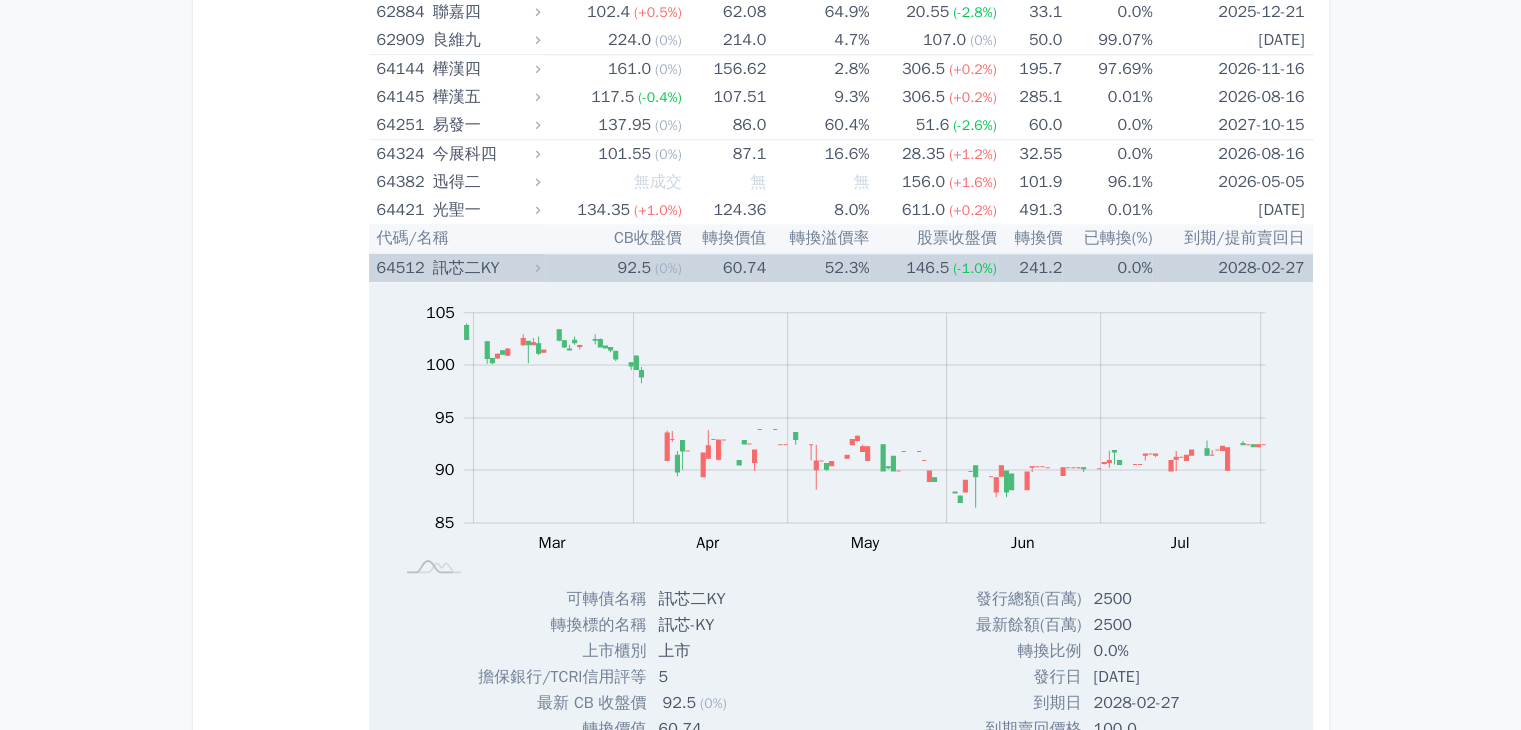 click on "92.5 (0%)" at bounding box center (613, 267) 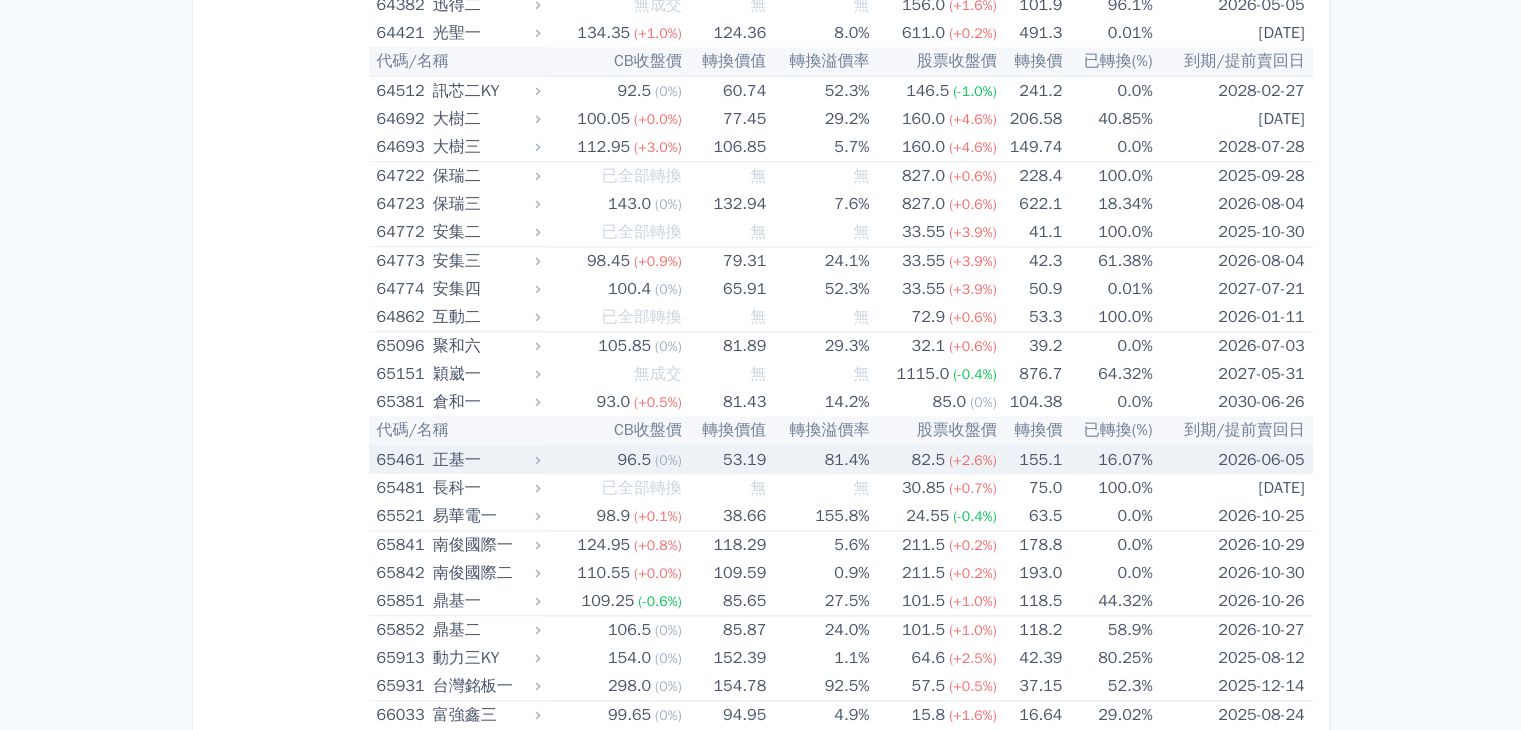 scroll, scrollTop: 10300, scrollLeft: 0, axis: vertical 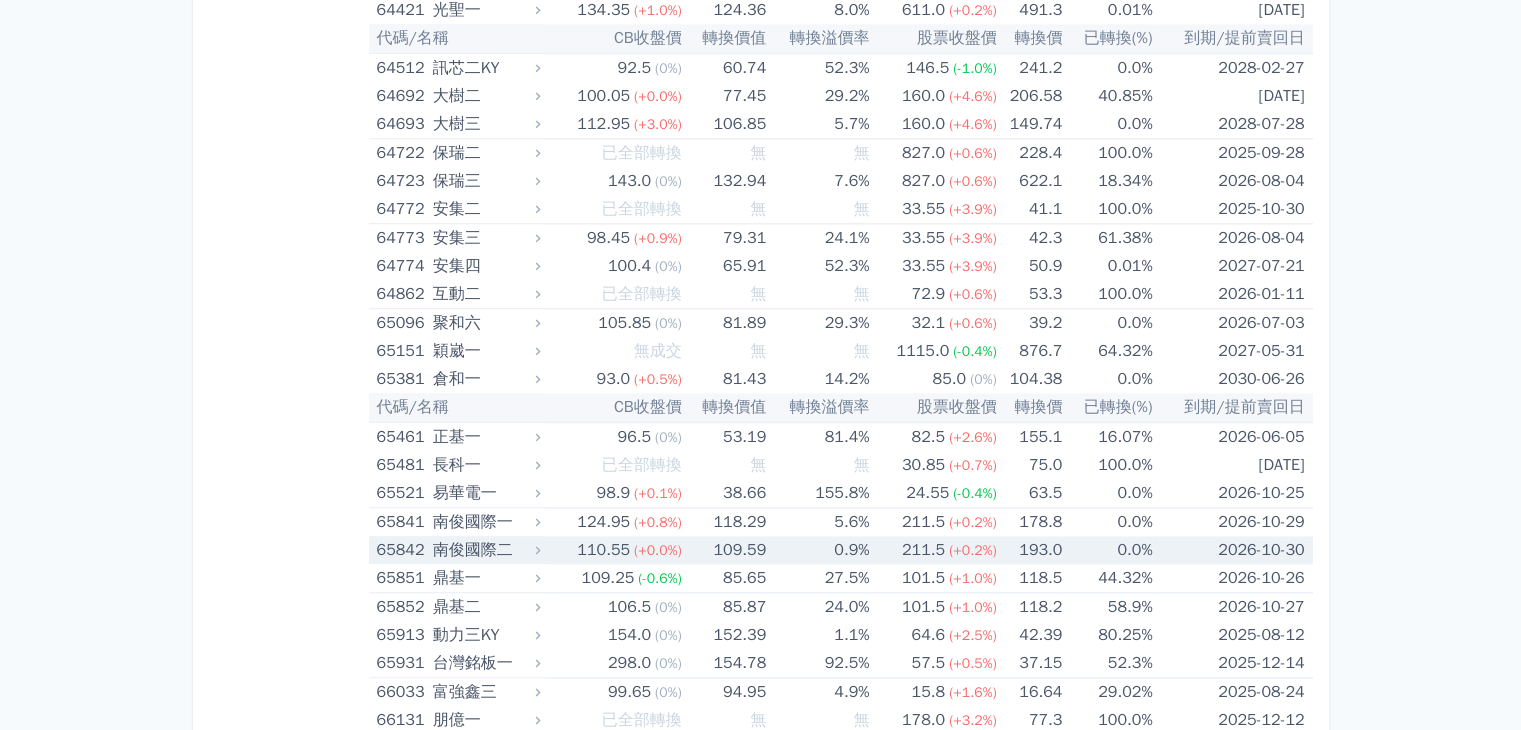 click on "109.59" at bounding box center [724, 550] 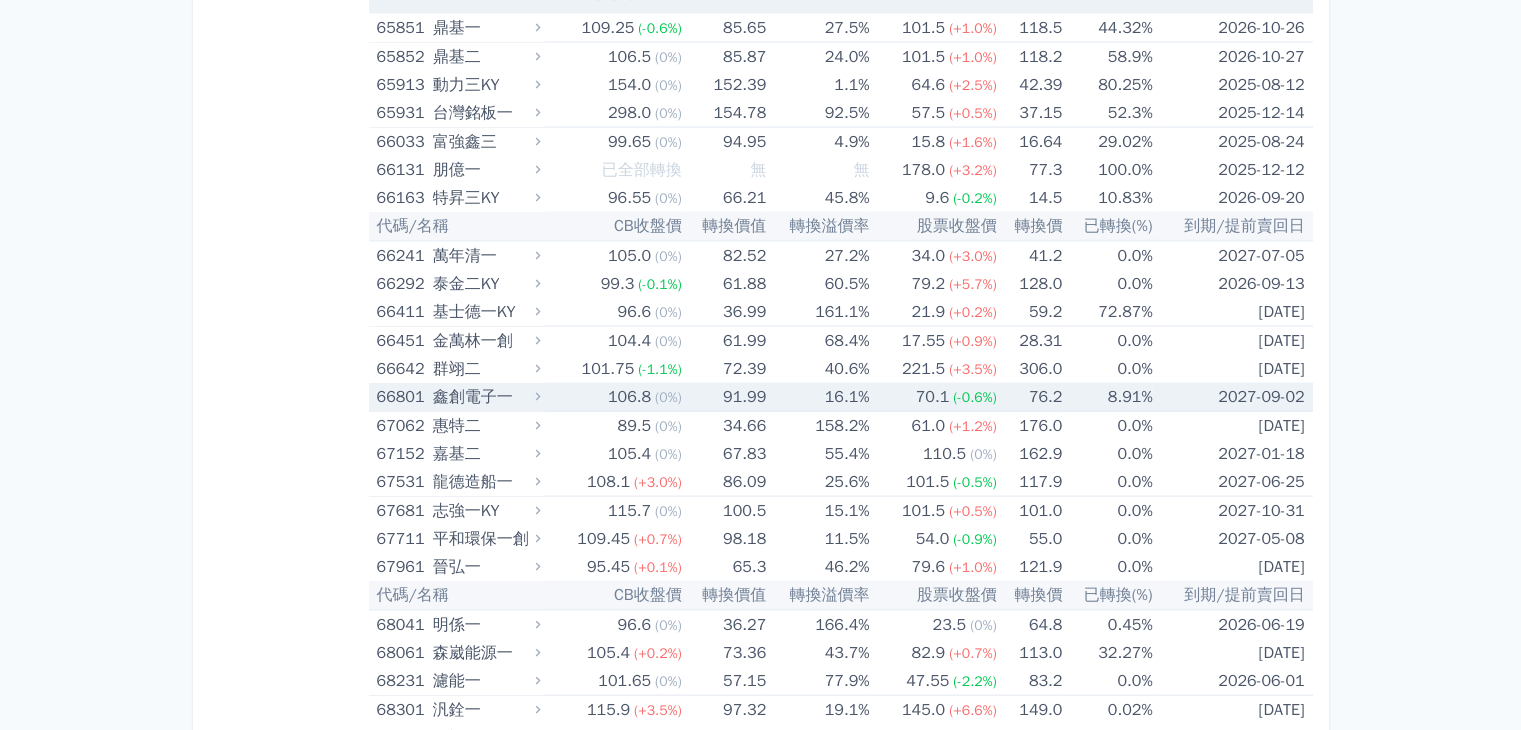 scroll, scrollTop: 11700, scrollLeft: 0, axis: vertical 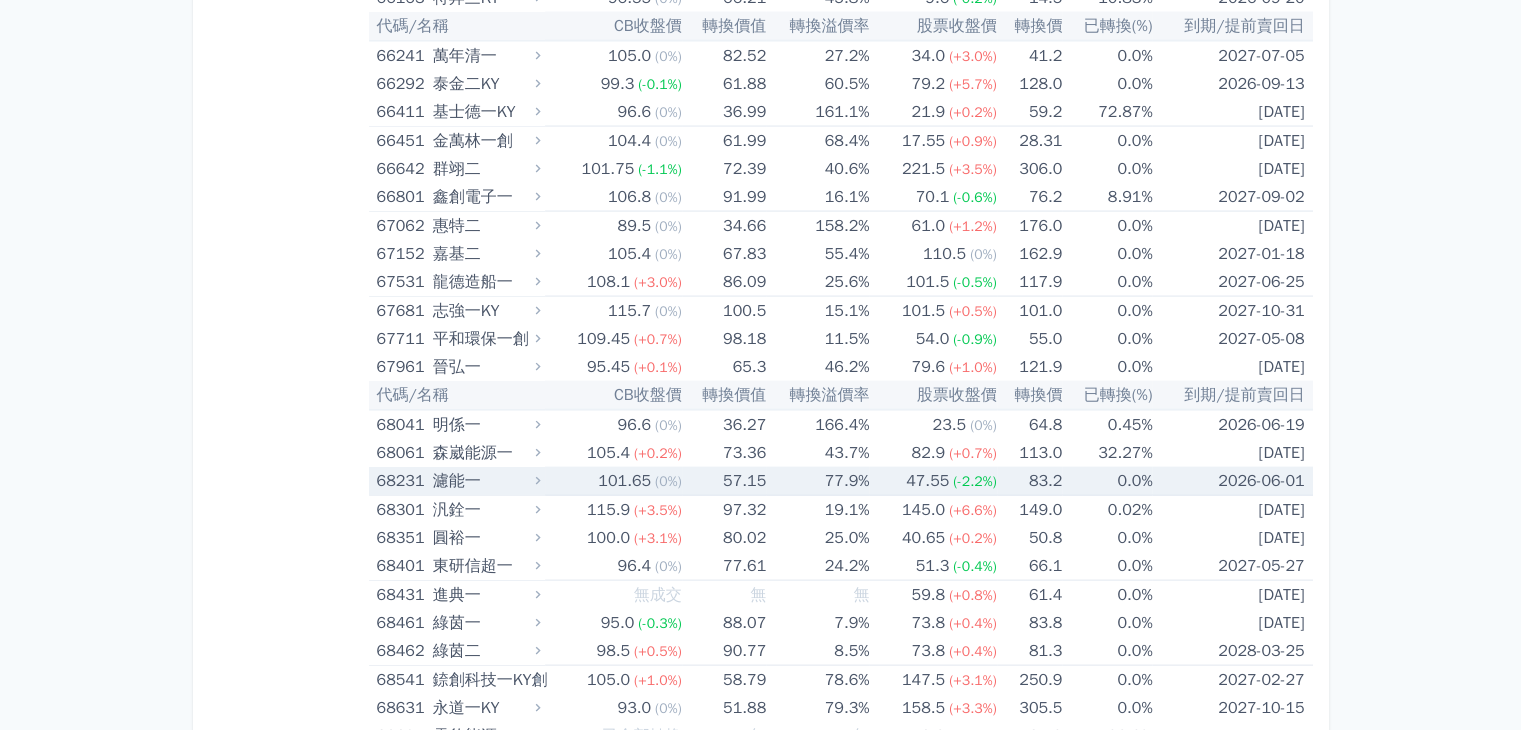 click on "57.15" at bounding box center [724, 481] 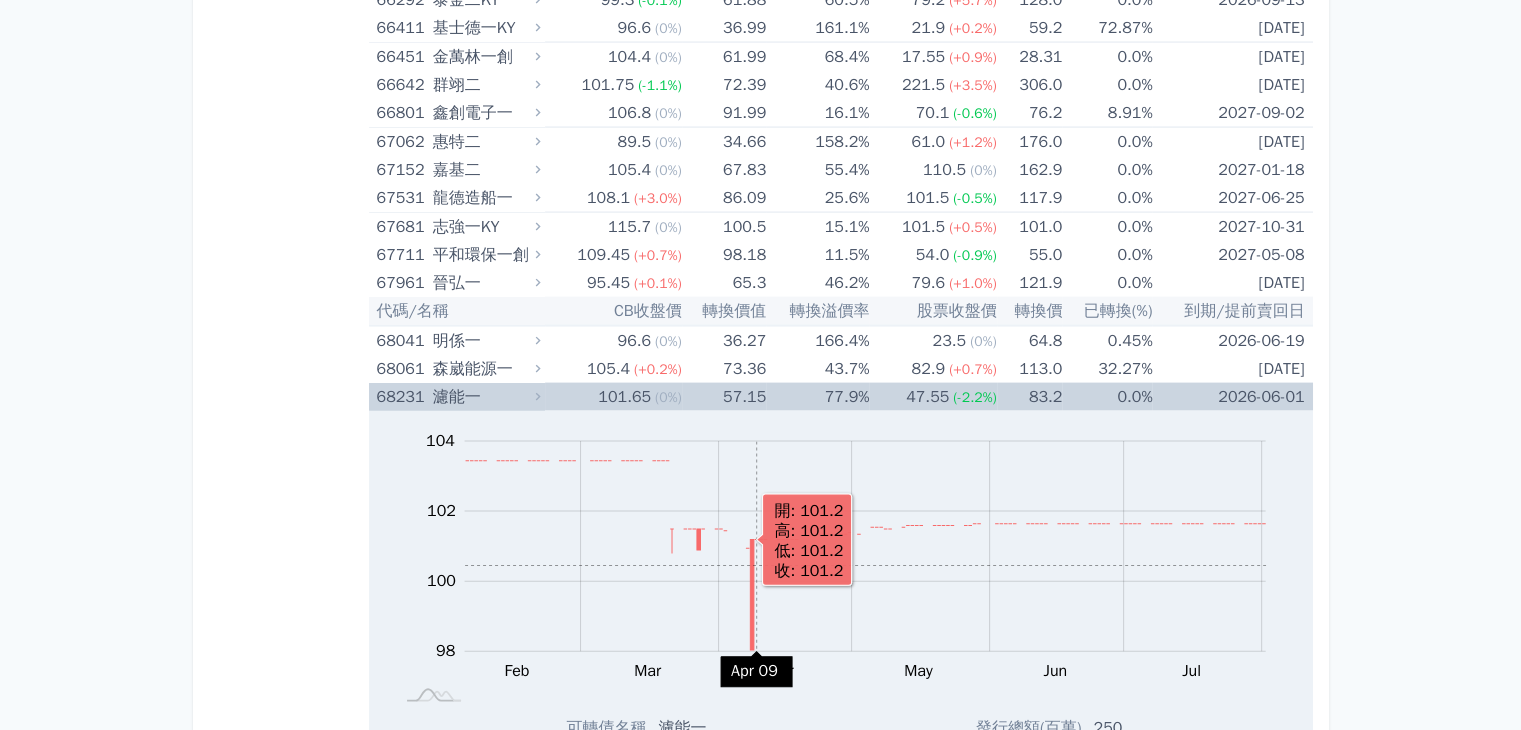 scroll, scrollTop: 12000, scrollLeft: 0, axis: vertical 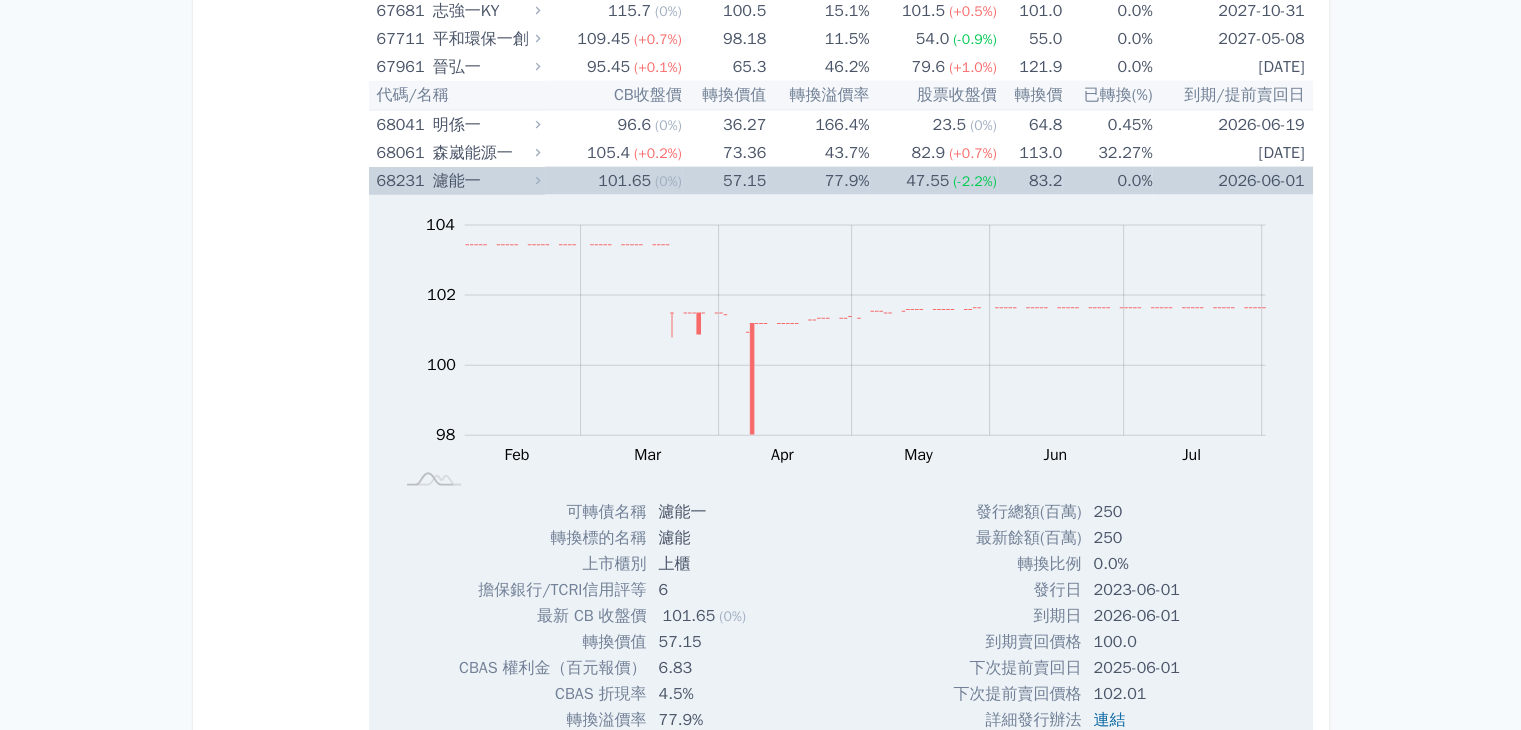 click on "(0%)" at bounding box center [668, 181] 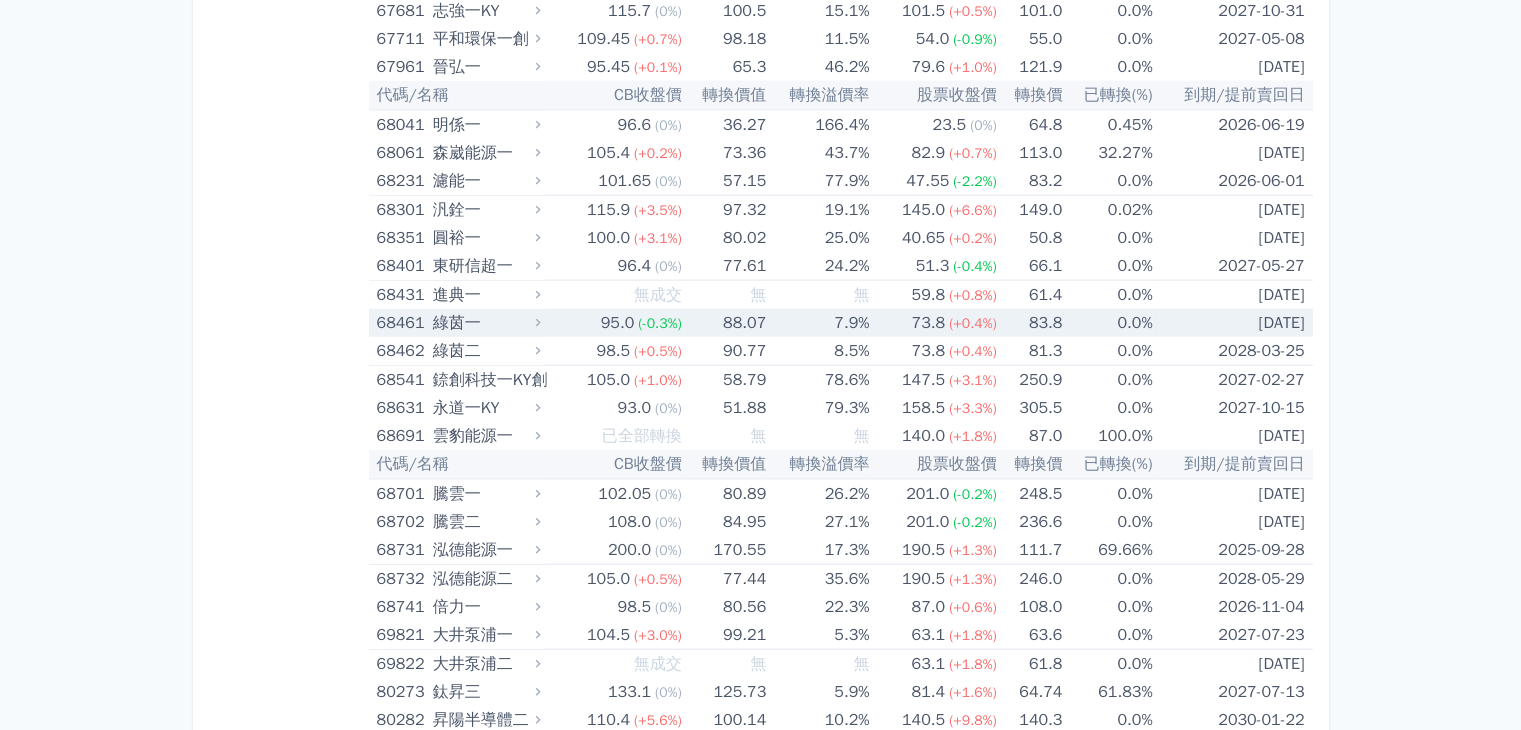 click on "(-0.3%)" at bounding box center [659, 323] 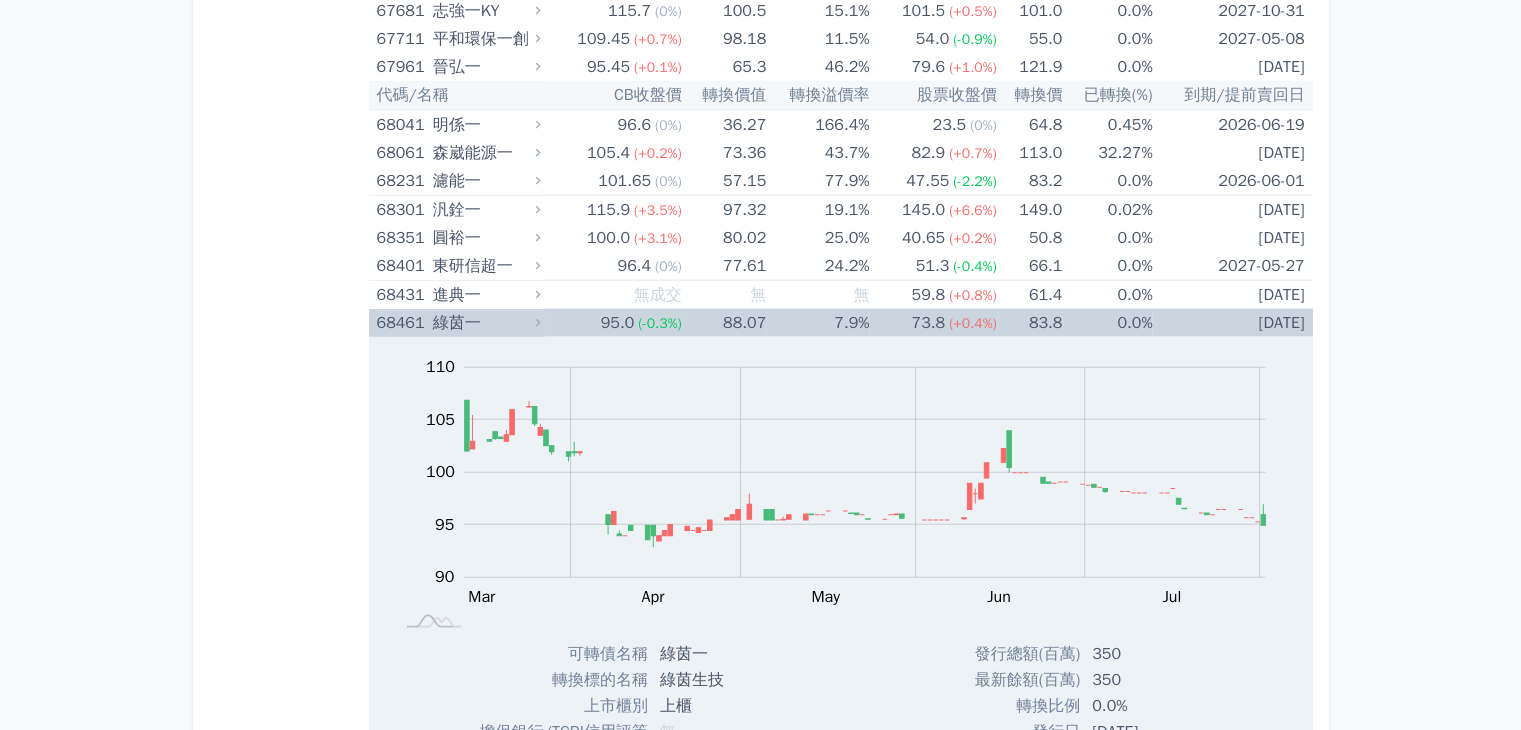 click on "(-0.3%)" at bounding box center (659, 323) 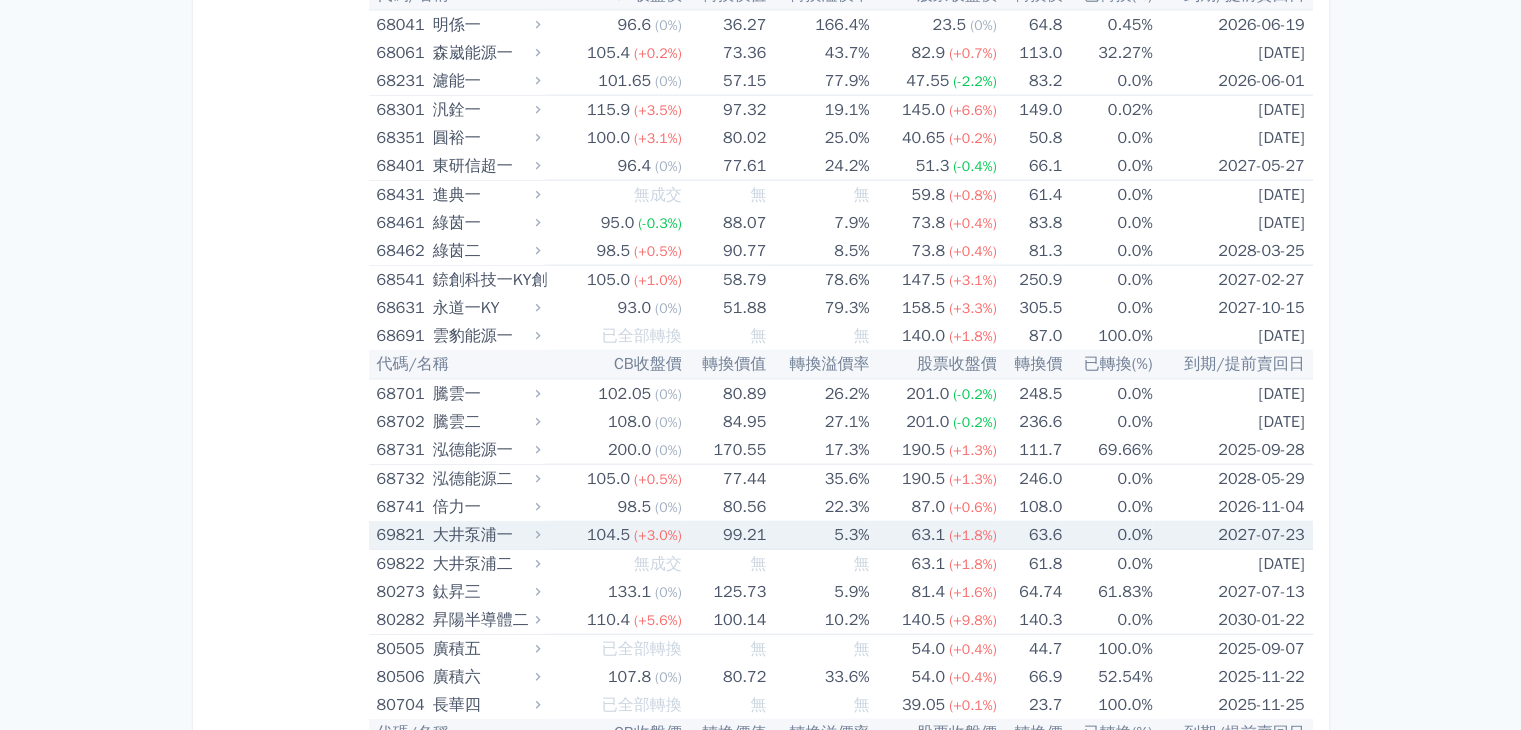 scroll, scrollTop: 12200, scrollLeft: 0, axis: vertical 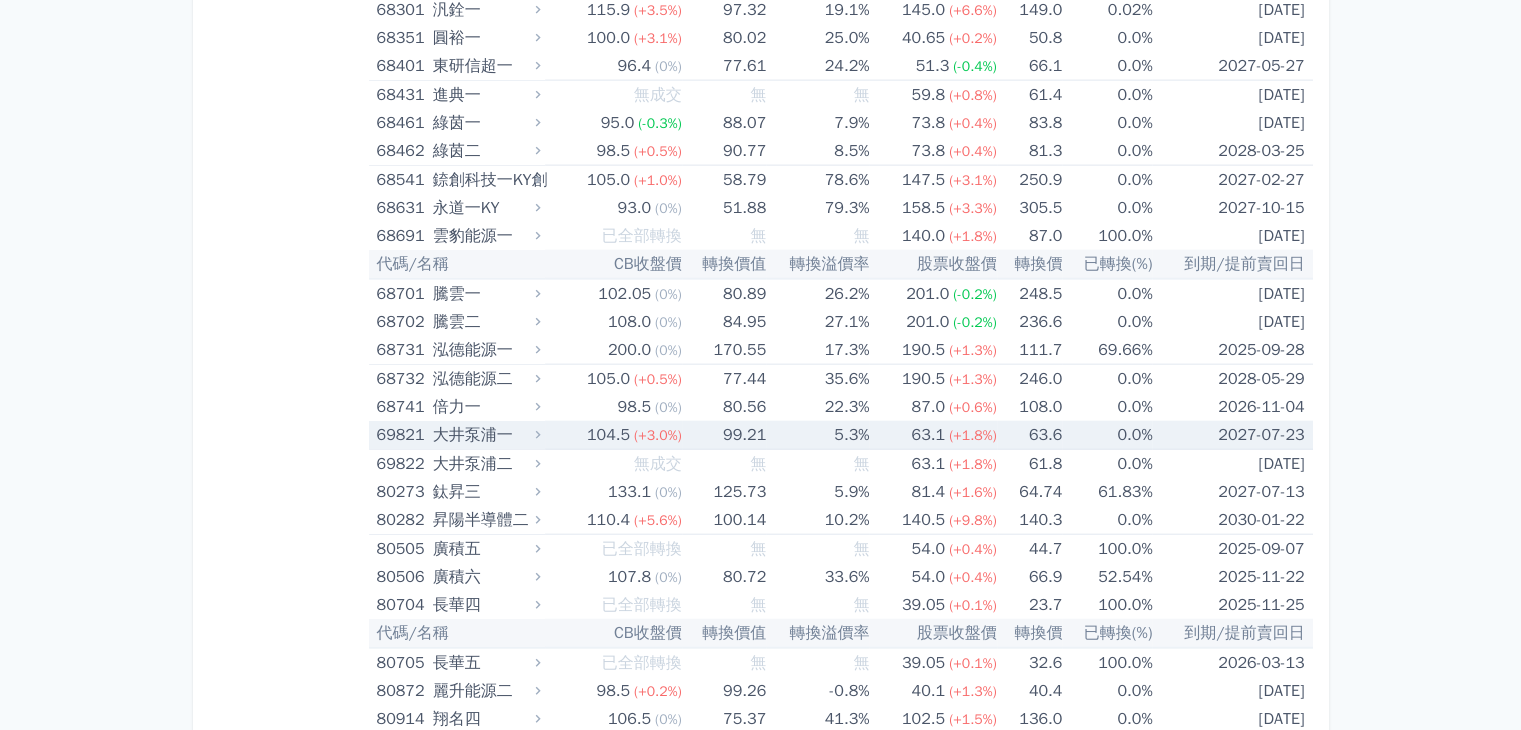 click on "99.21" at bounding box center [724, 435] 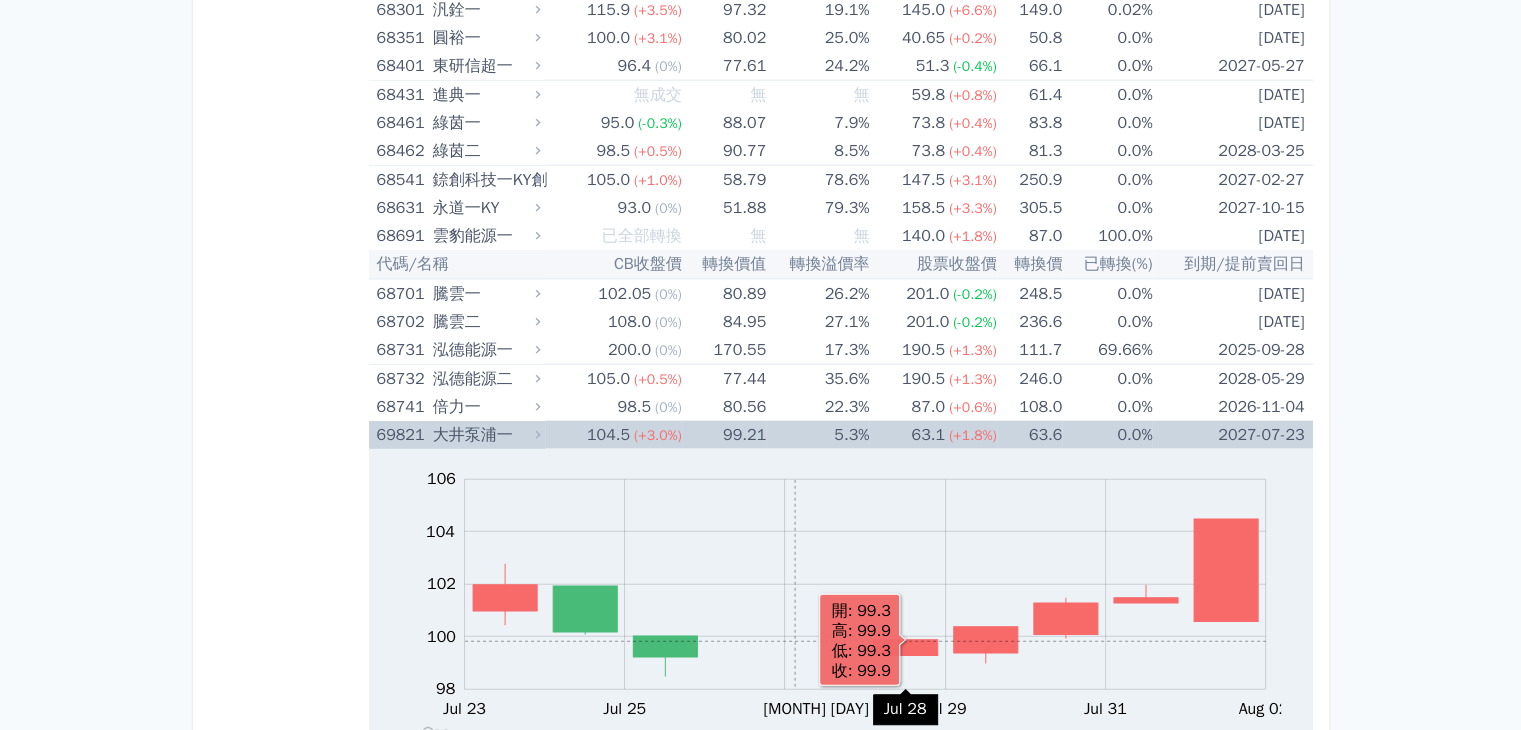 click 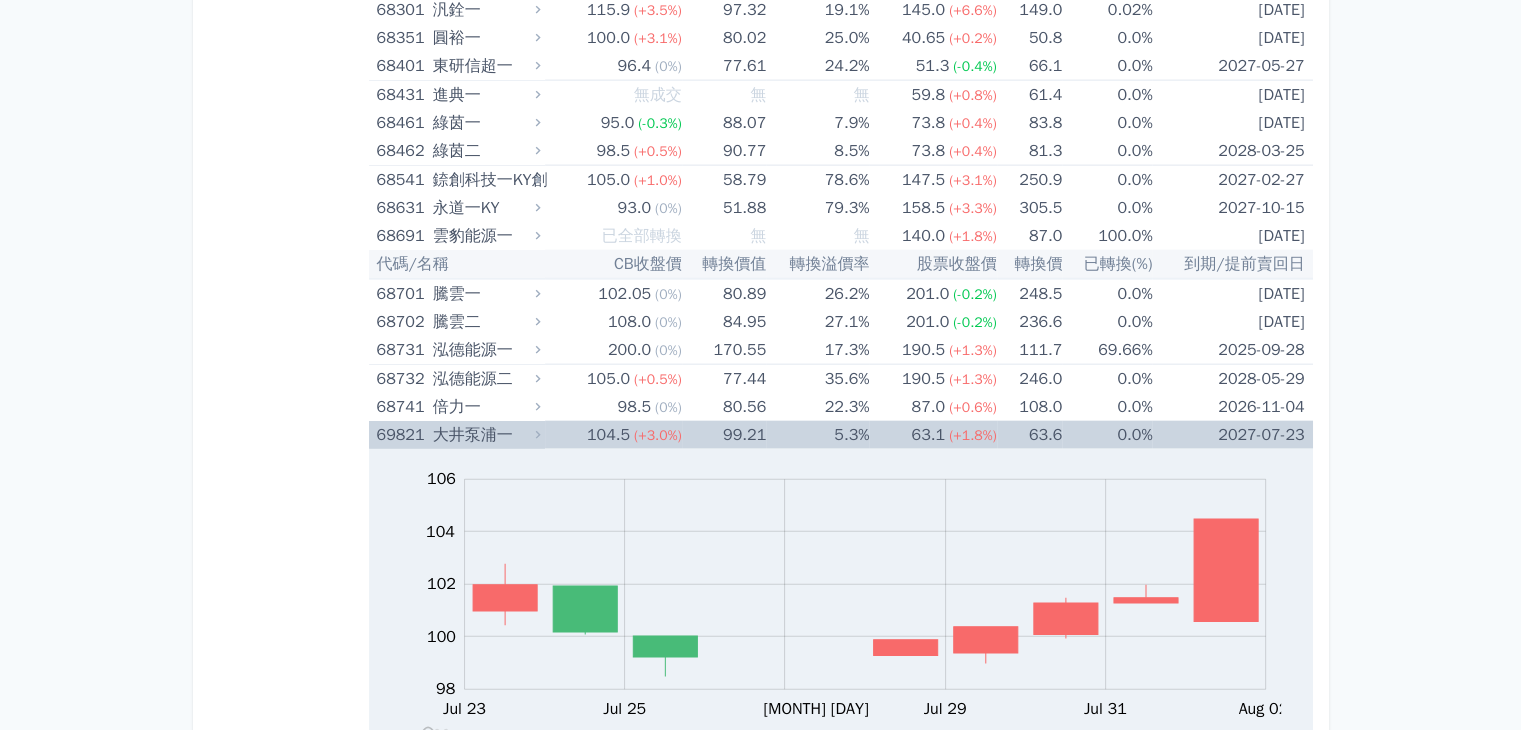 click on "Zoom Out 104 96 97 98 99 100 101 102 108 104 106 94 L Jul 23Jul 25Jul 27Jul 29Jul 31Aug 02Aug 04 開: 100.05 高: 100.05 低: 98.5 收: 99.25 100% Chart created using amCharts library Jul 25" at bounding box center [841, 601] 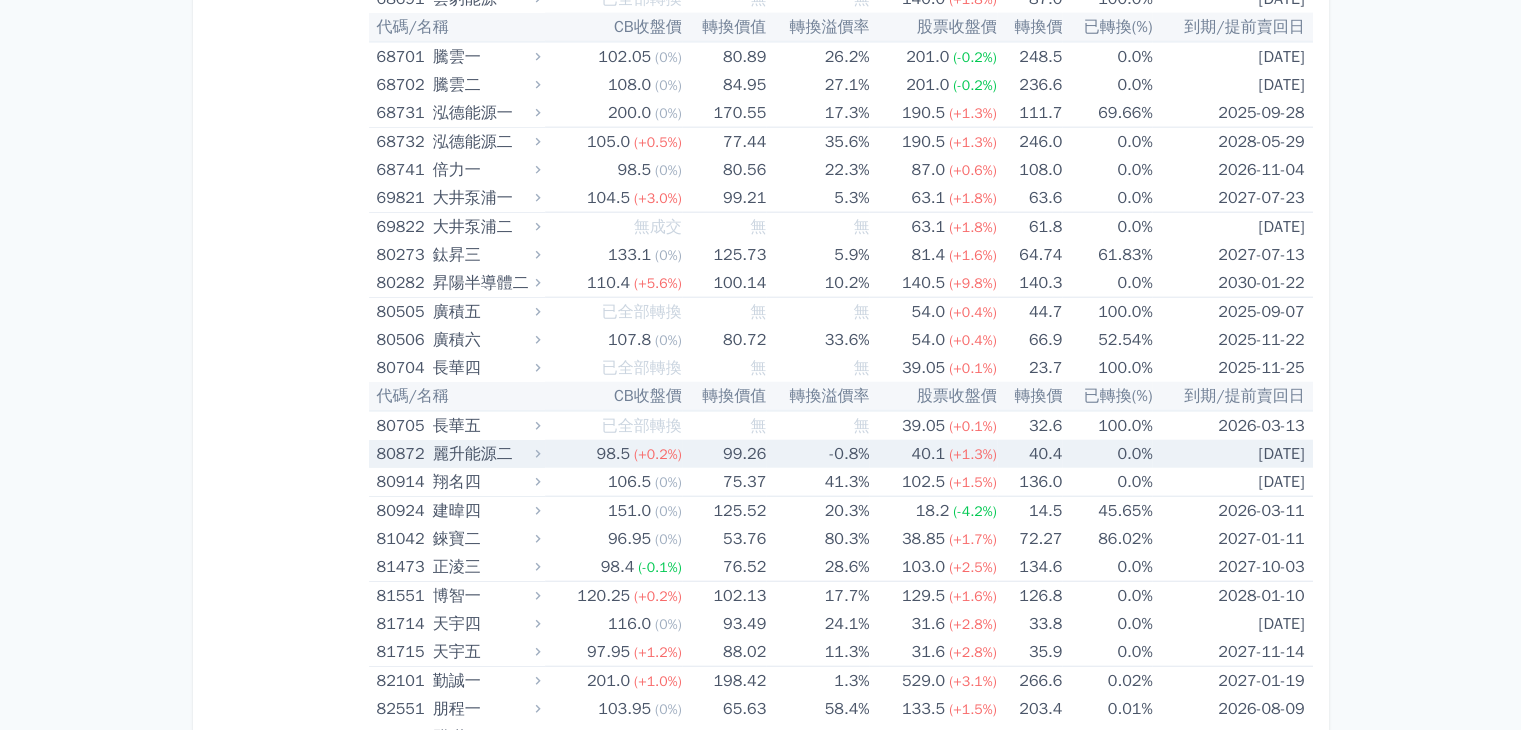 scroll, scrollTop: 12500, scrollLeft: 0, axis: vertical 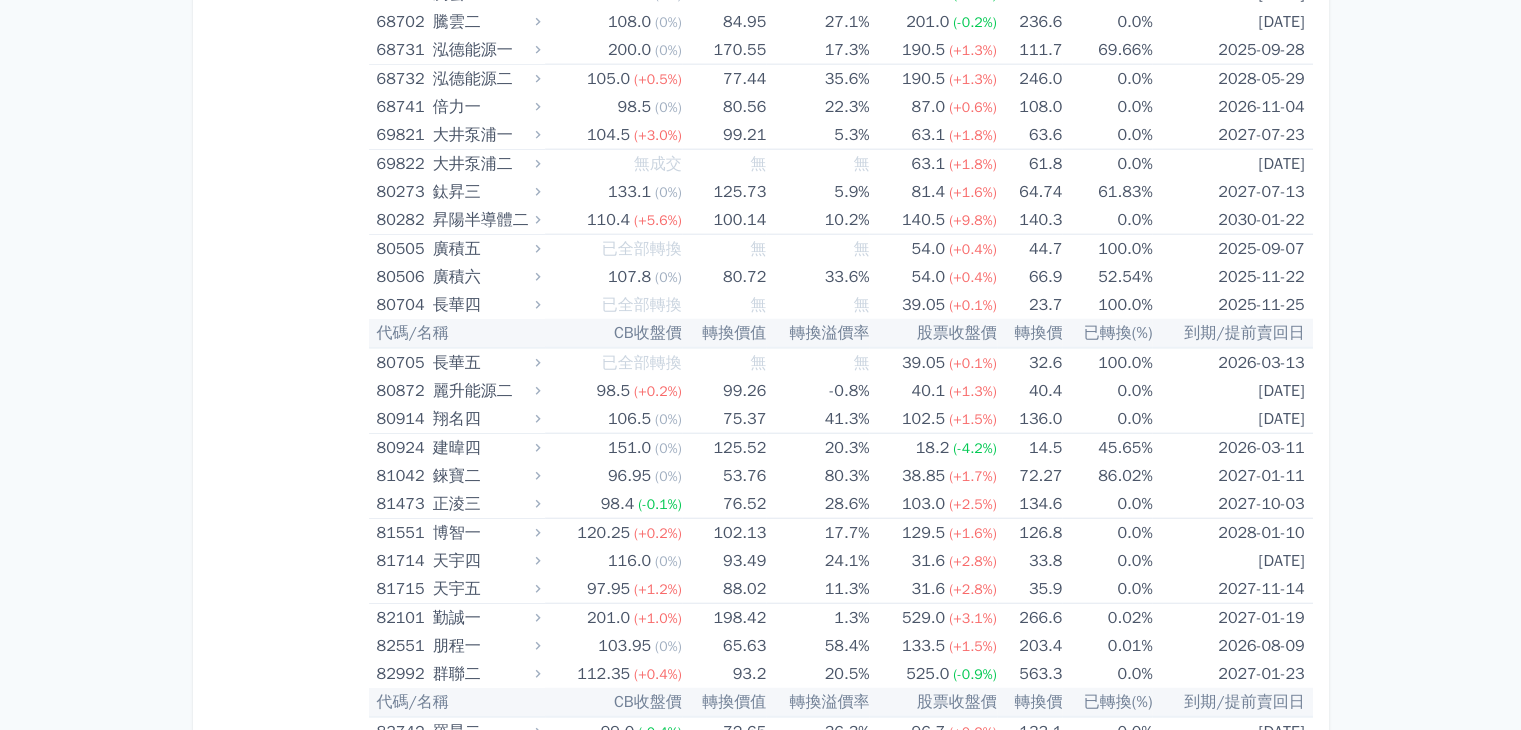 click on "可轉債列表
財務數據
可轉債列表
財務數據
登出
登出
按代號排序
即將/近期發行
一年內到期
轉換比例
低收盤價
轉換價值接近百元
低轉換溢價" at bounding box center (760, -5337) 